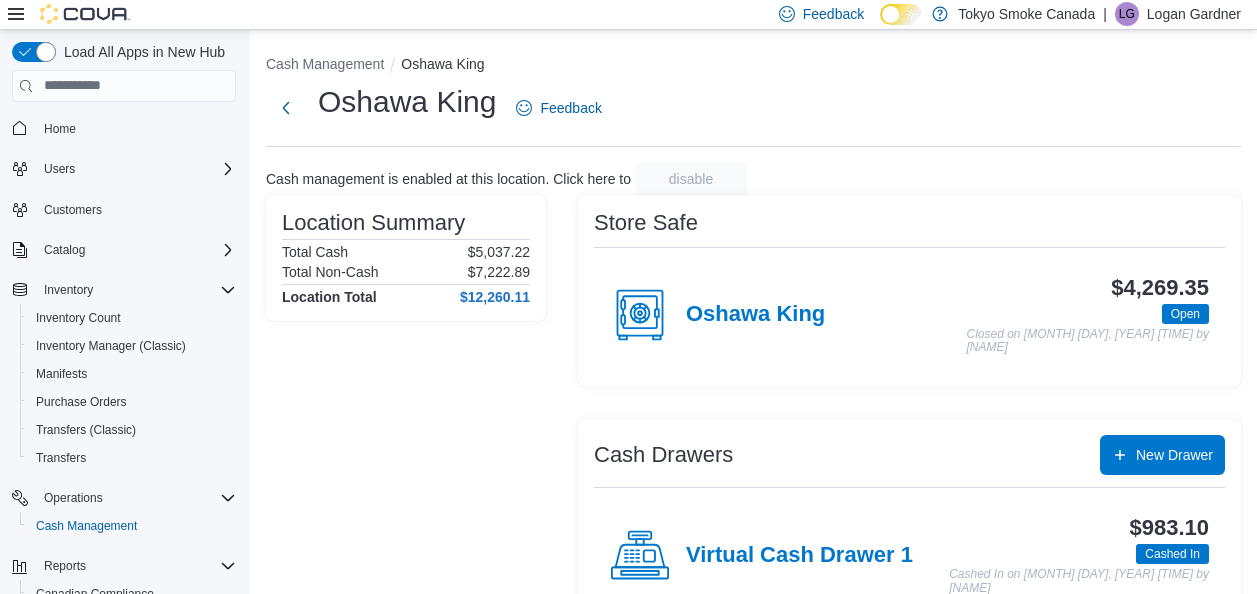 scroll, scrollTop: 217, scrollLeft: 0, axis: vertical 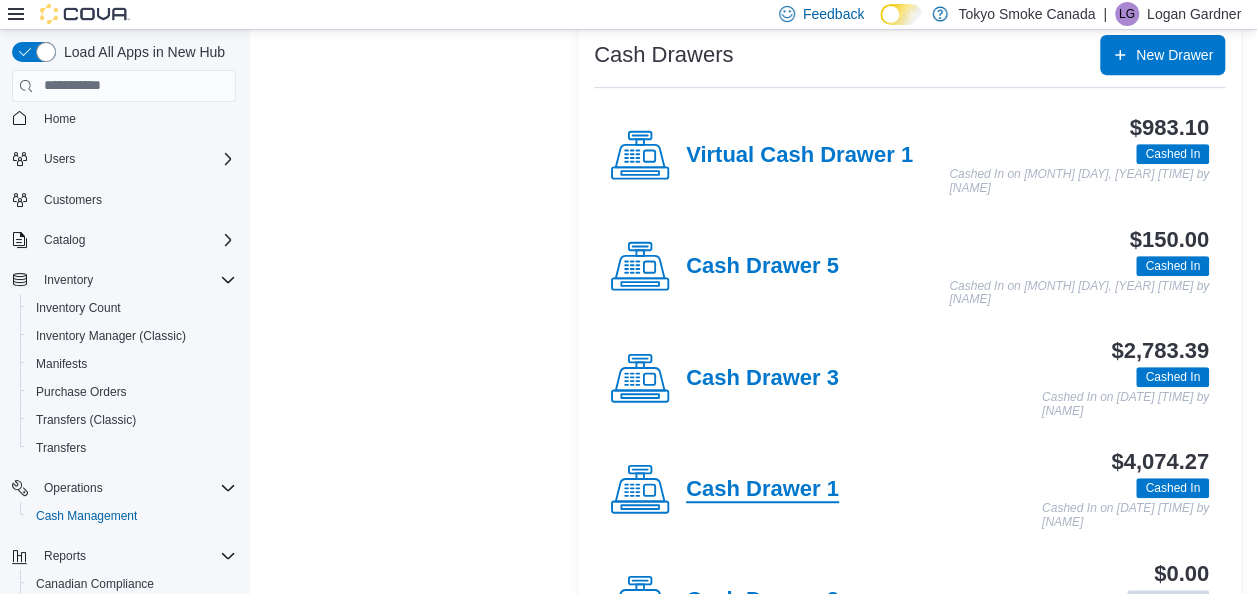 click on "Cash Drawer 1" at bounding box center (762, 490) 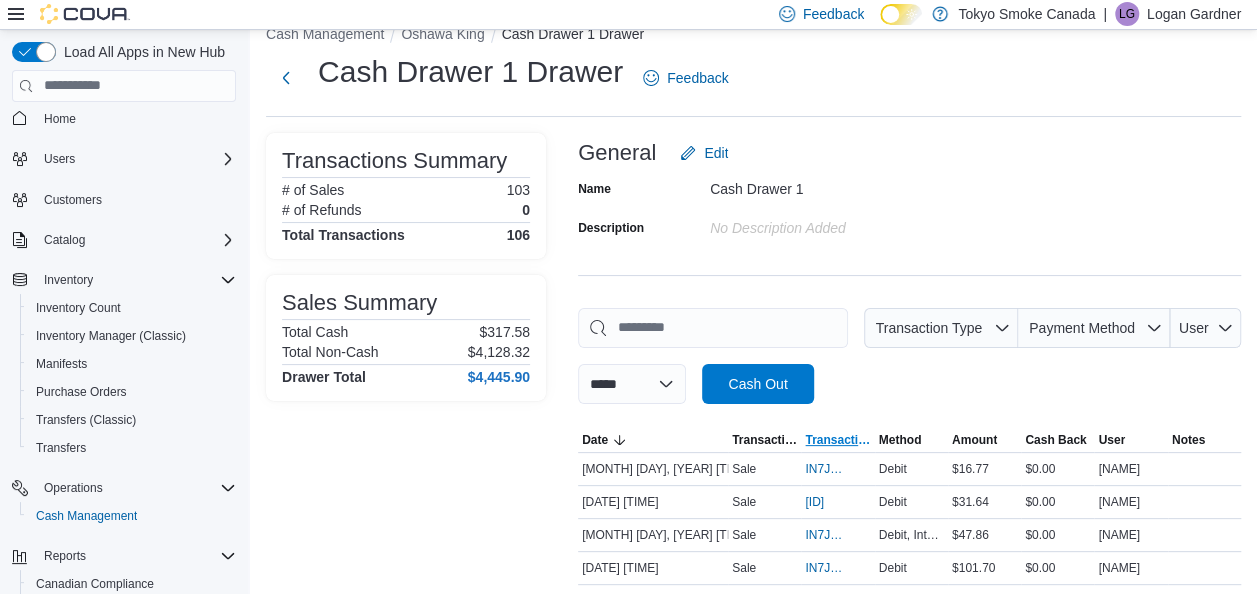 scroll, scrollTop: 0, scrollLeft: 0, axis: both 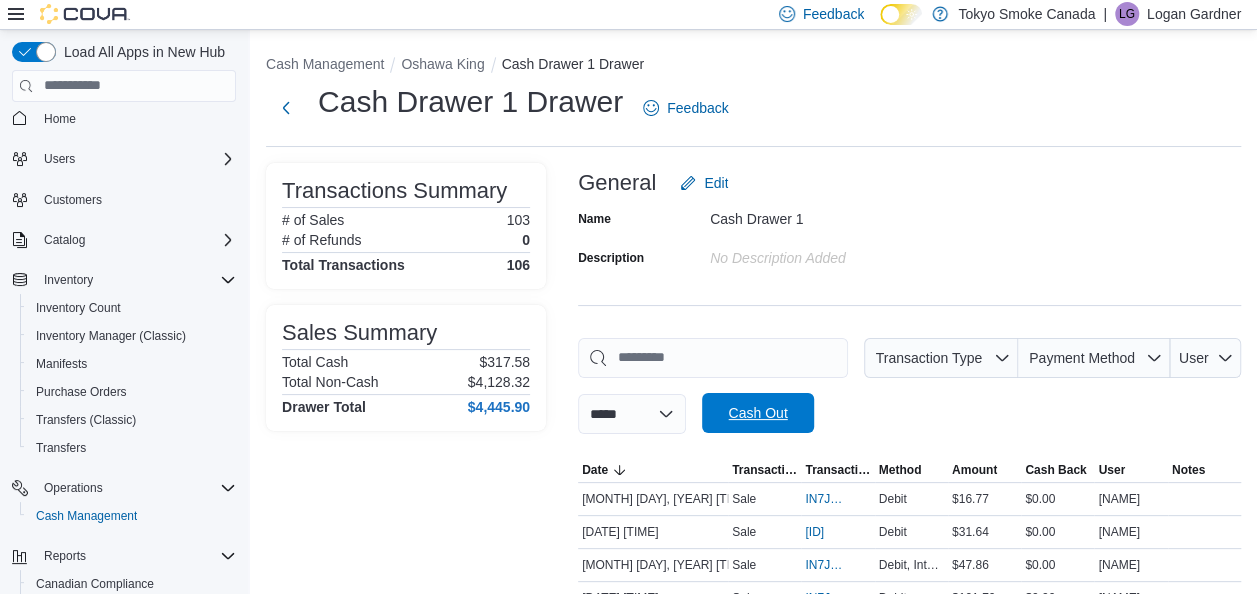 click on "Cash Out" at bounding box center [758, 413] 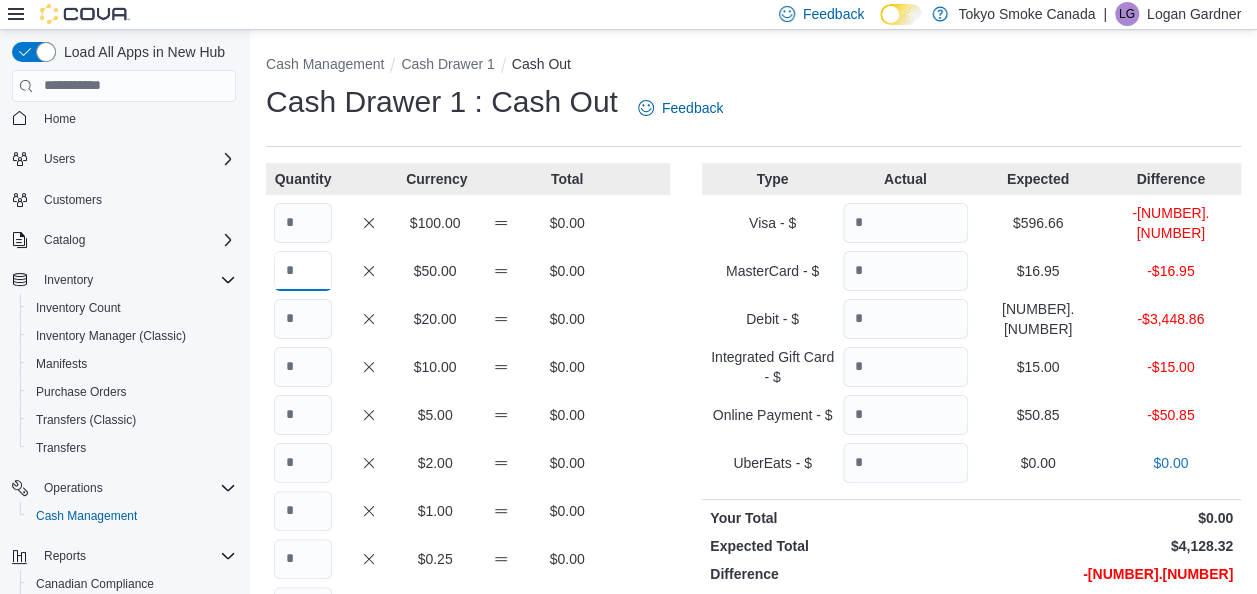 click at bounding box center [303, 271] 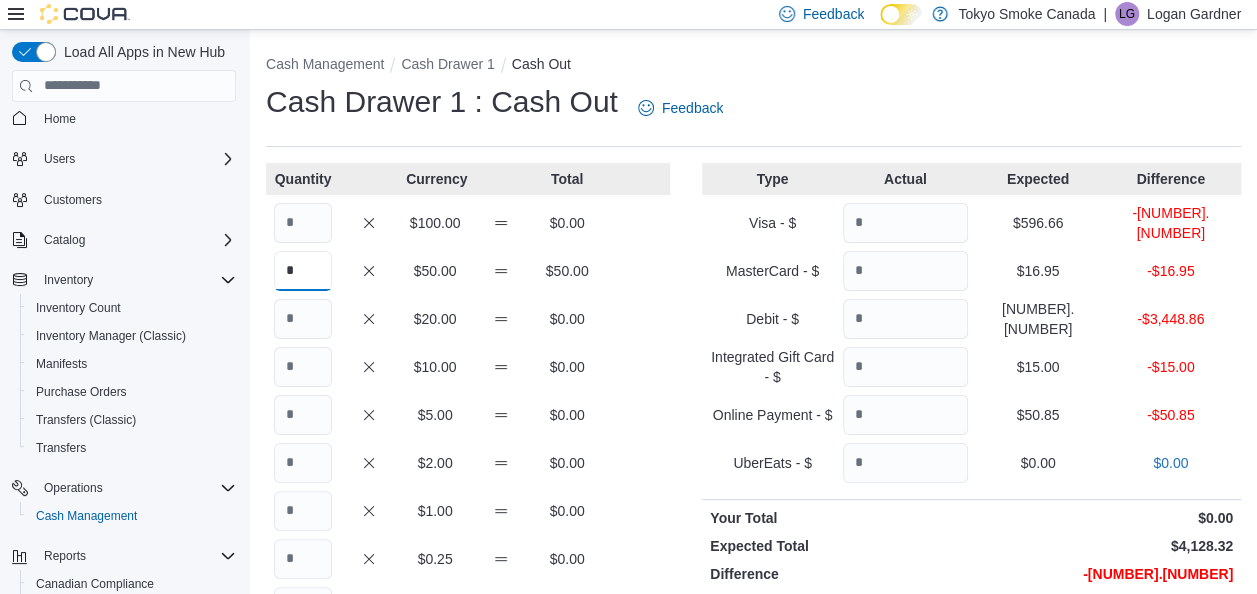 type on "*" 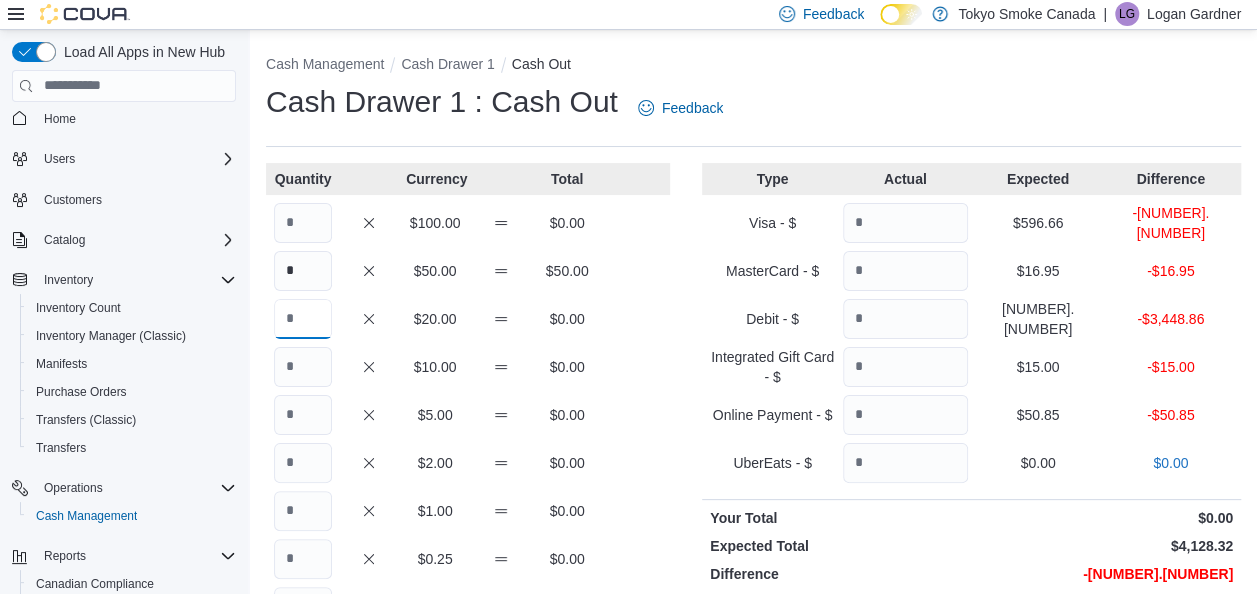 click at bounding box center (303, 319) 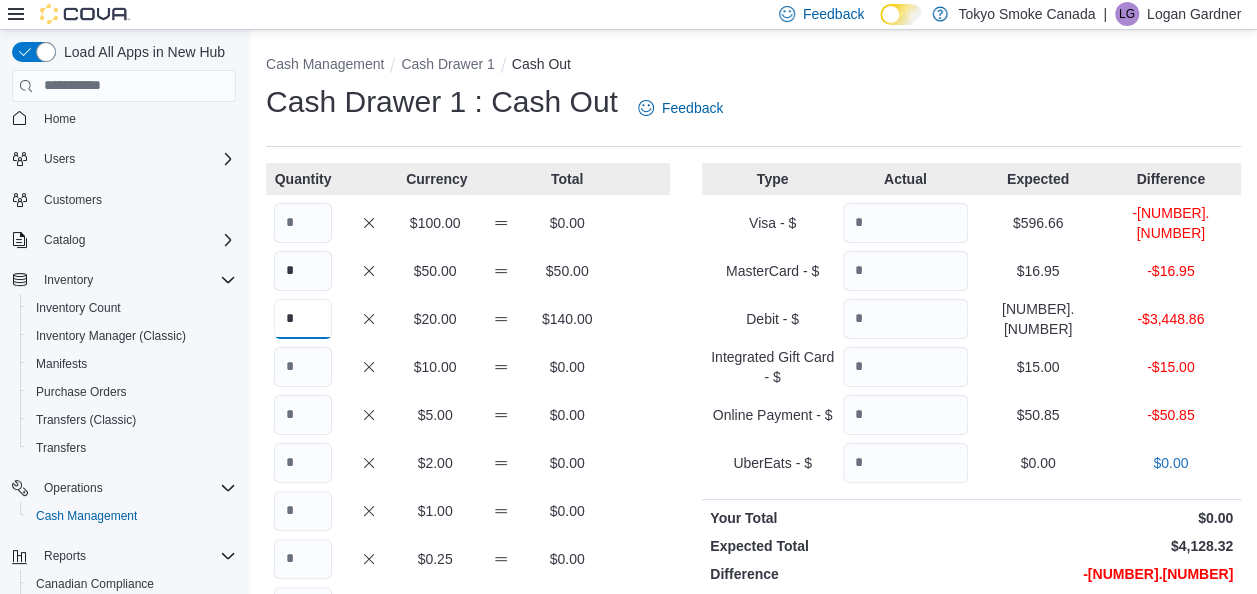 type on "*" 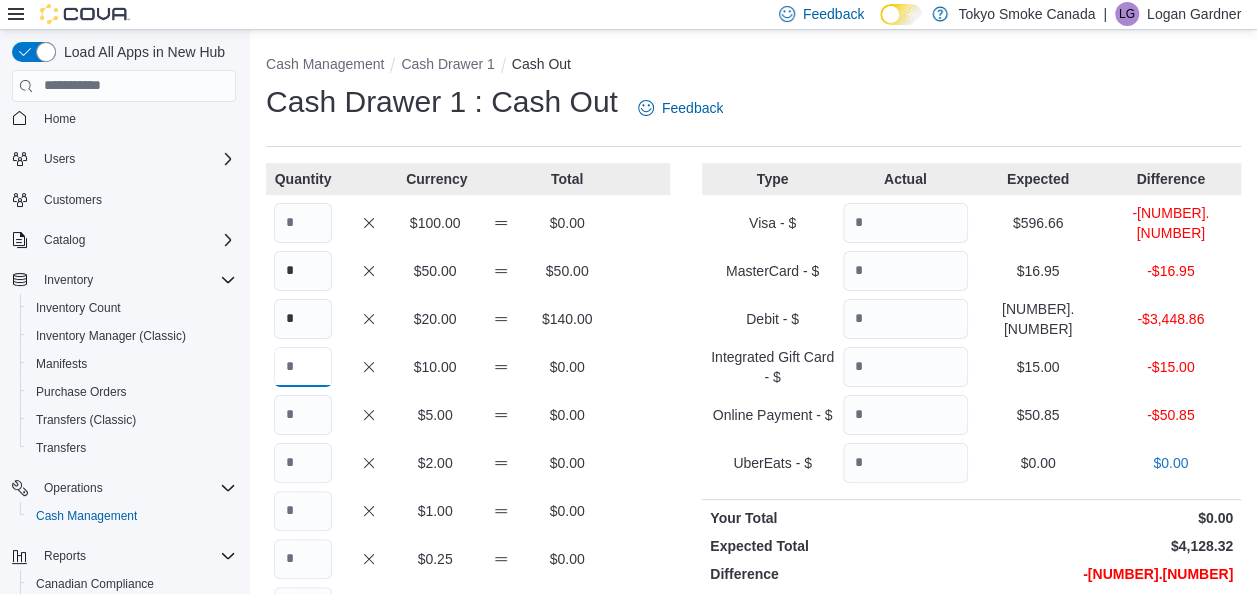 click at bounding box center [303, 367] 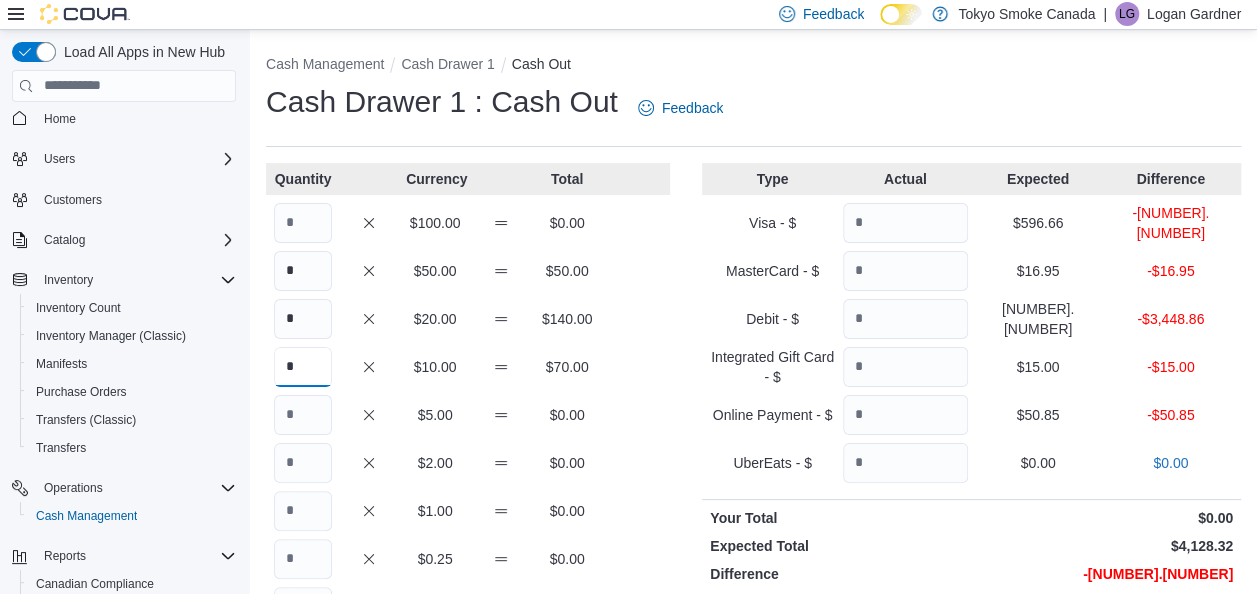 type on "*" 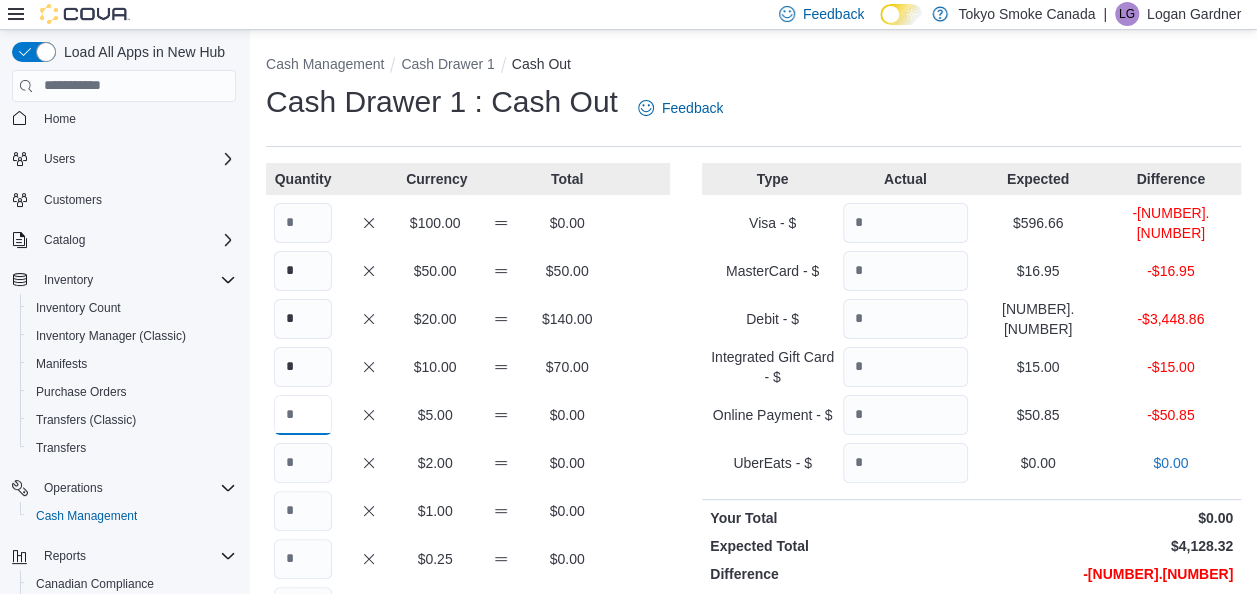 click at bounding box center (303, 415) 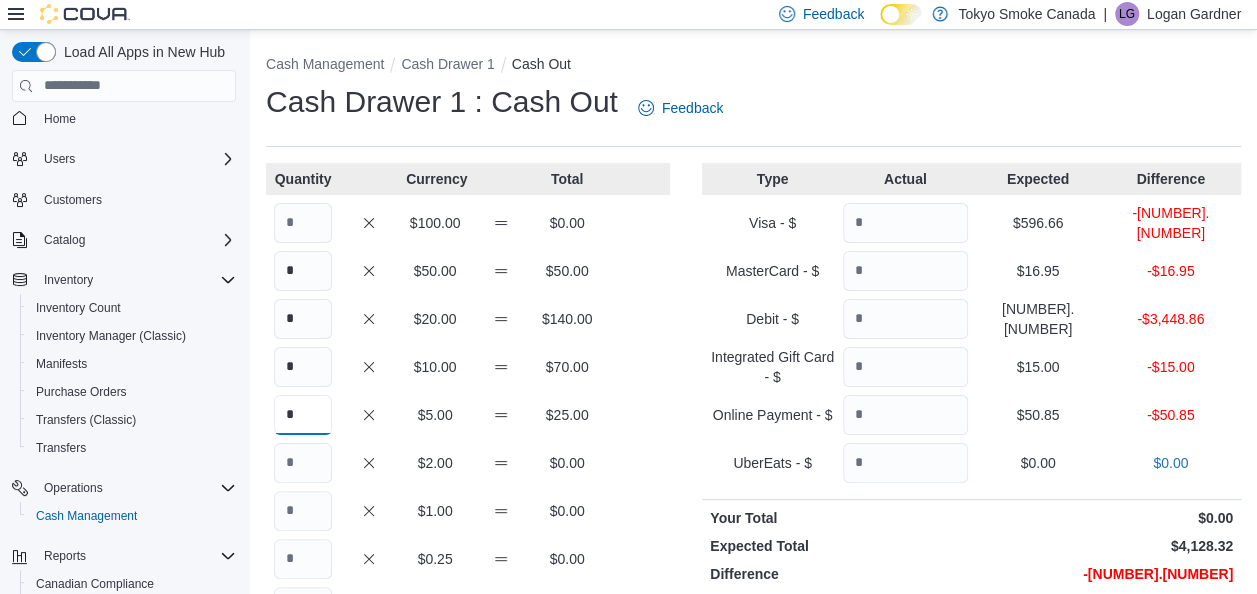 type on "*" 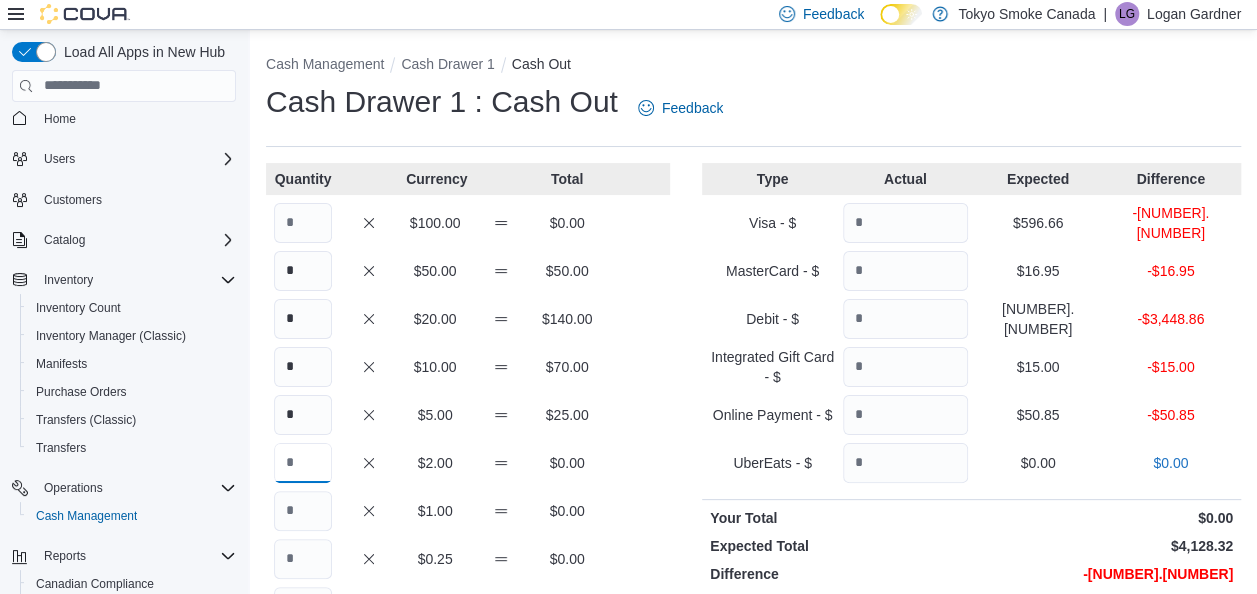 click at bounding box center [303, 463] 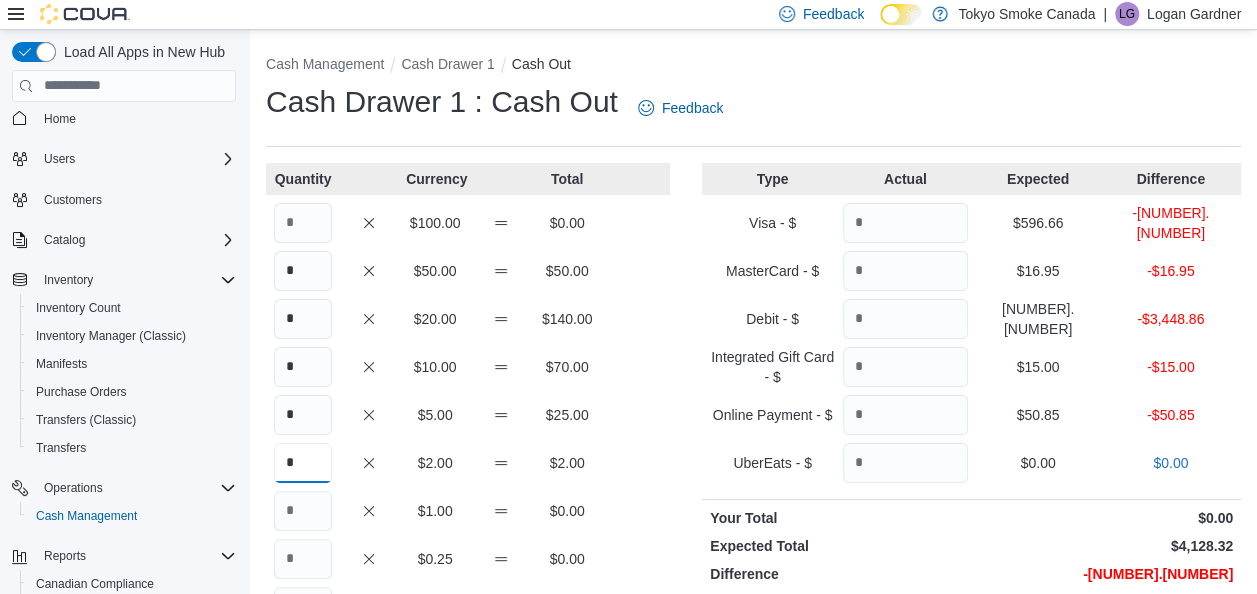 type on "*" 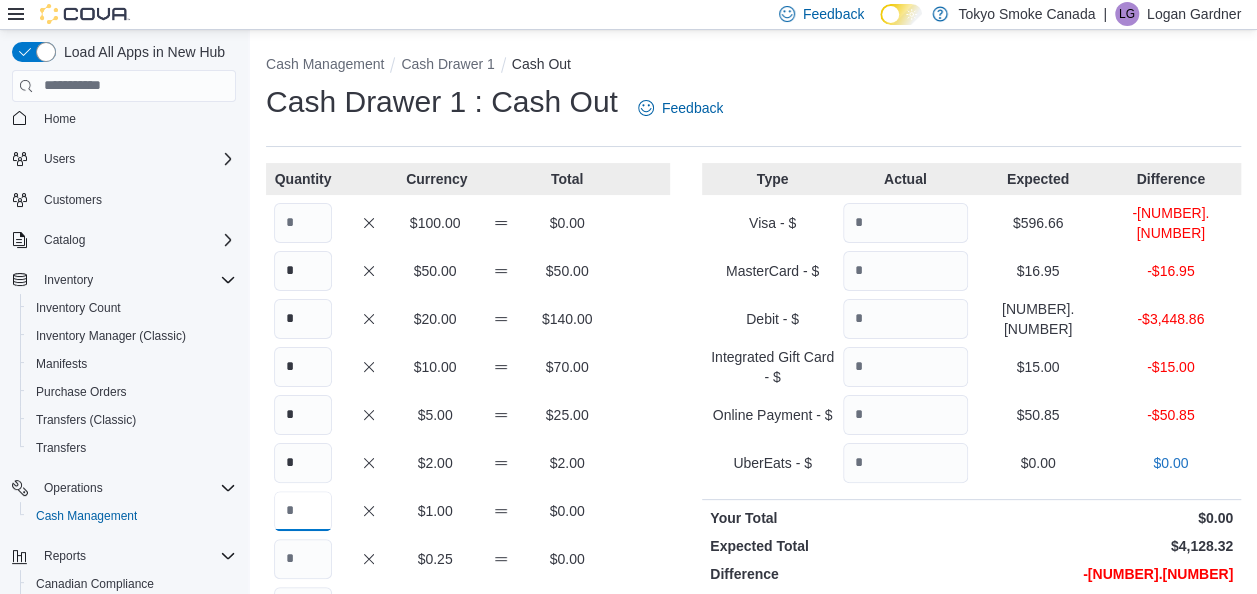 click at bounding box center (303, 511) 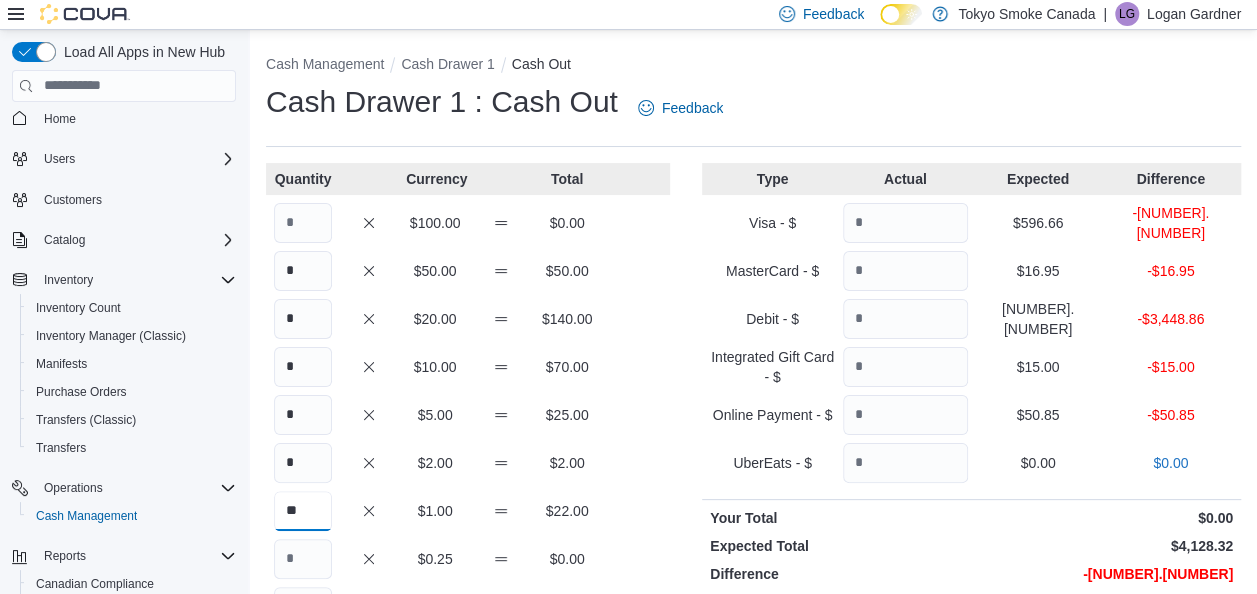 type on "**" 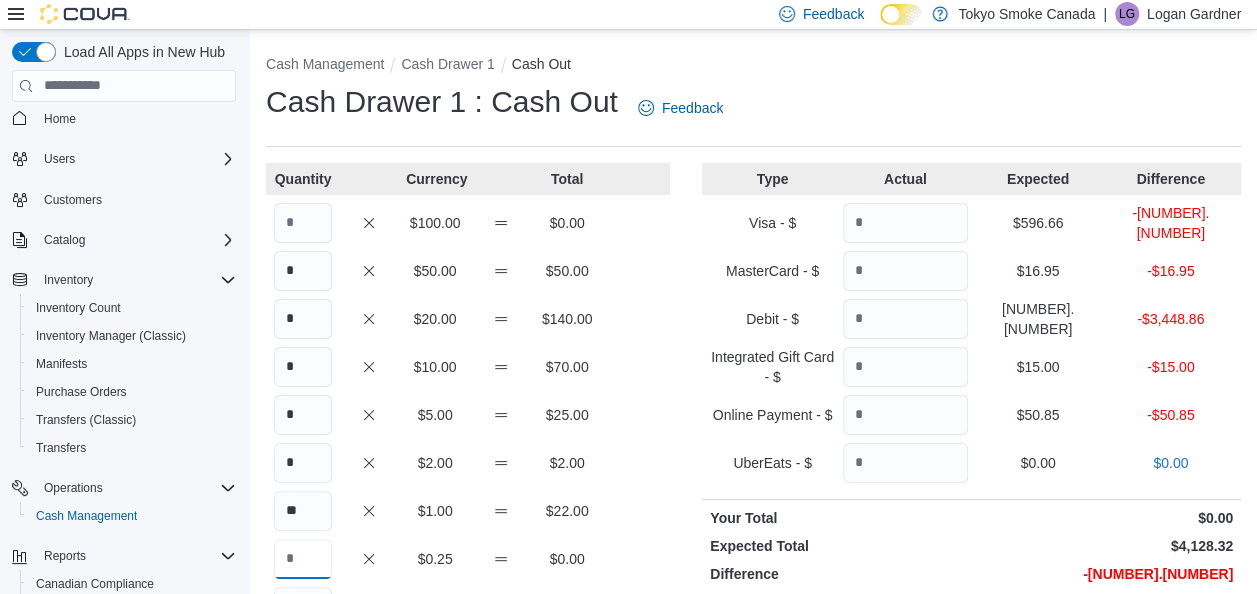 click at bounding box center (303, 559) 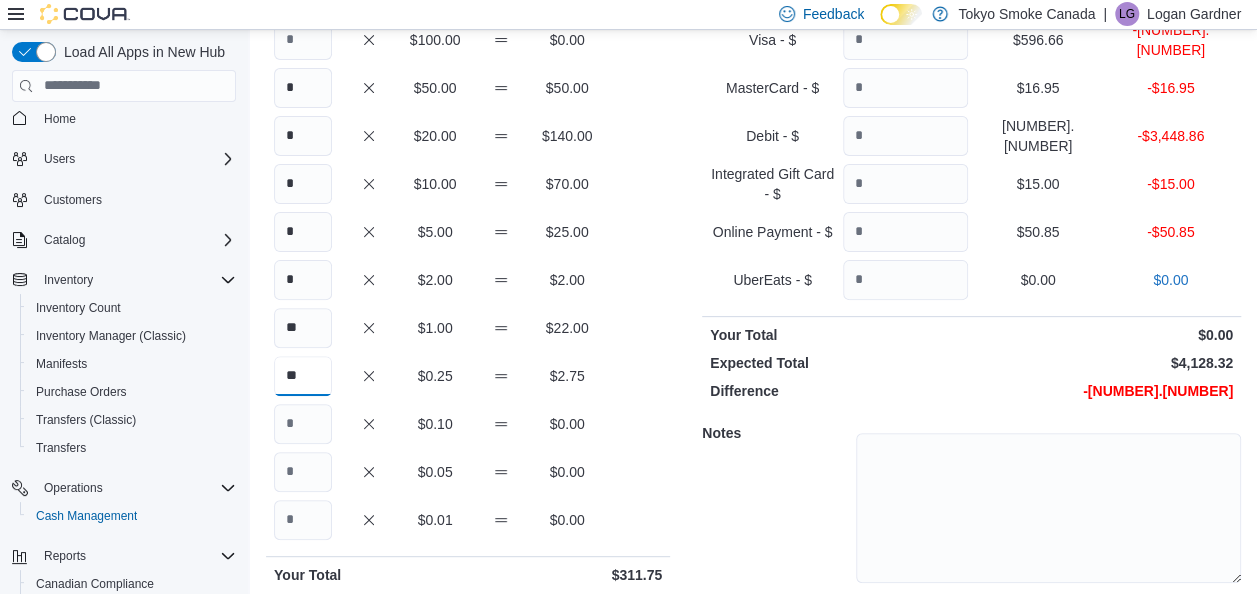 scroll, scrollTop: 200, scrollLeft: 0, axis: vertical 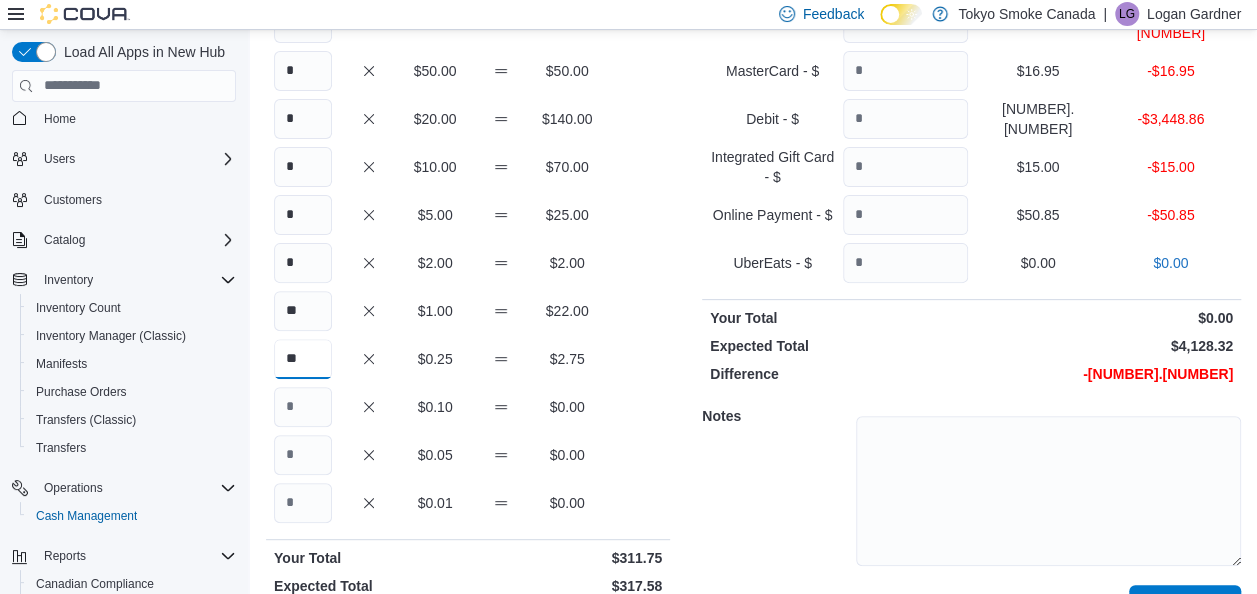 type on "**" 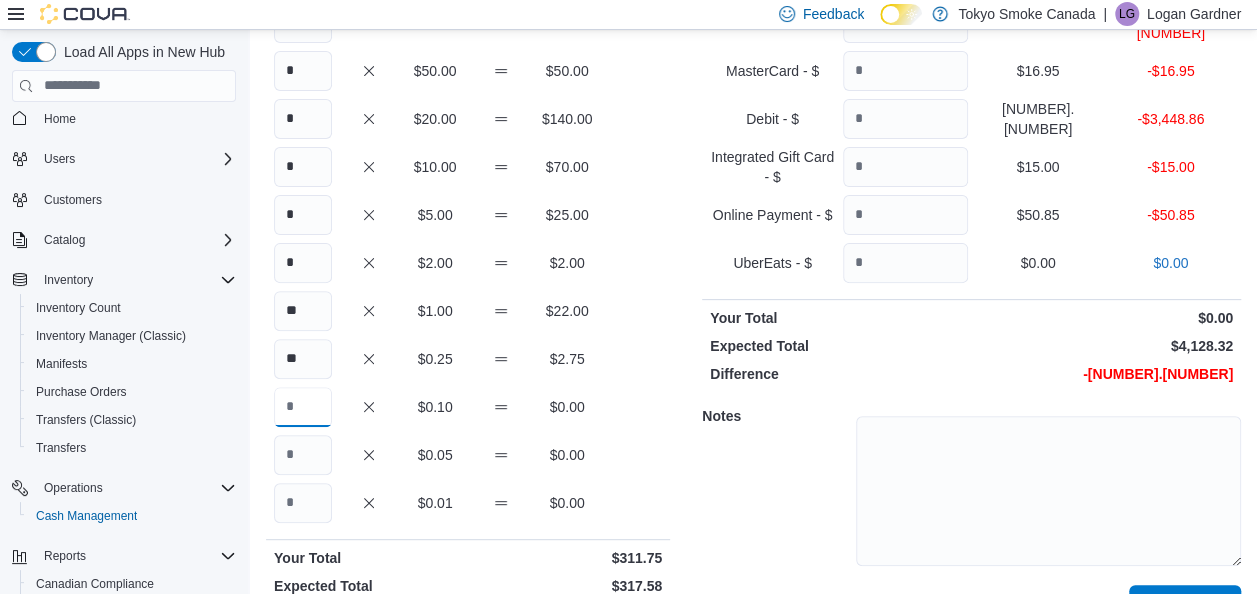 click at bounding box center (303, 407) 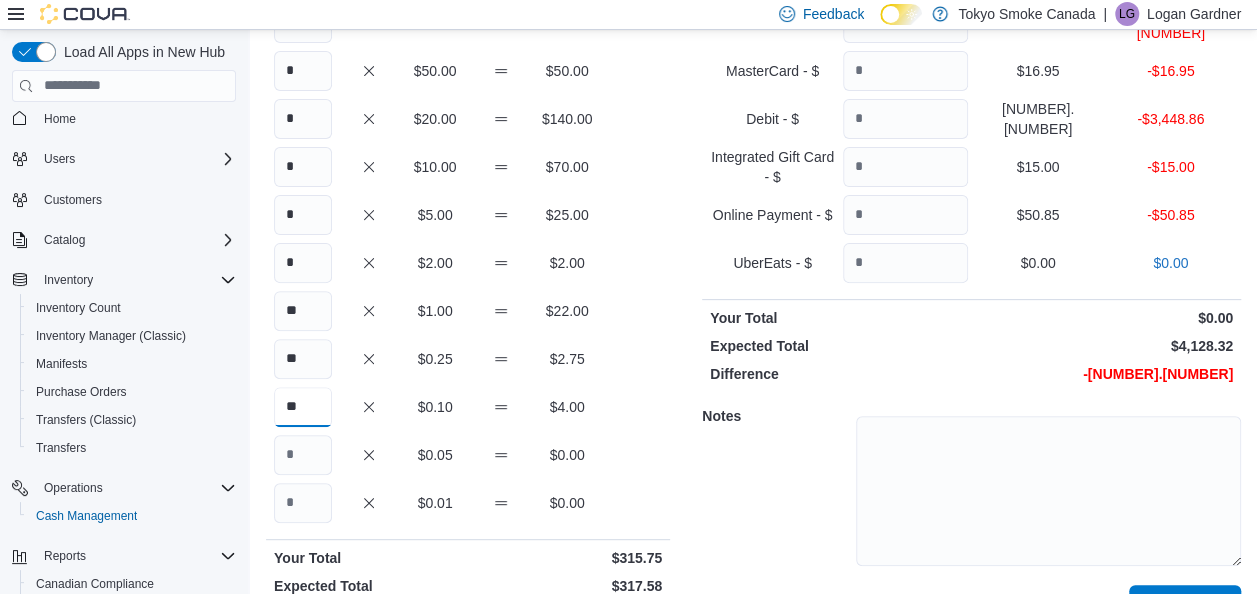 type on "**" 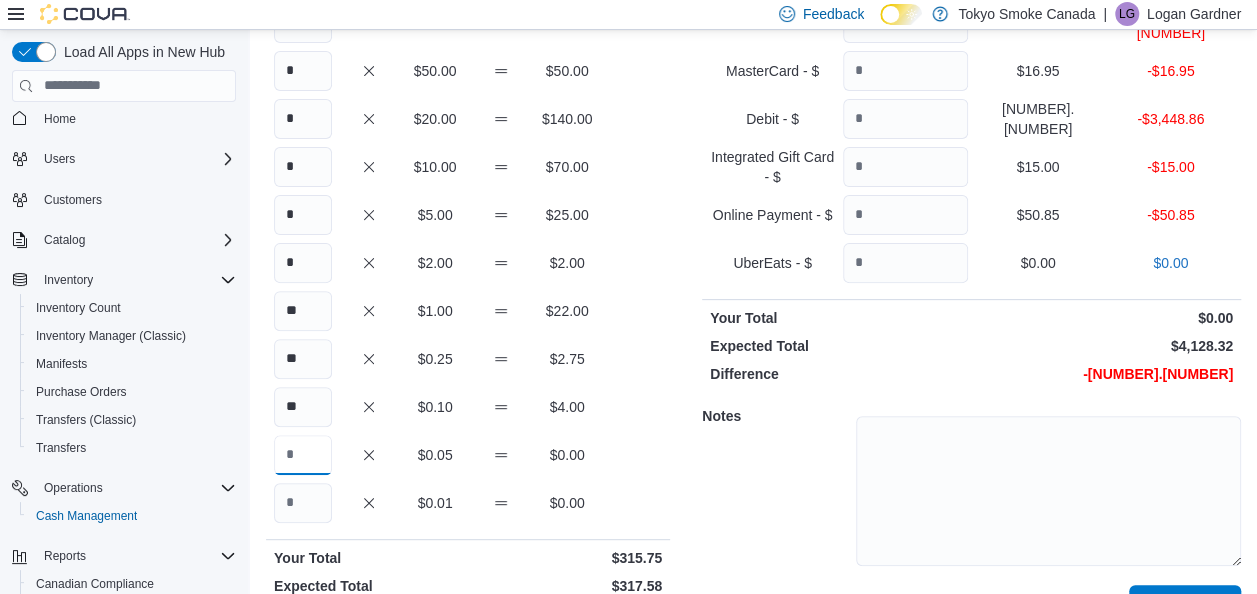 click at bounding box center (303, 455) 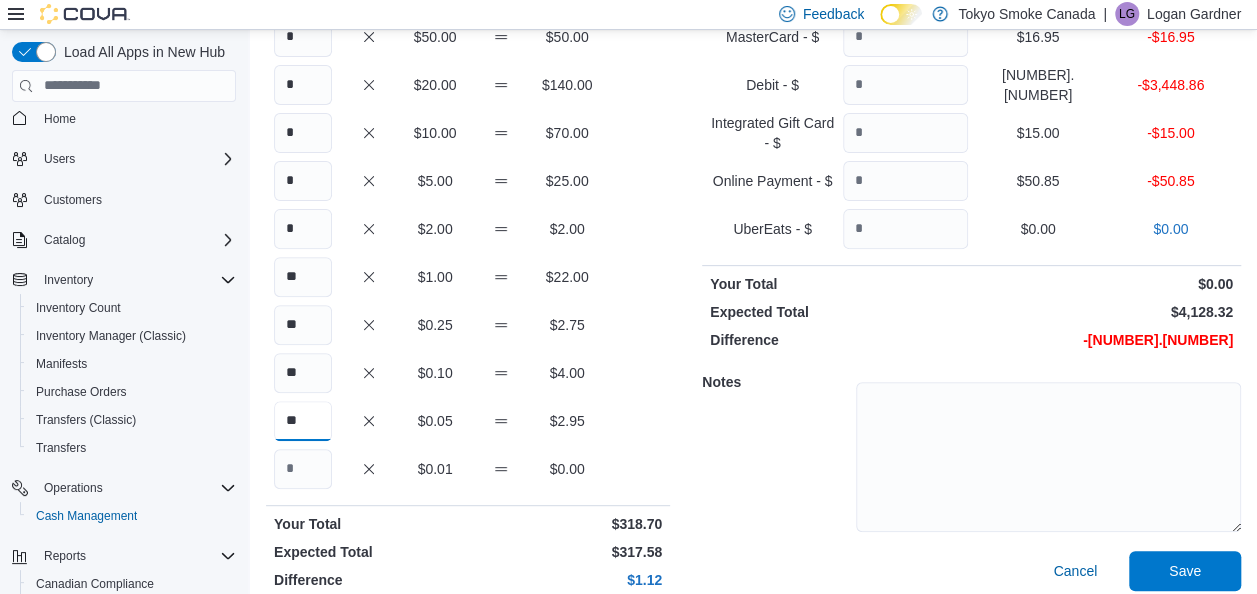 scroll, scrollTop: 254, scrollLeft: 0, axis: vertical 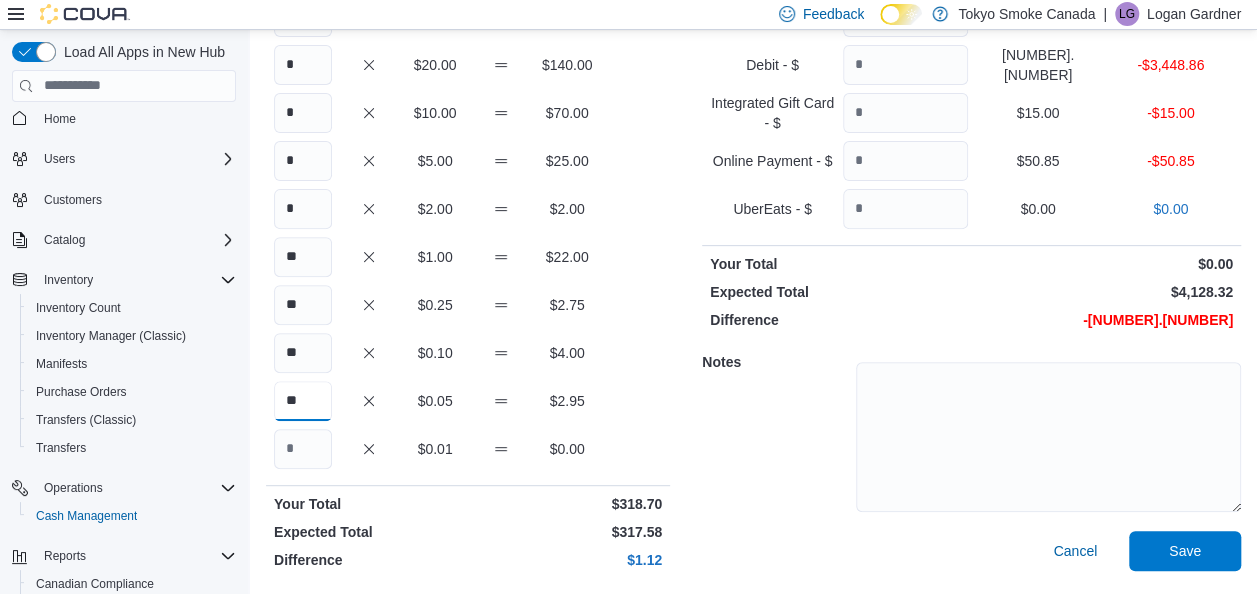 type on "**" 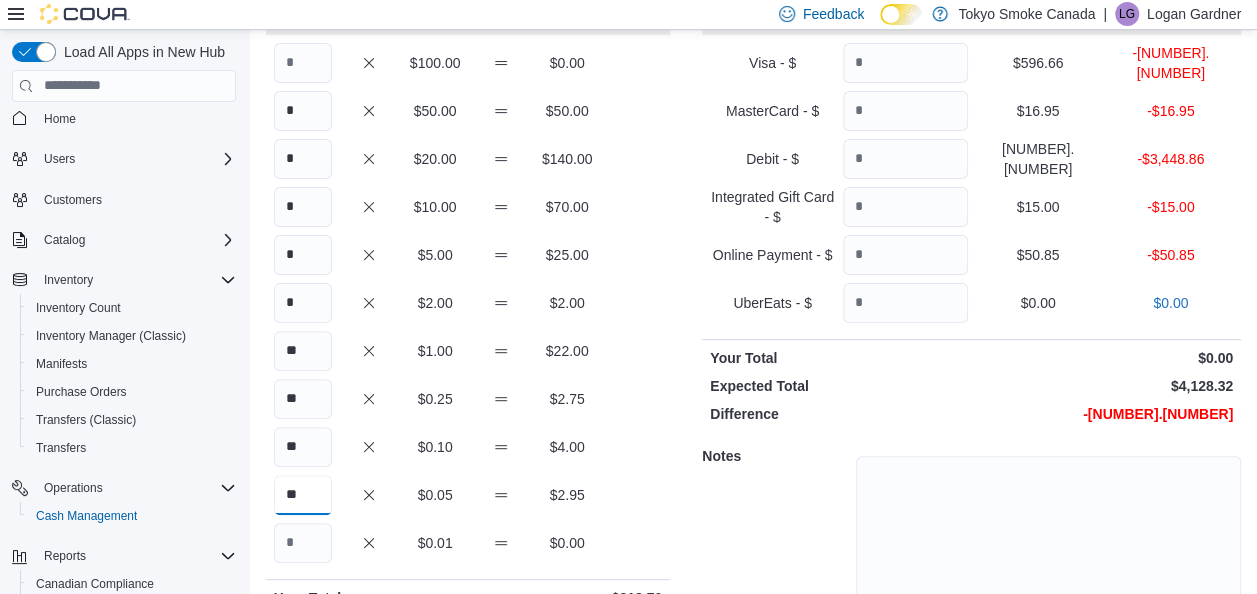 scroll, scrollTop: 54, scrollLeft: 0, axis: vertical 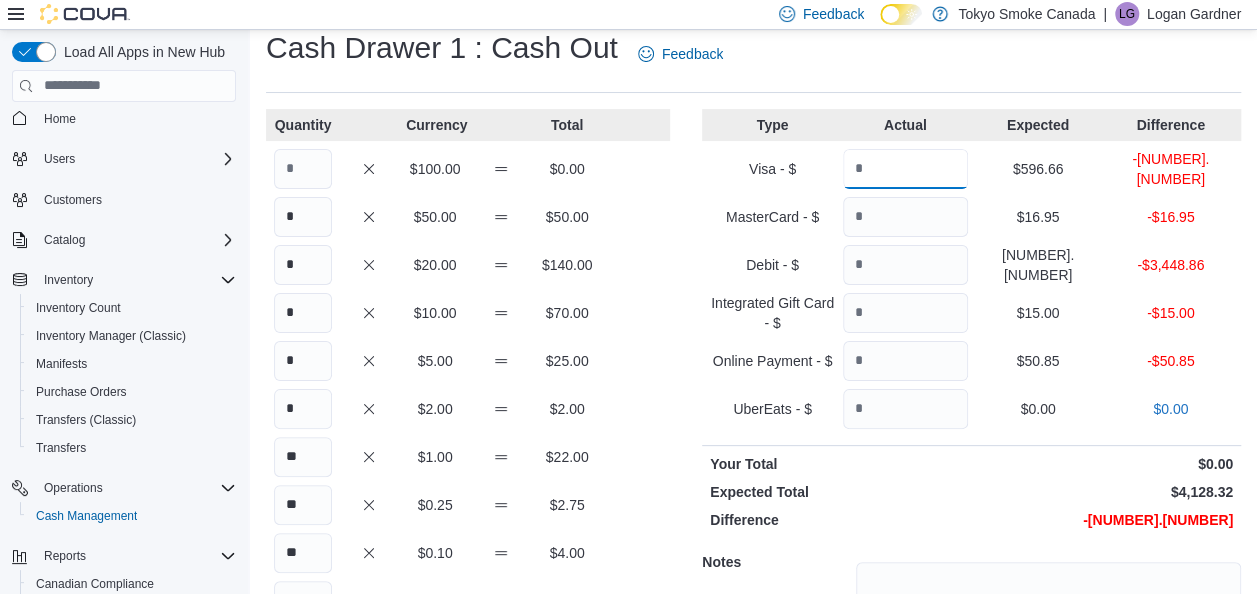 click at bounding box center (905, 169) 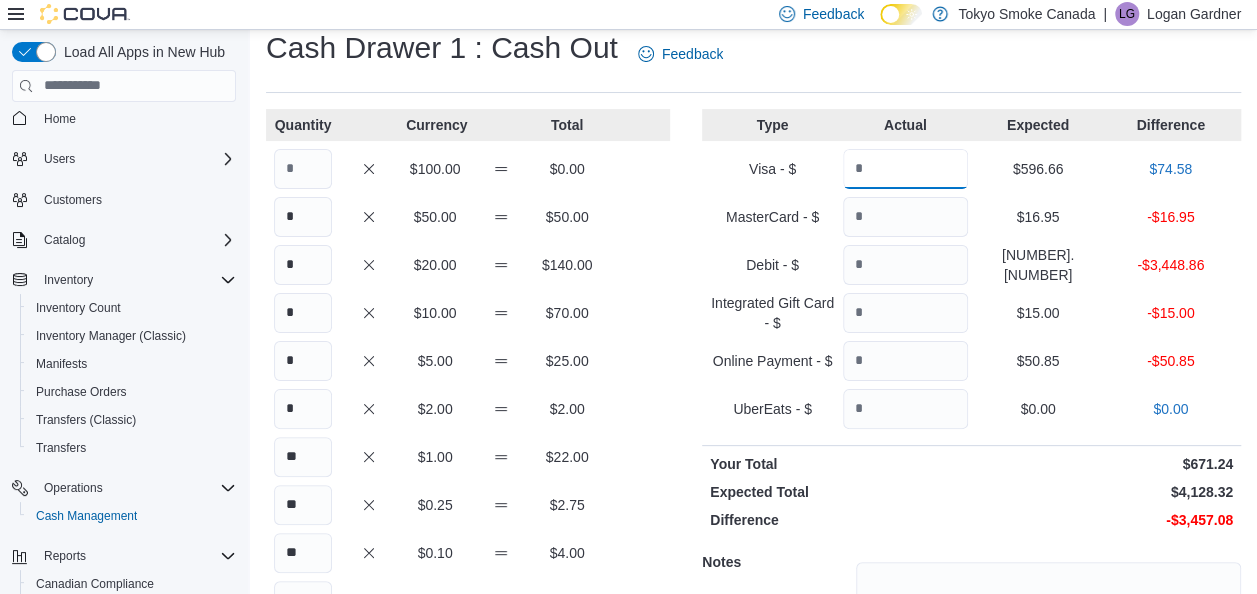 type on "******" 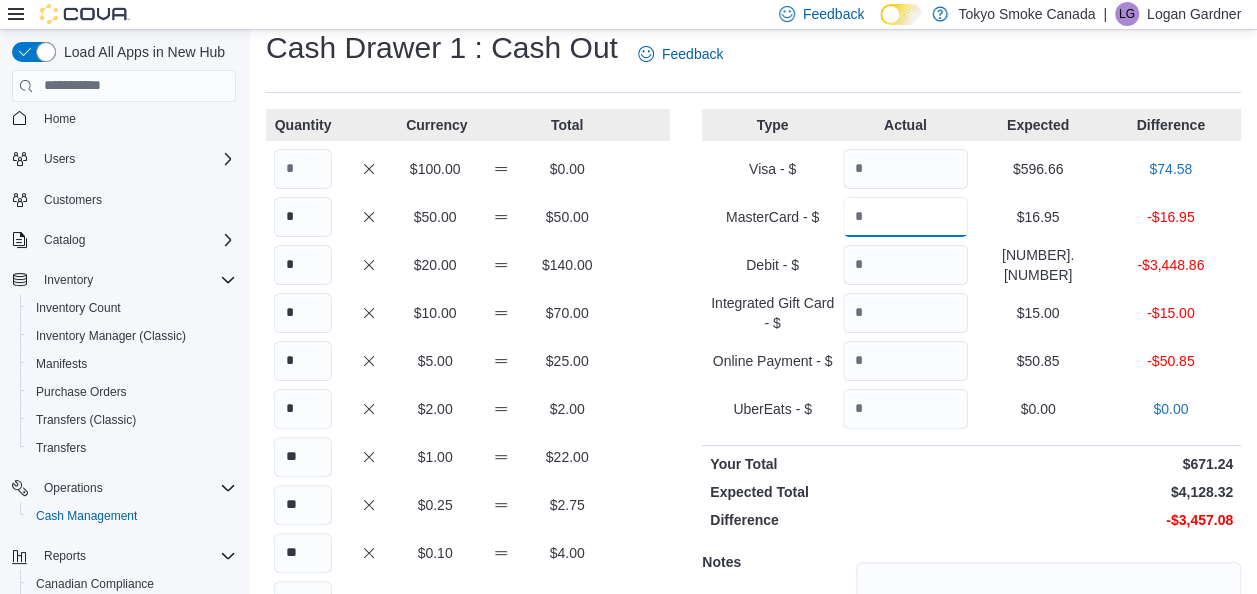 click at bounding box center (905, 217) 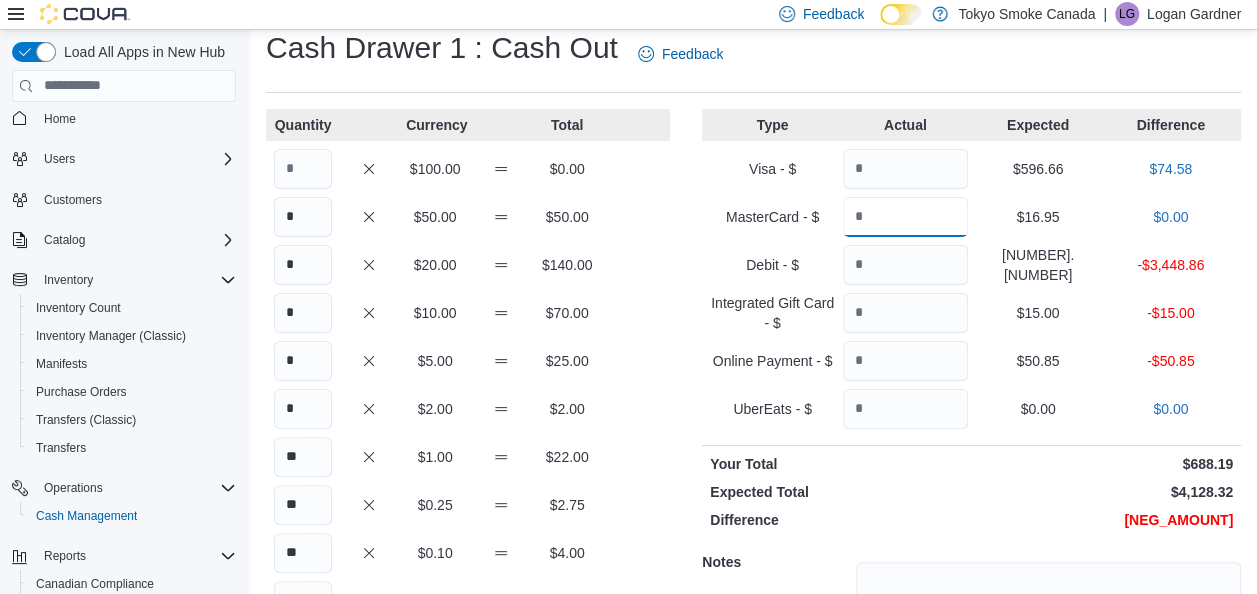 type on "*****" 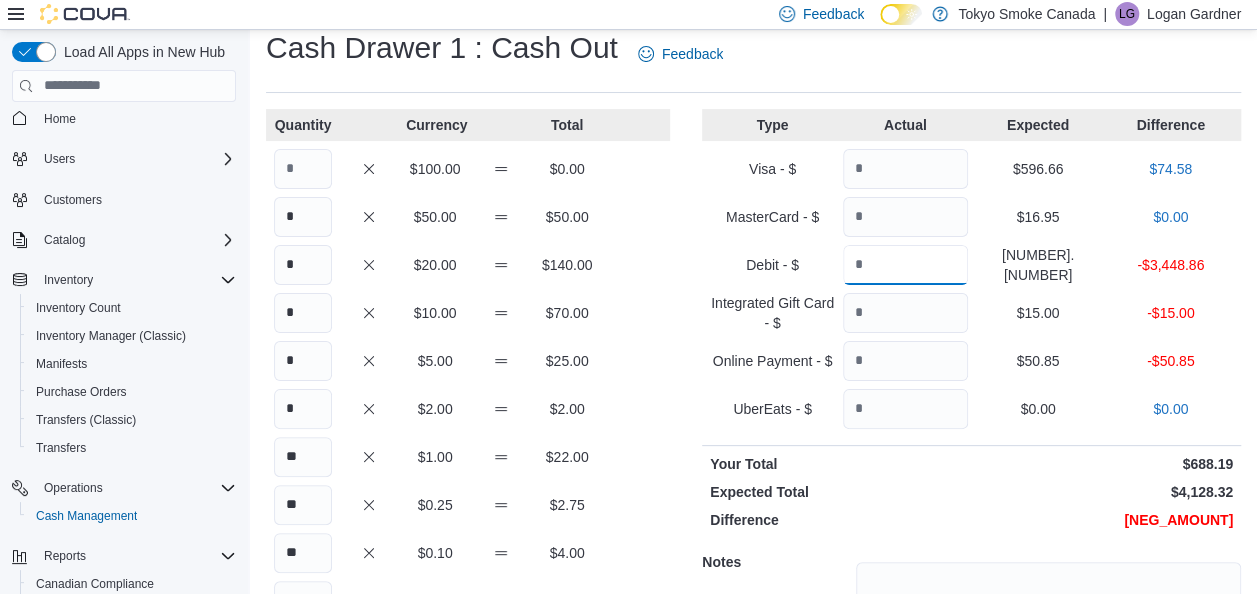 click at bounding box center [905, 265] 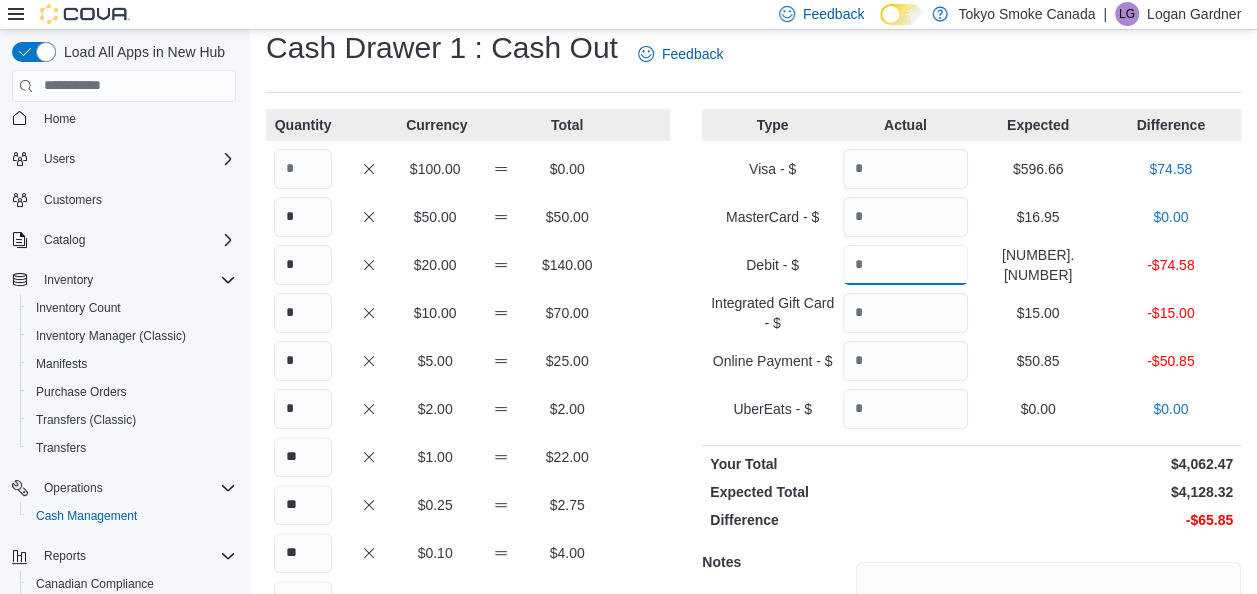 type on "*******" 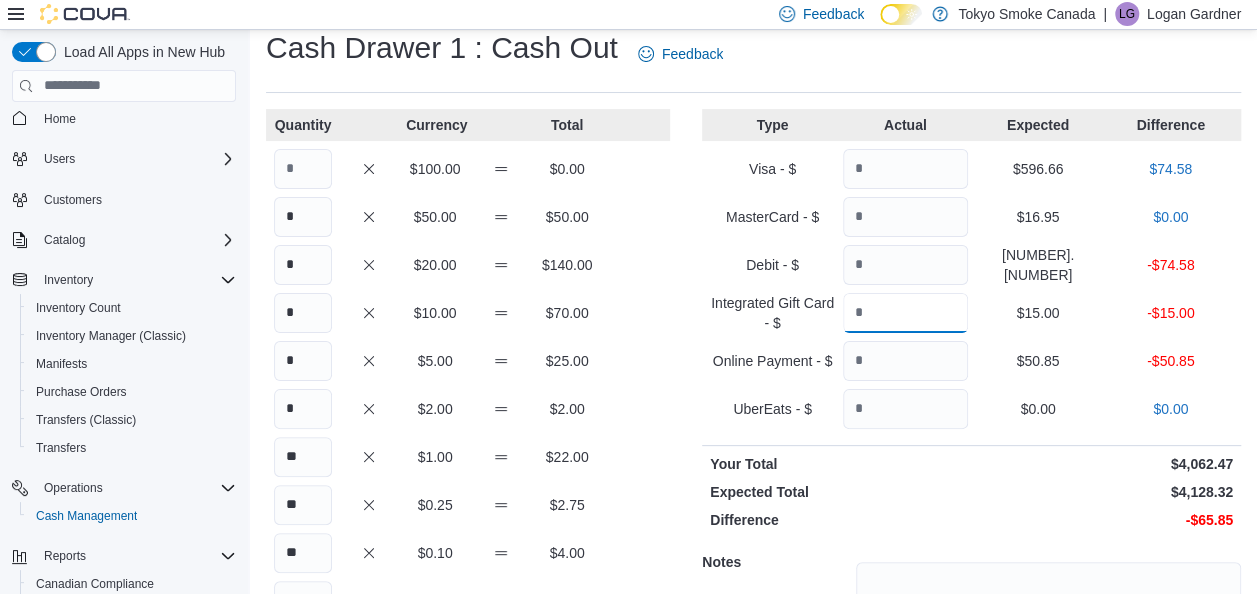 click at bounding box center (905, 313) 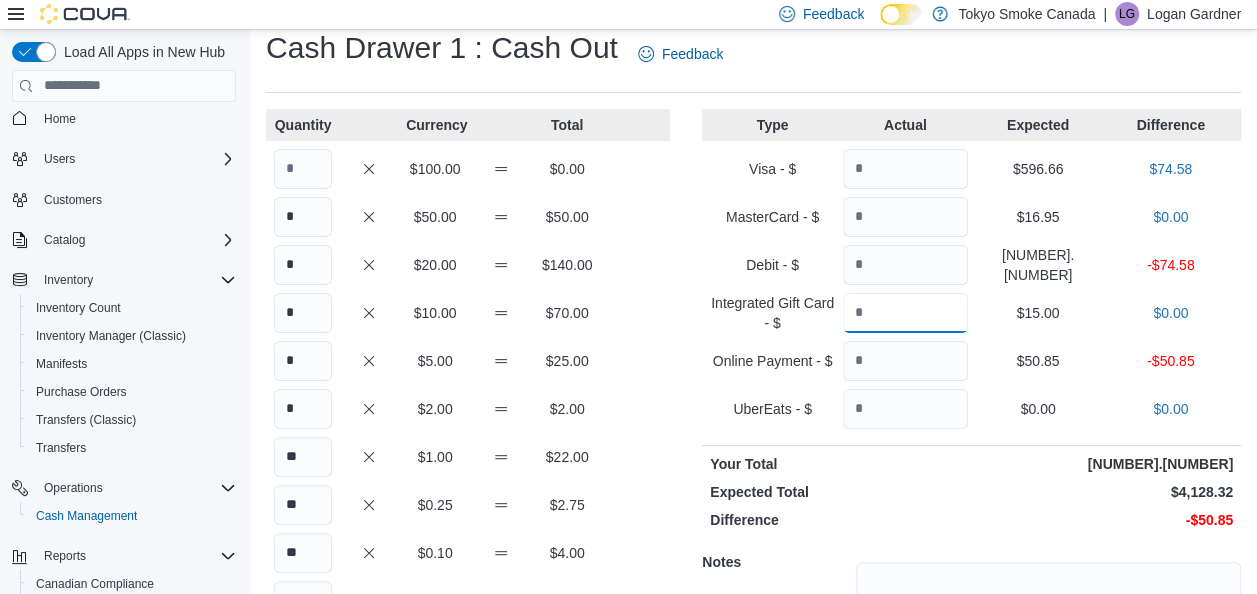 type on "*****" 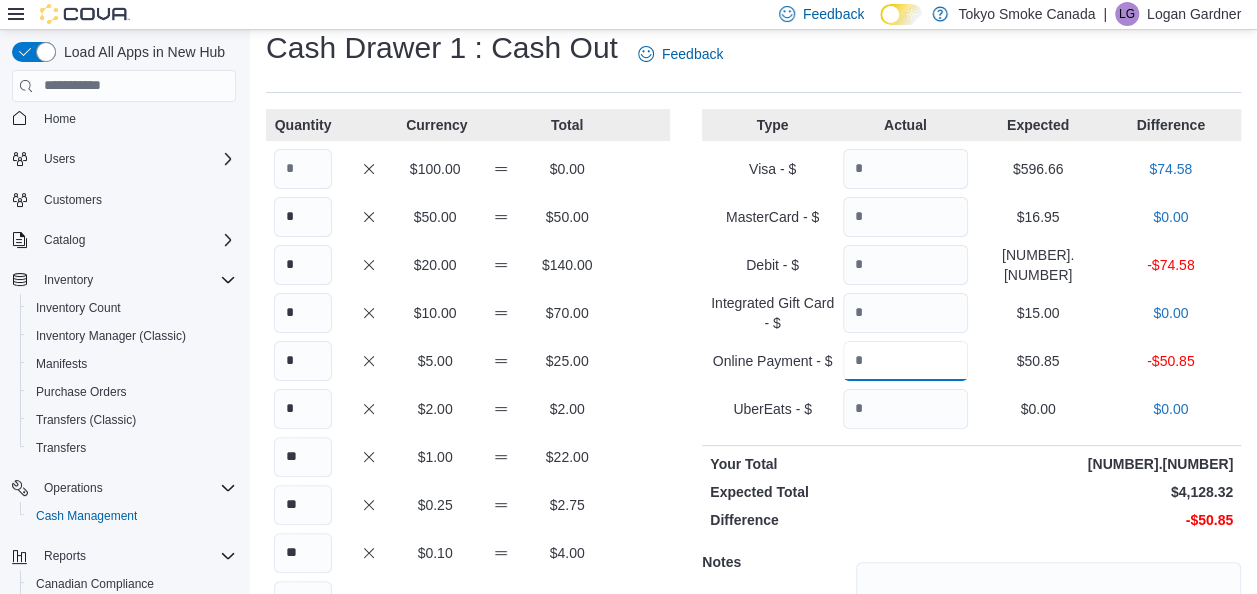 click at bounding box center [905, 361] 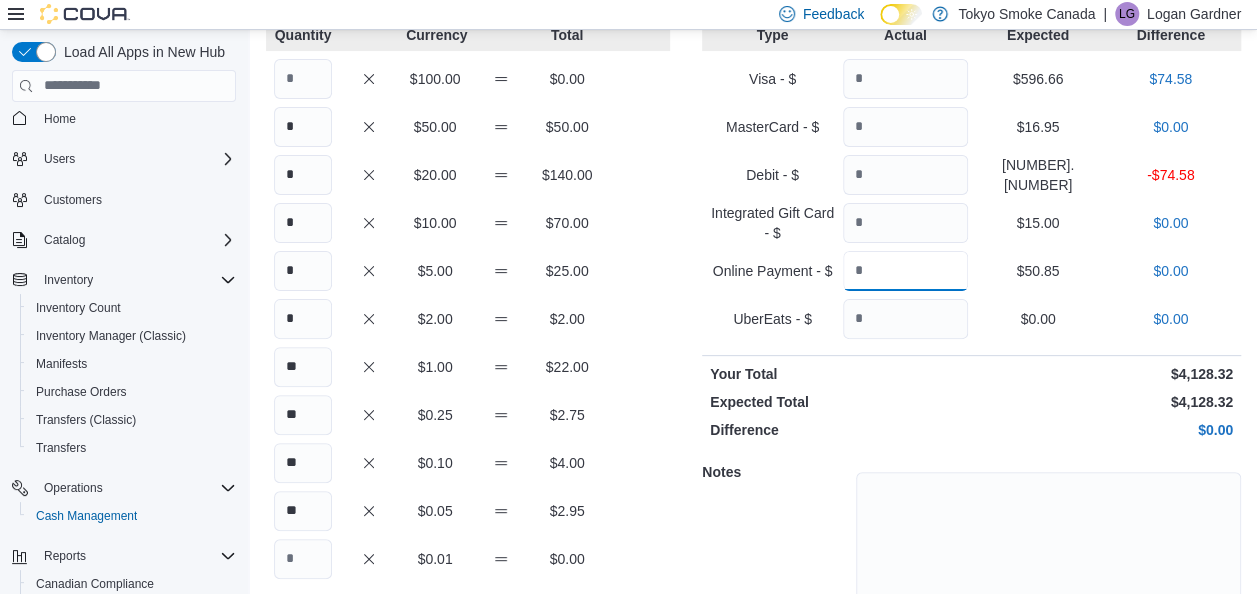 scroll, scrollTop: 254, scrollLeft: 0, axis: vertical 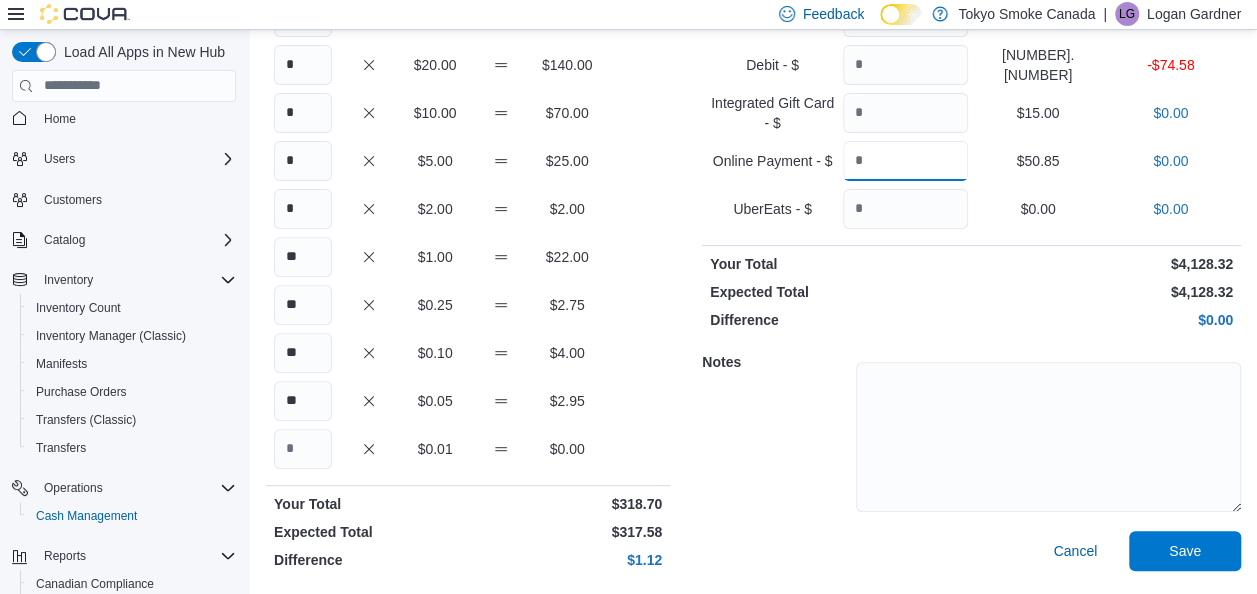 type on "*****" 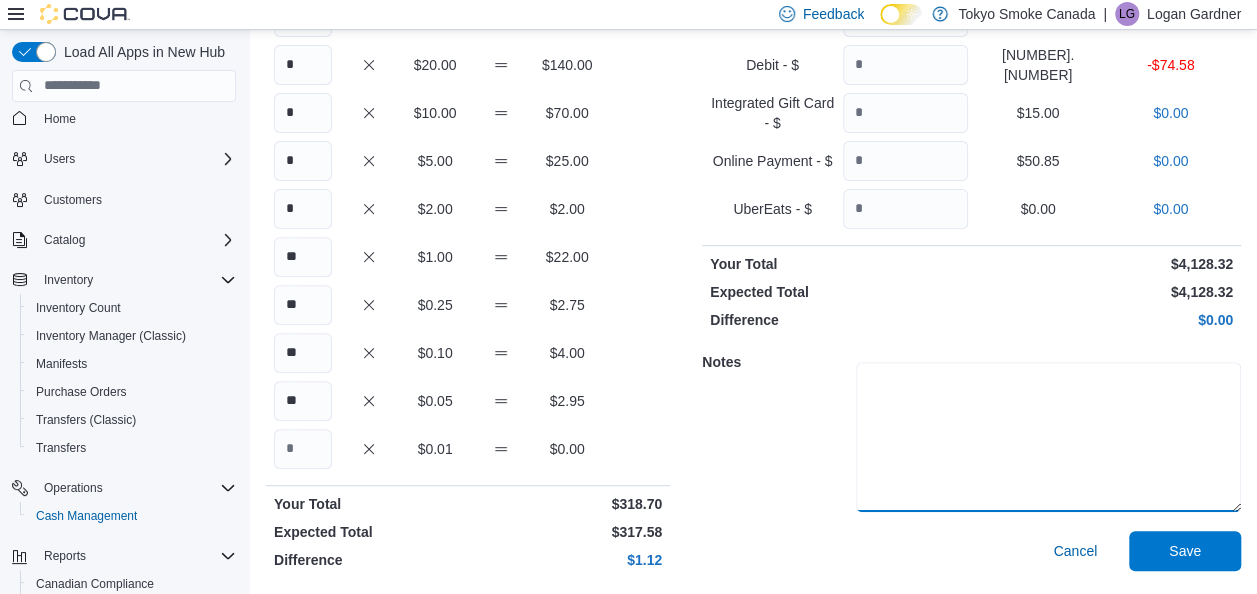 click at bounding box center (1048, 437) 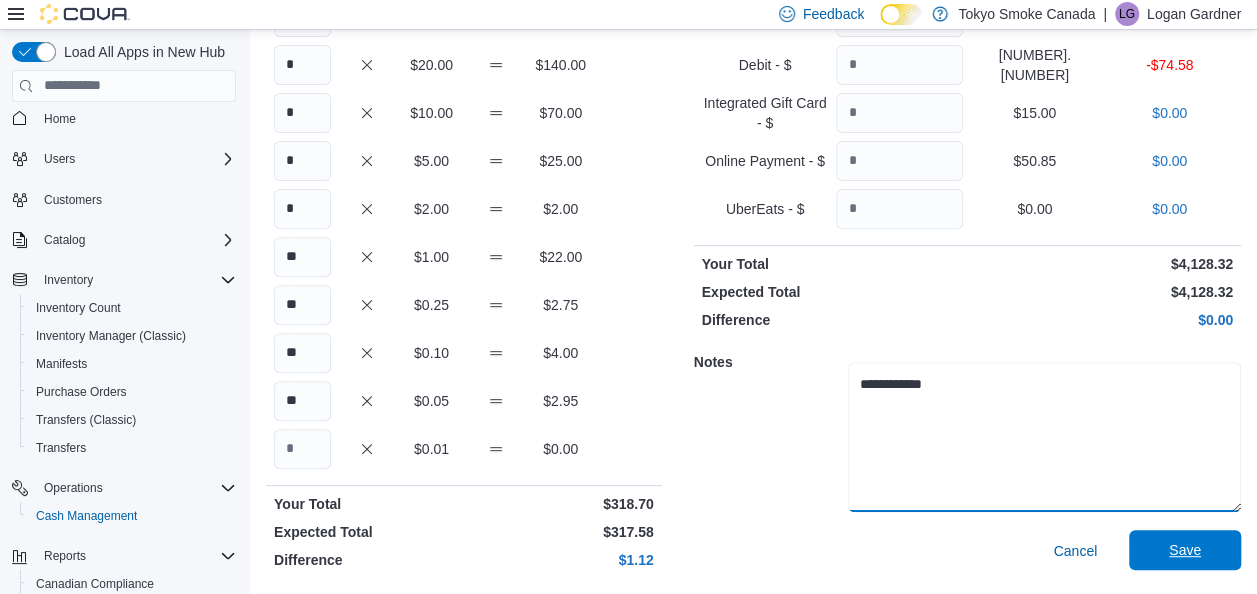 type on "**********" 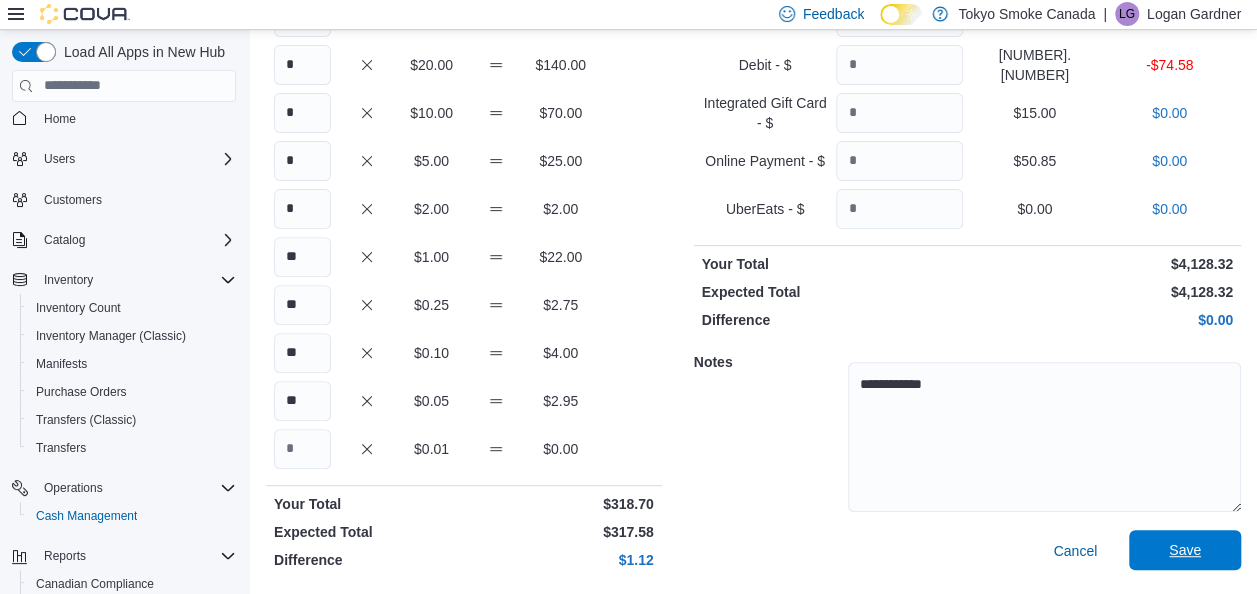 click on "Save" at bounding box center [1185, 550] 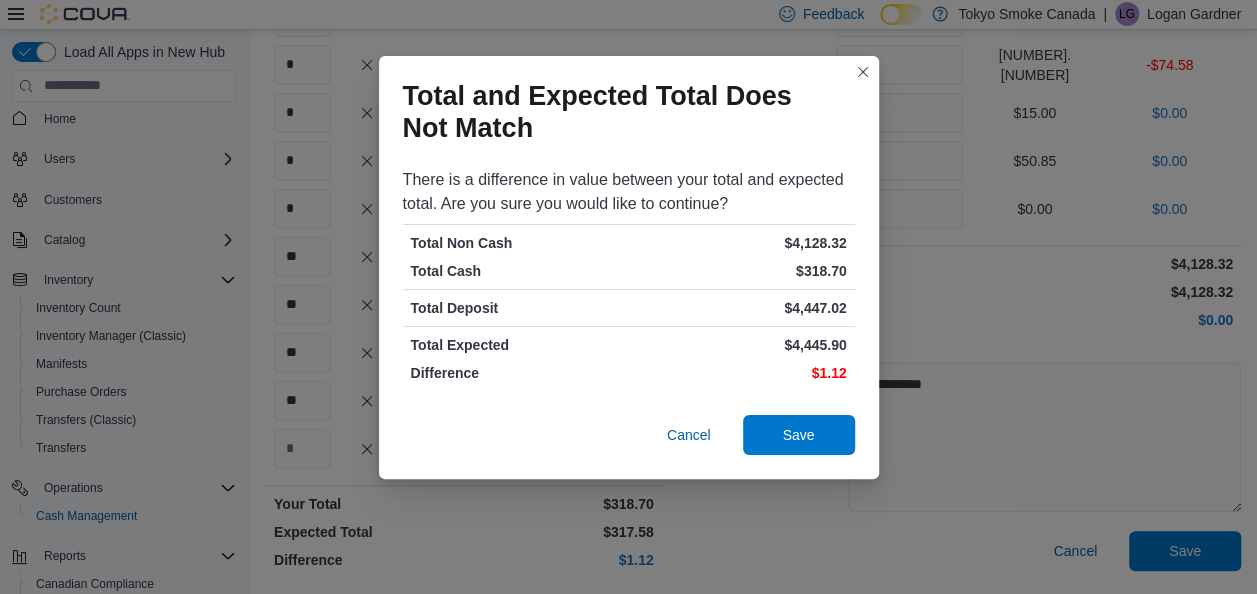 click on "Cancel Save" at bounding box center (629, 439) 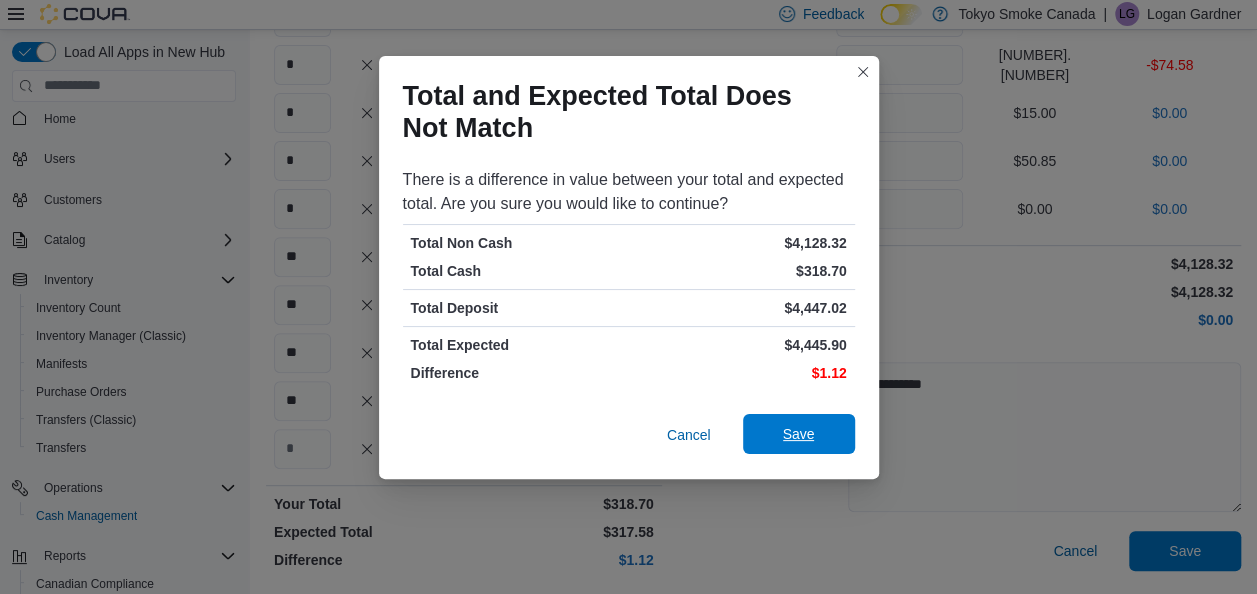 click on "Save" at bounding box center (799, 434) 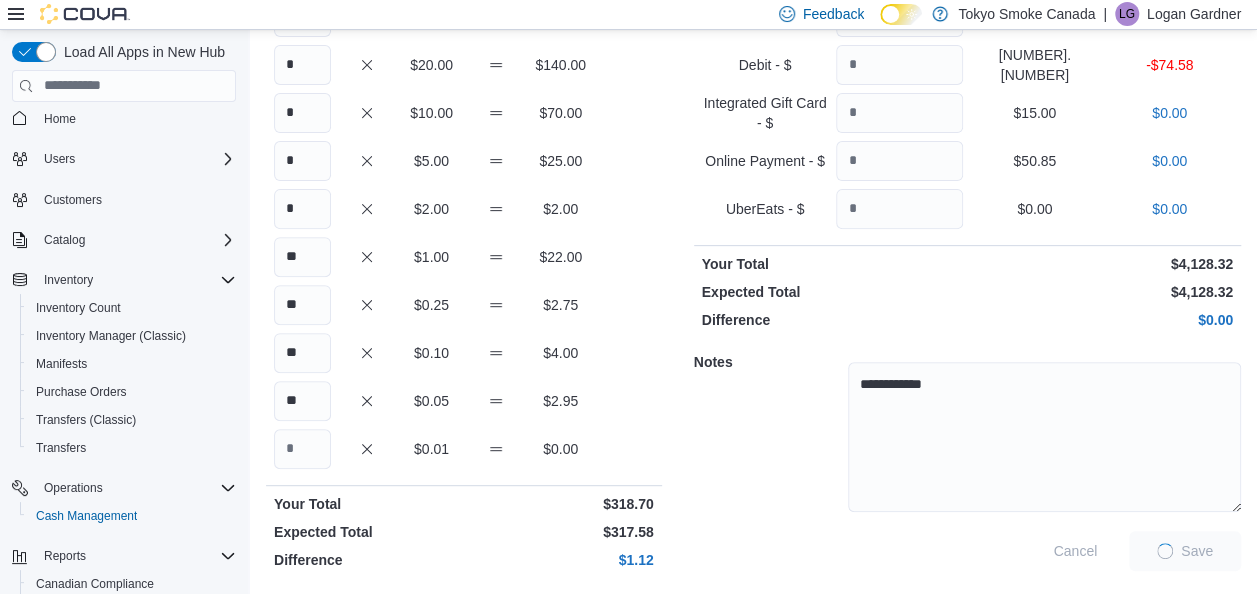 scroll, scrollTop: 6, scrollLeft: 0, axis: vertical 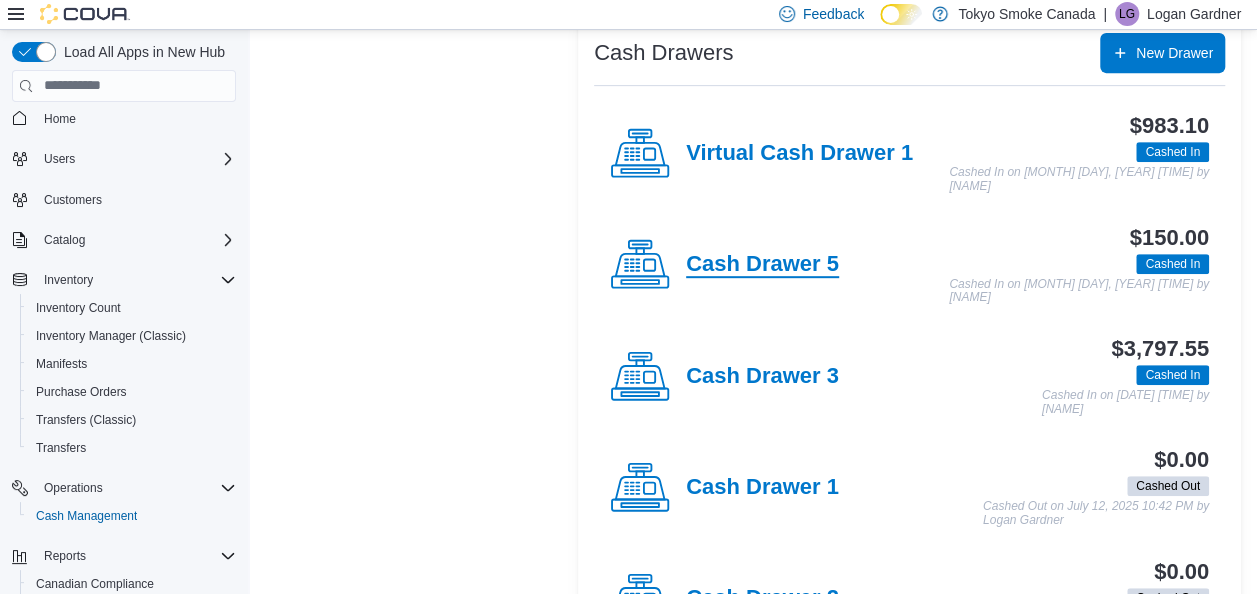 click on "Cash Drawer 5" at bounding box center (762, 265) 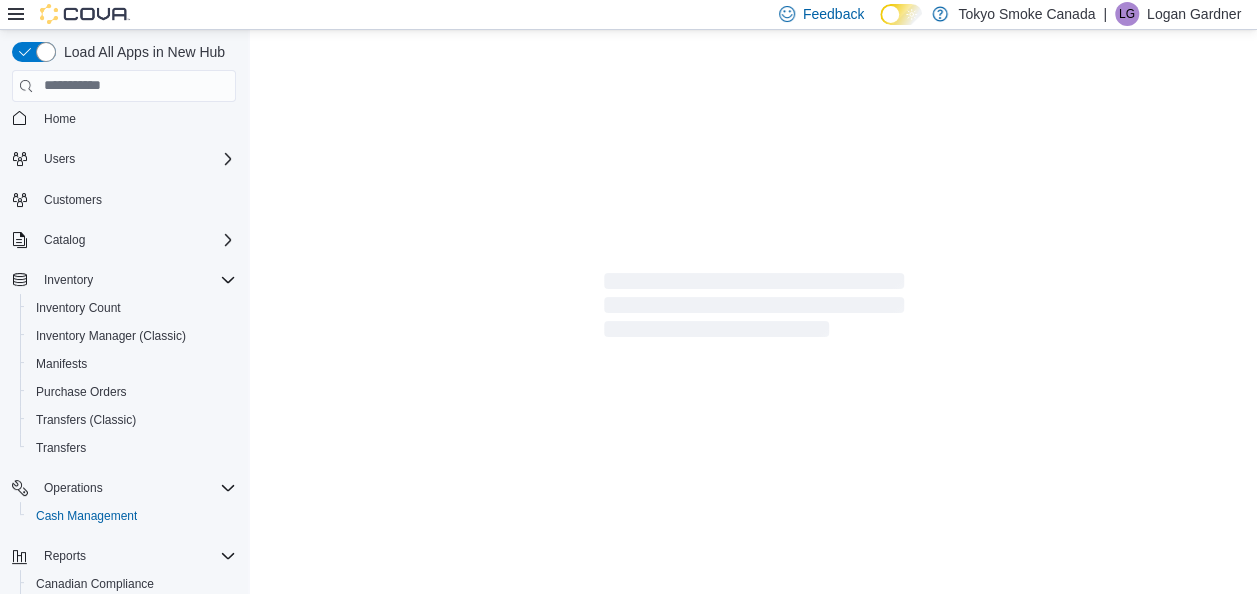 scroll, scrollTop: 0, scrollLeft: 0, axis: both 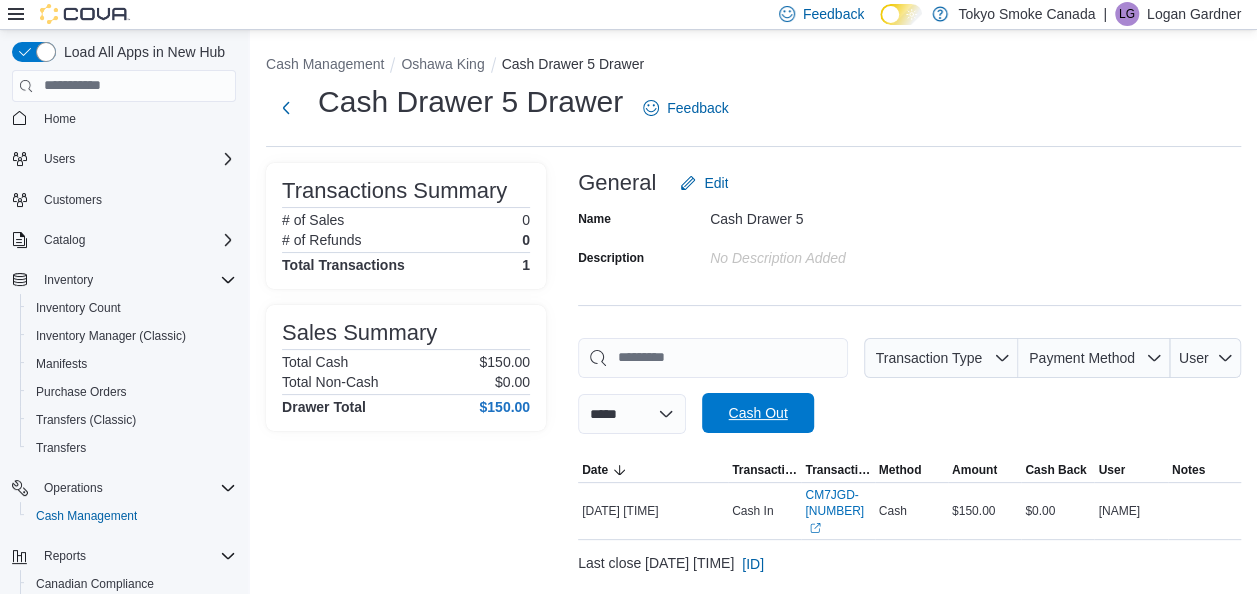 click on "Cash Out" at bounding box center [757, 413] 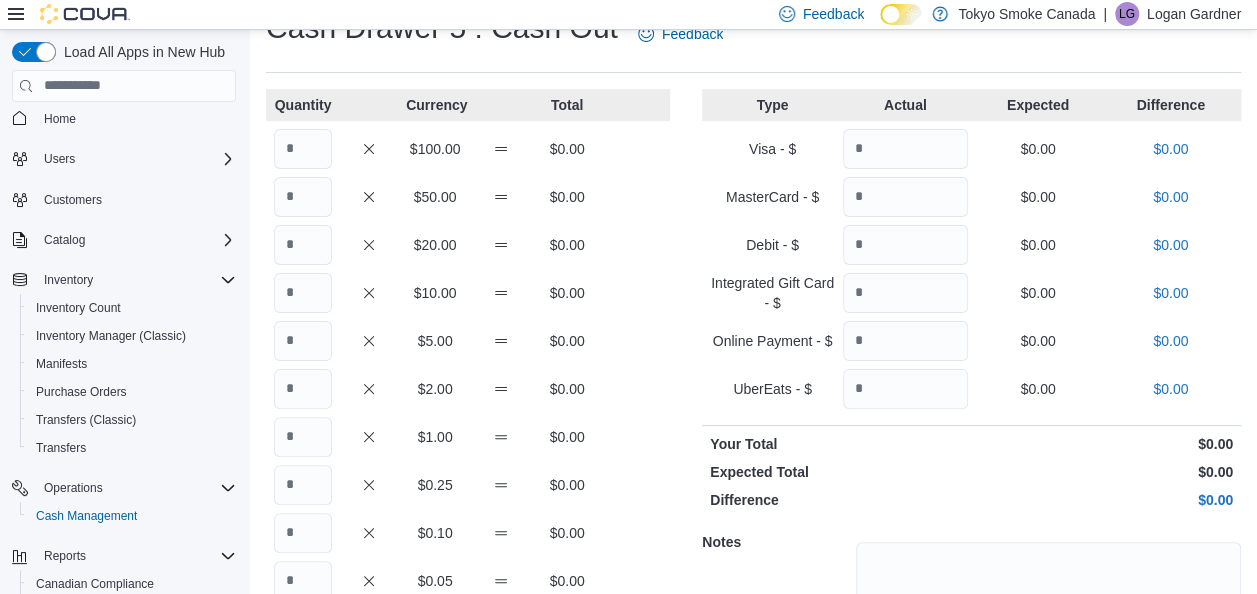 scroll, scrollTop: 200, scrollLeft: 0, axis: vertical 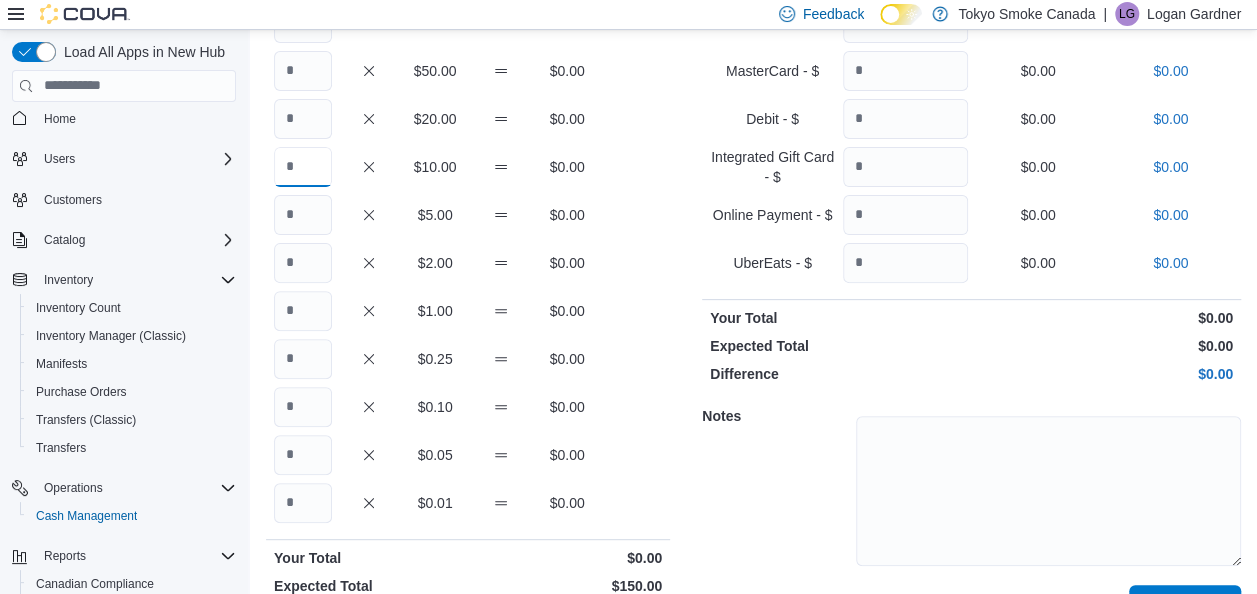click at bounding box center [303, 167] 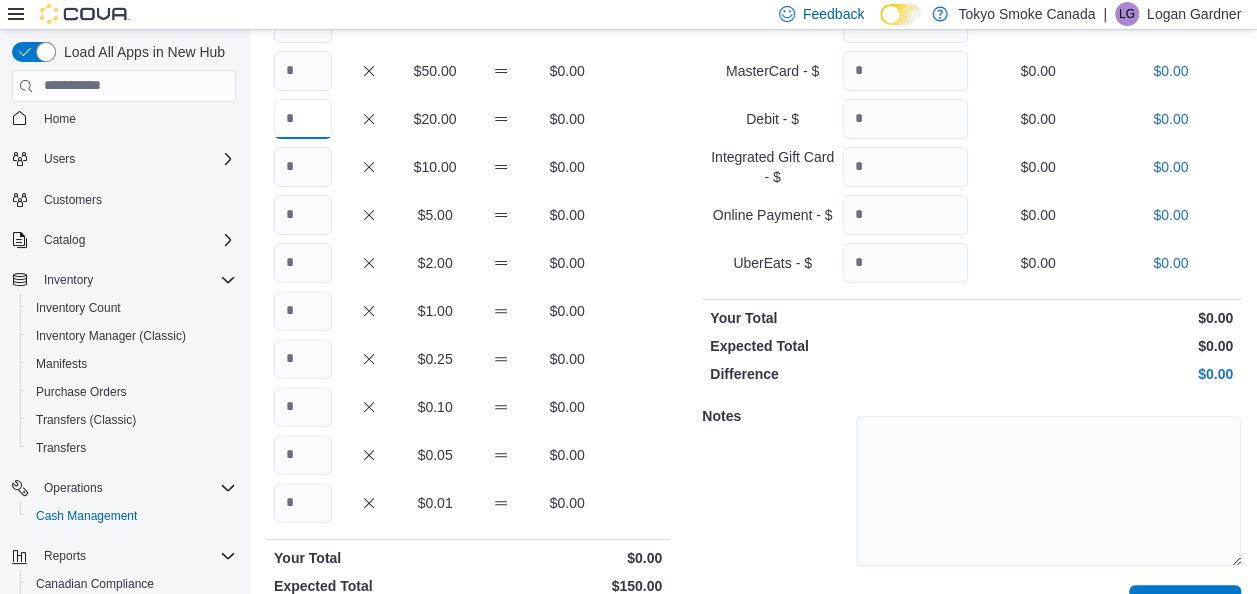 click at bounding box center [303, 119] 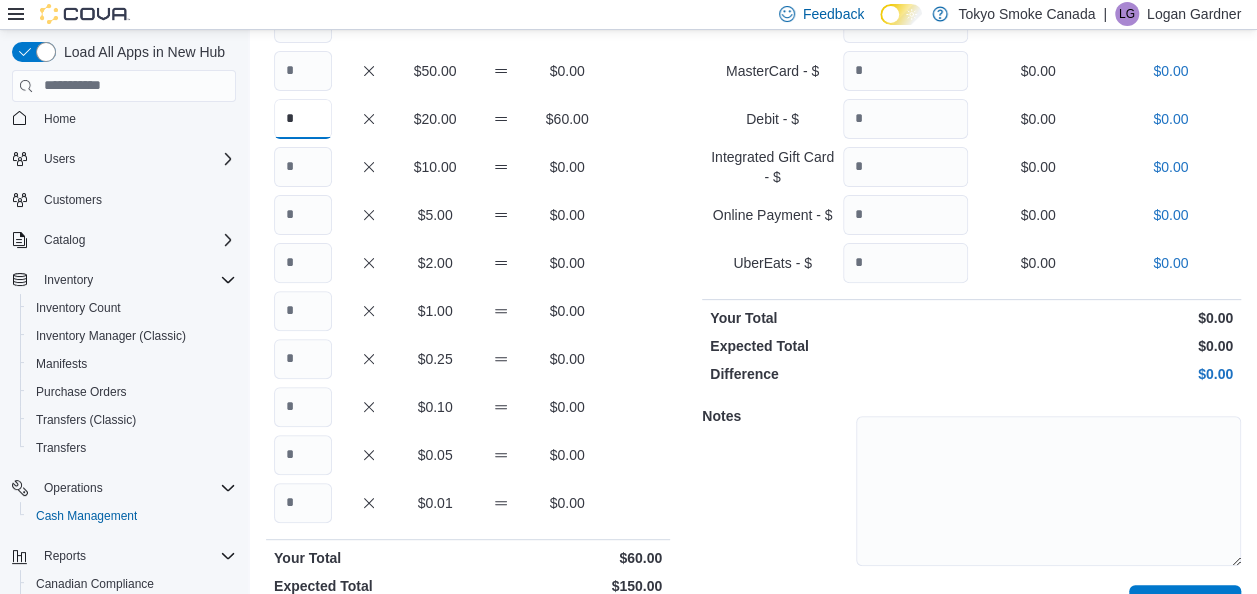type on "*" 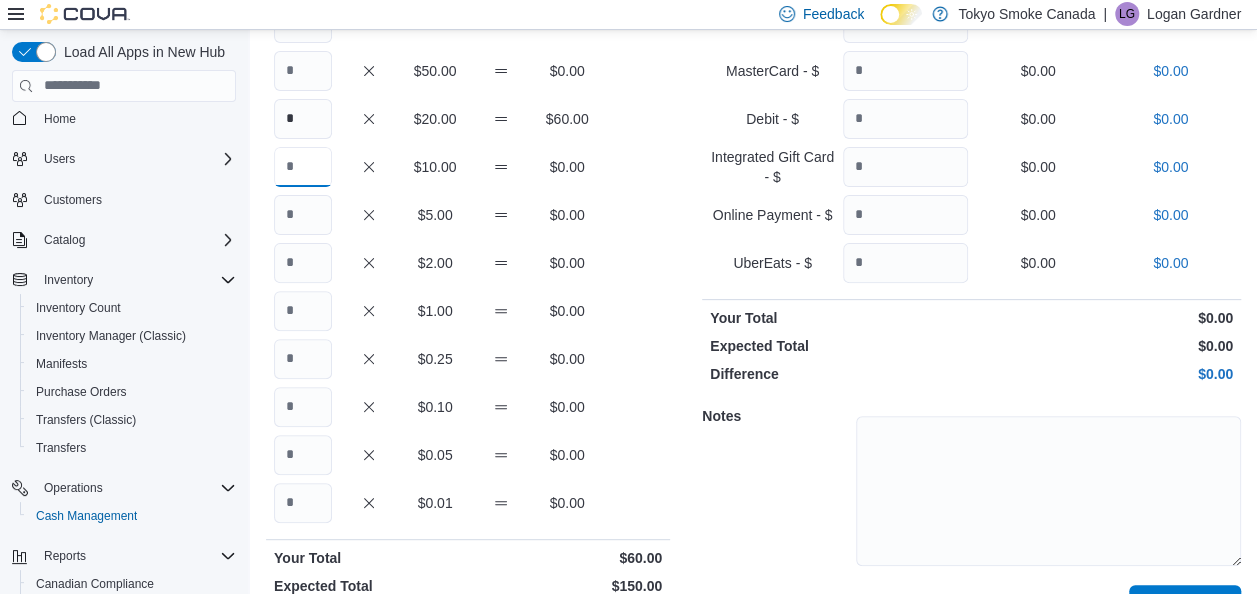 click at bounding box center [303, 167] 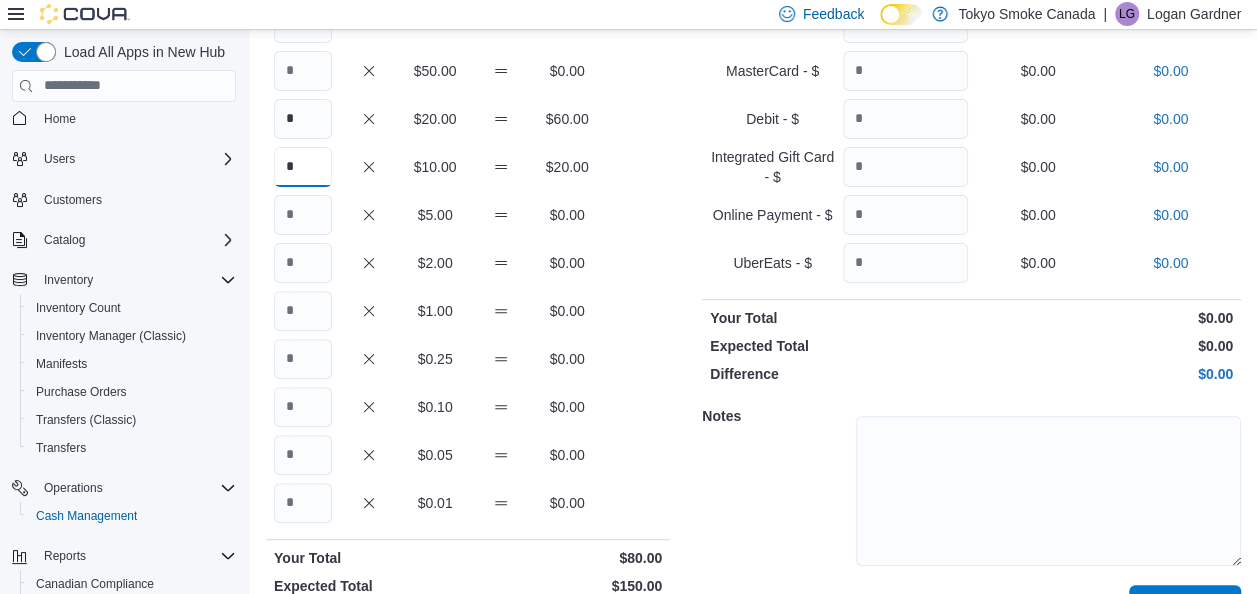 type on "*" 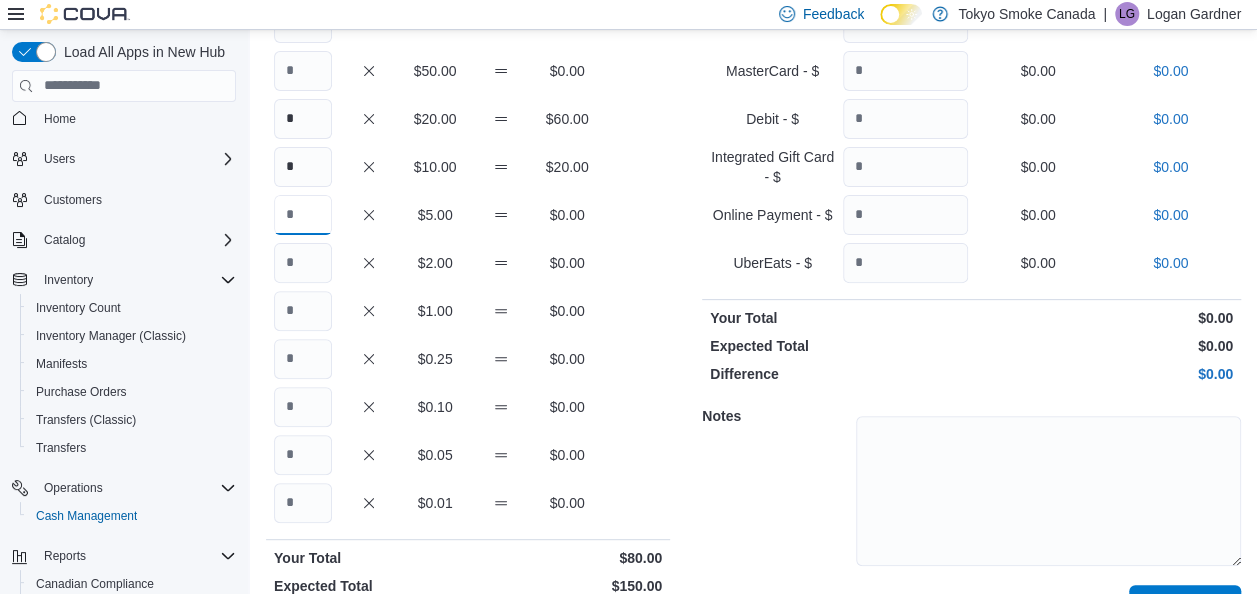 click at bounding box center (303, 215) 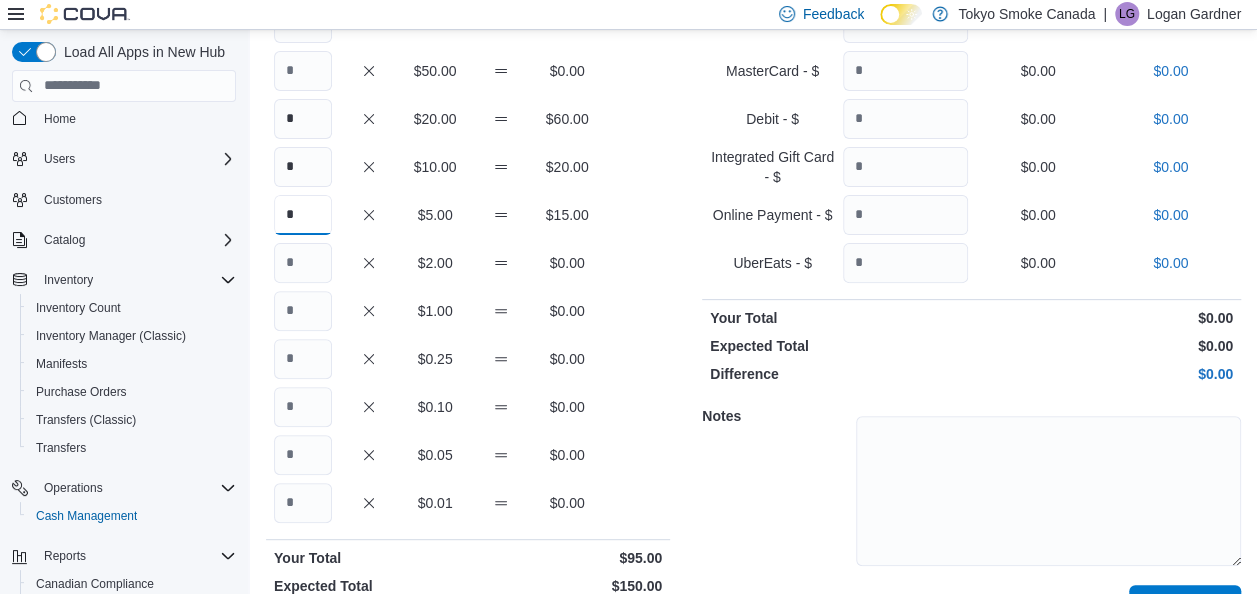 type on "*" 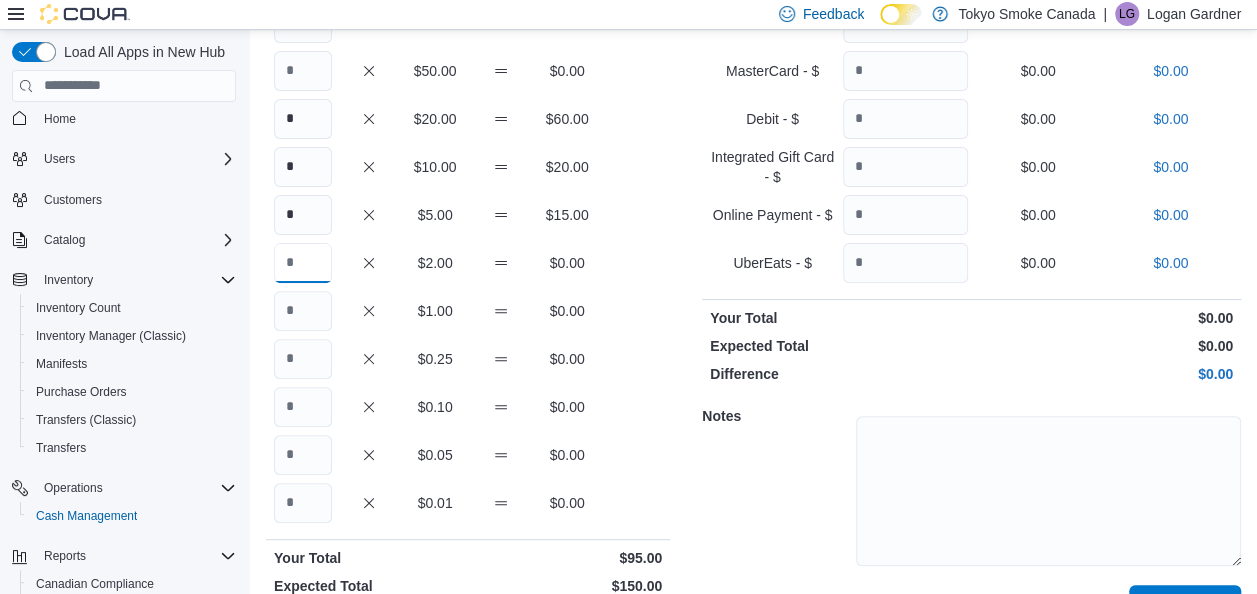 click at bounding box center [303, 263] 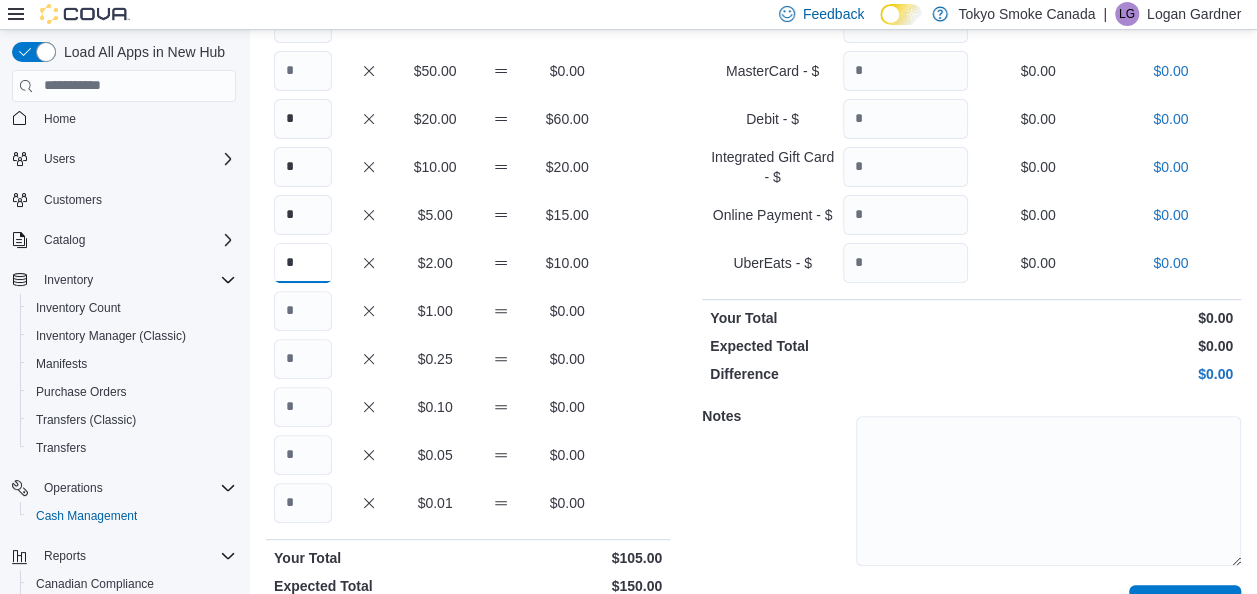 type on "*" 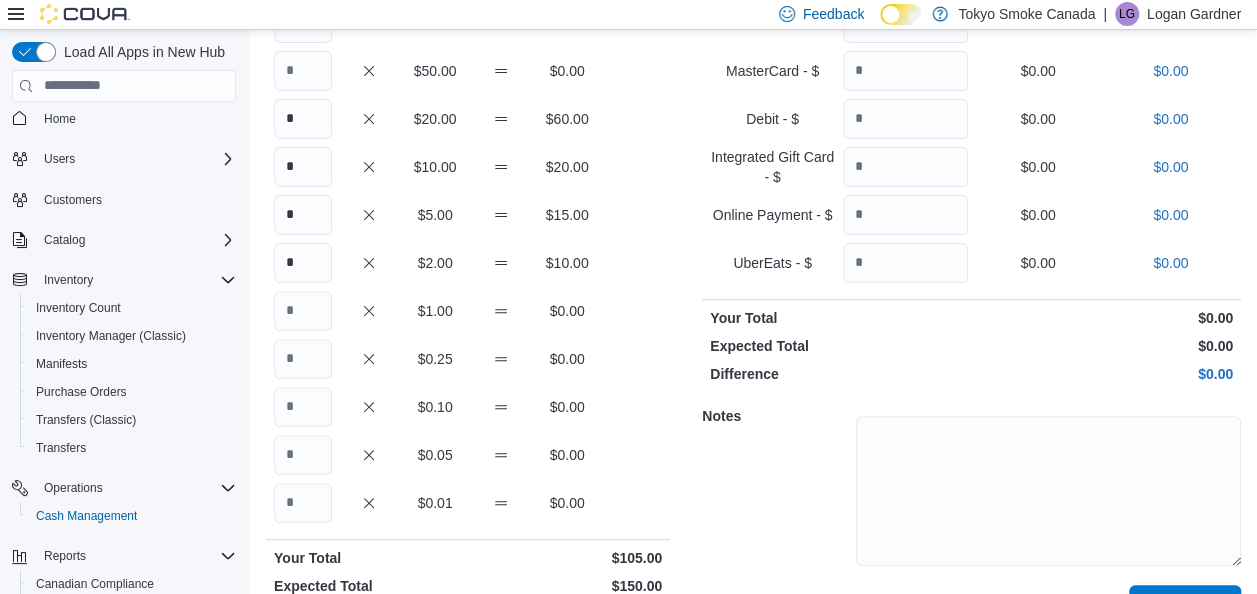 click on "Quantity Currency Total $100.00 $0.00 $50.00 $0.00 * $20.00 $60.00 * $10.00 $20.00 * $5.00 $15.00 * $2.00 $10.00 $1.00 $0.00 $0.25 $0.00 $0.10 $0.00 $0.05 $0.00 $0.01 $0.00 Your Total $105.00 Expected Total $150.00 Difference  -$45.00" at bounding box center [468, 297] 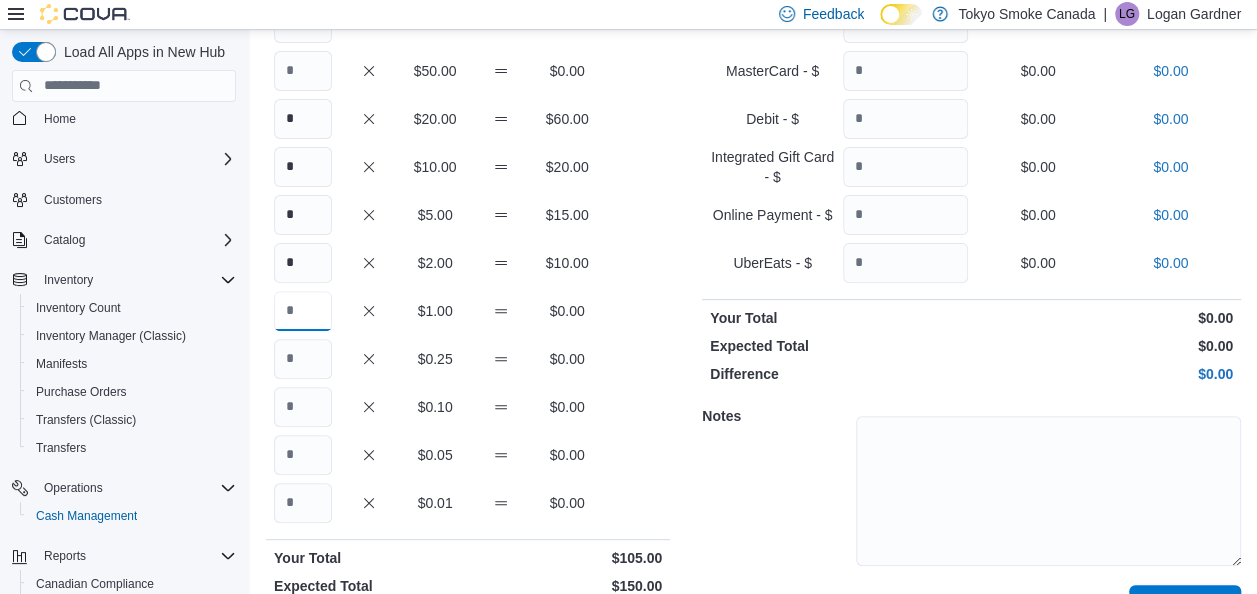 click at bounding box center (303, 311) 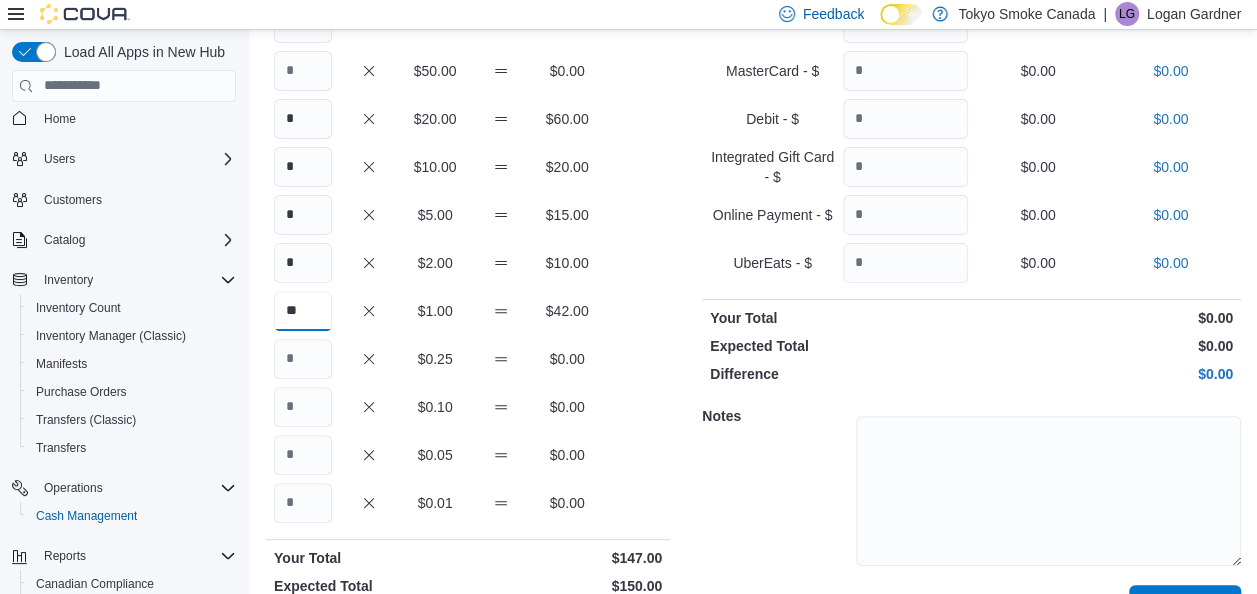 type on "**" 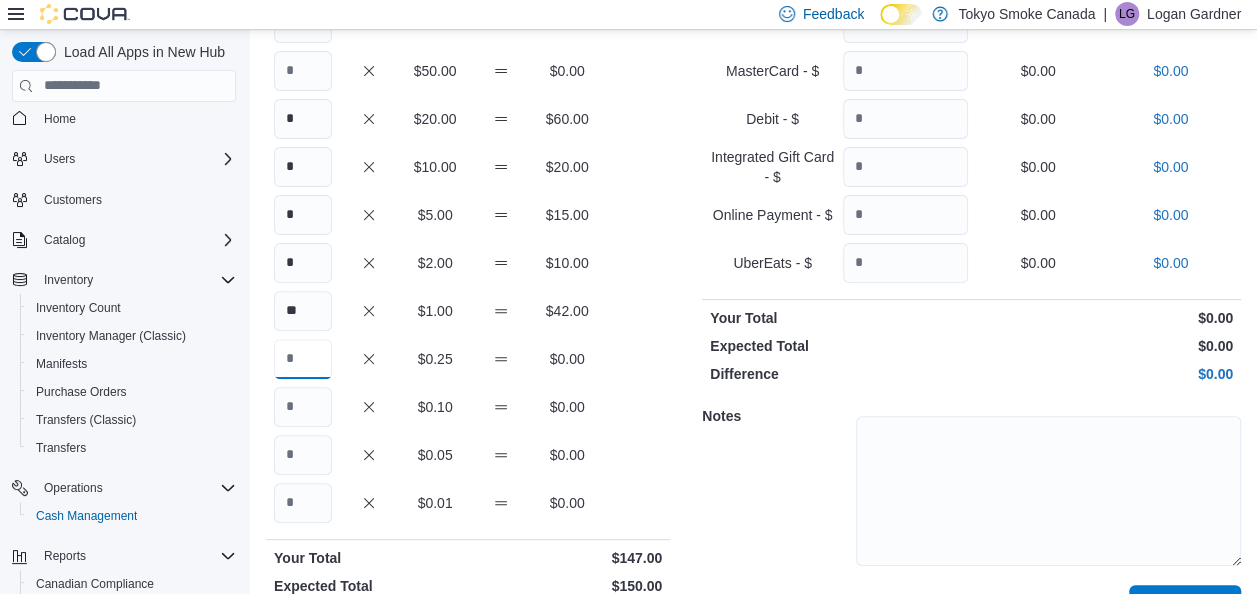 click at bounding box center [303, 359] 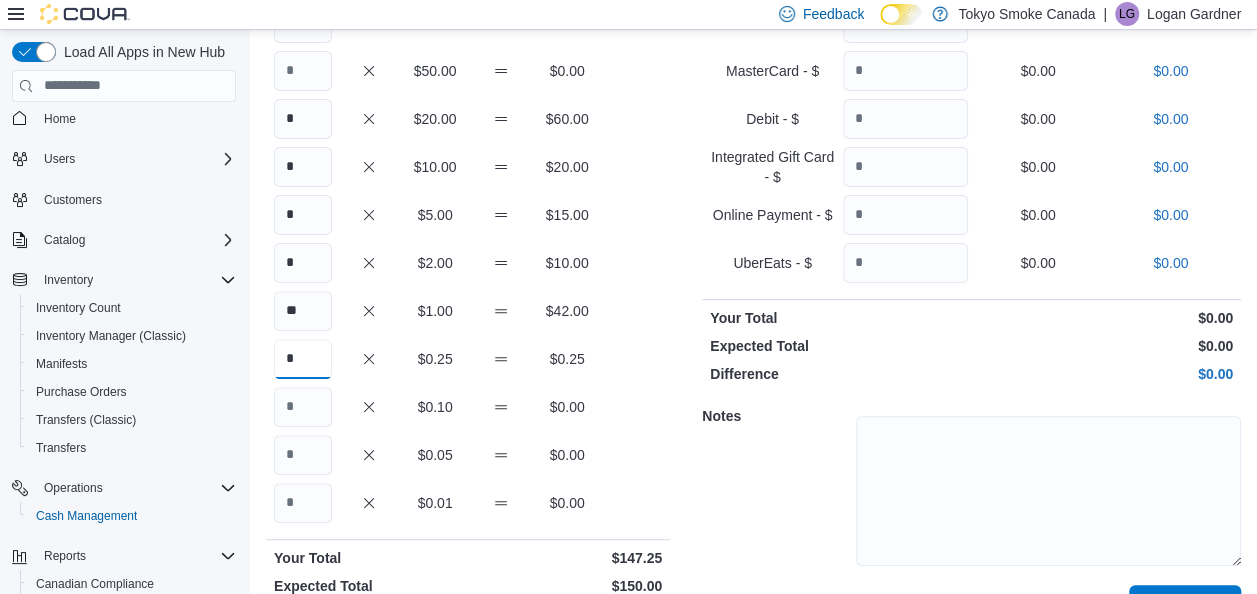 type on "*" 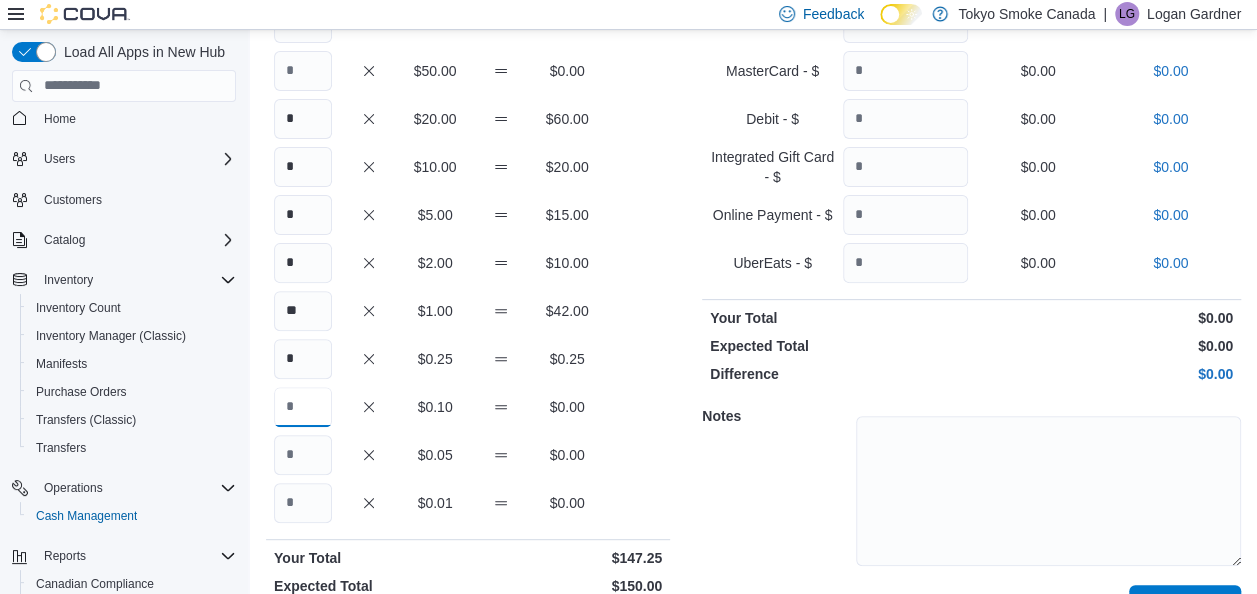 click at bounding box center (303, 407) 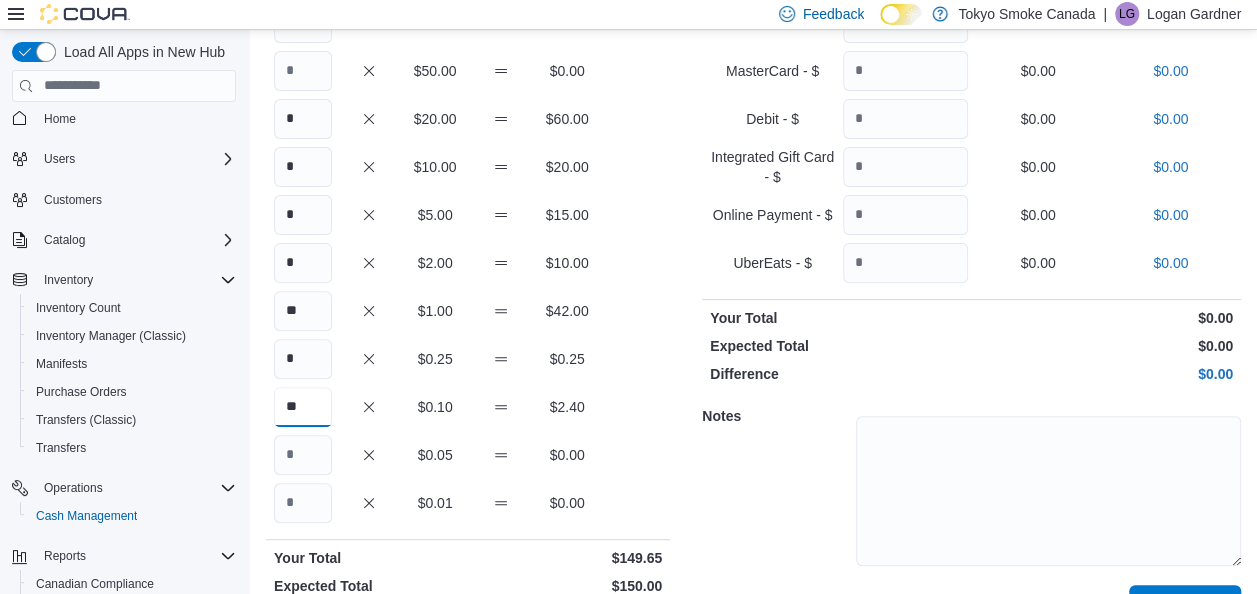 type on "**" 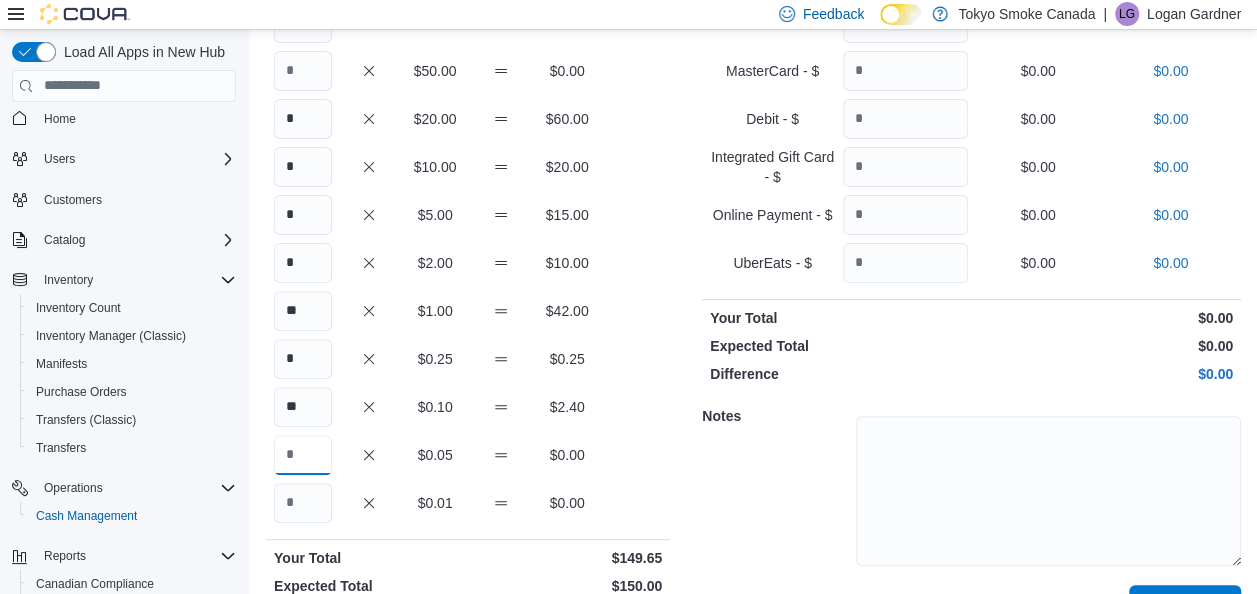 click at bounding box center (303, 455) 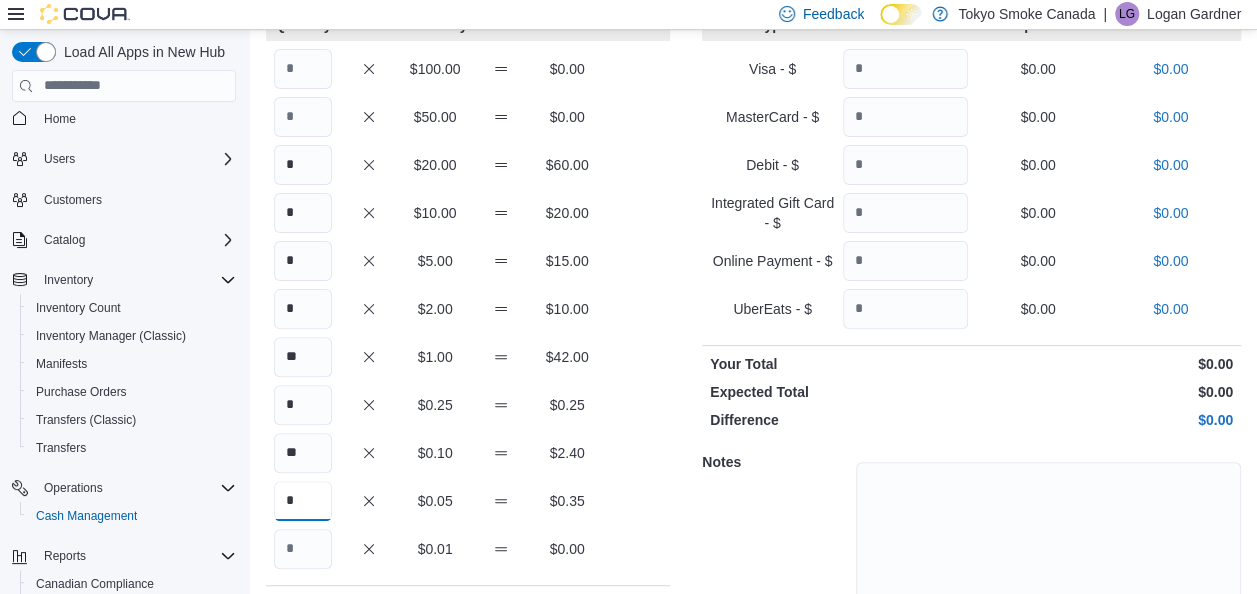 scroll, scrollTop: 254, scrollLeft: 0, axis: vertical 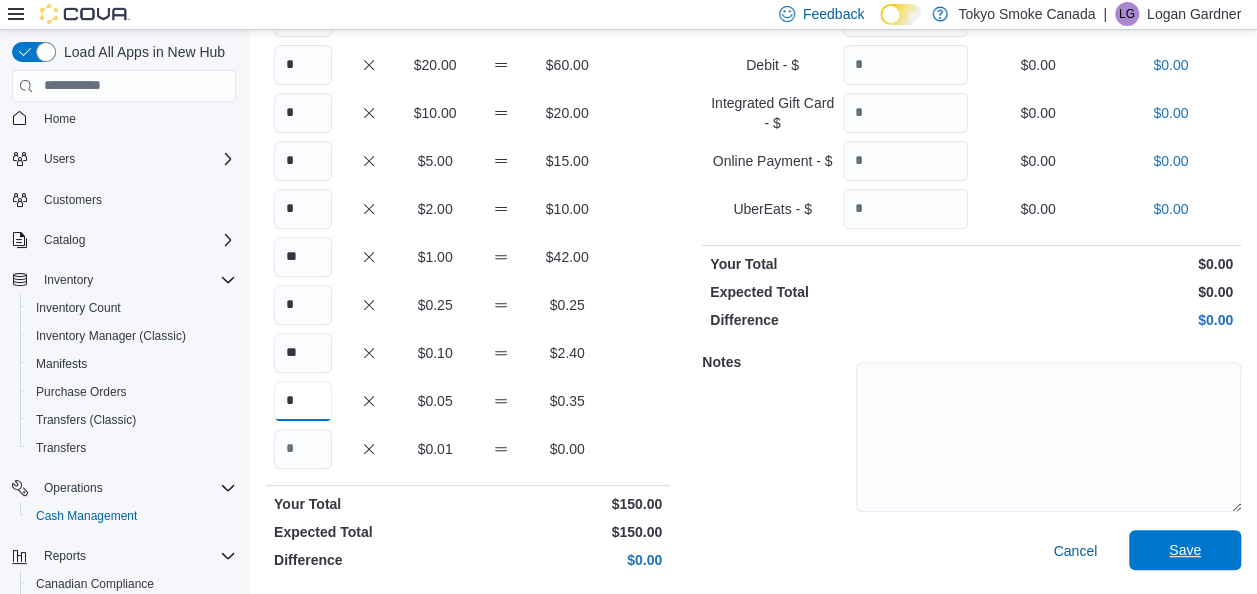 type on "*" 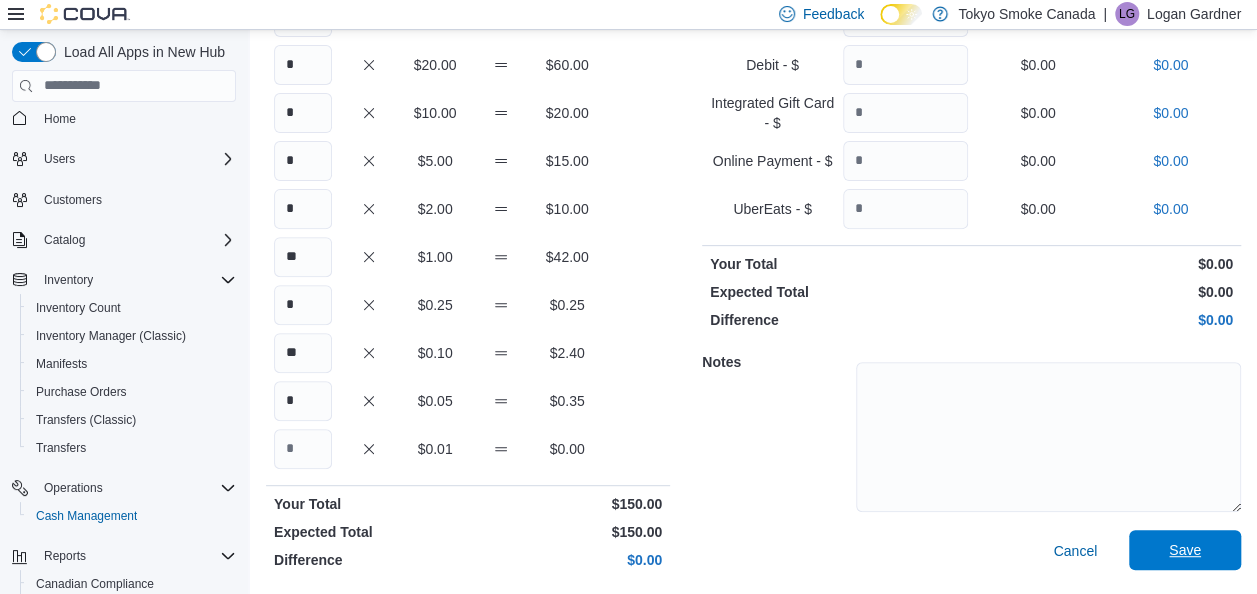 click on "Save" at bounding box center [1185, 550] 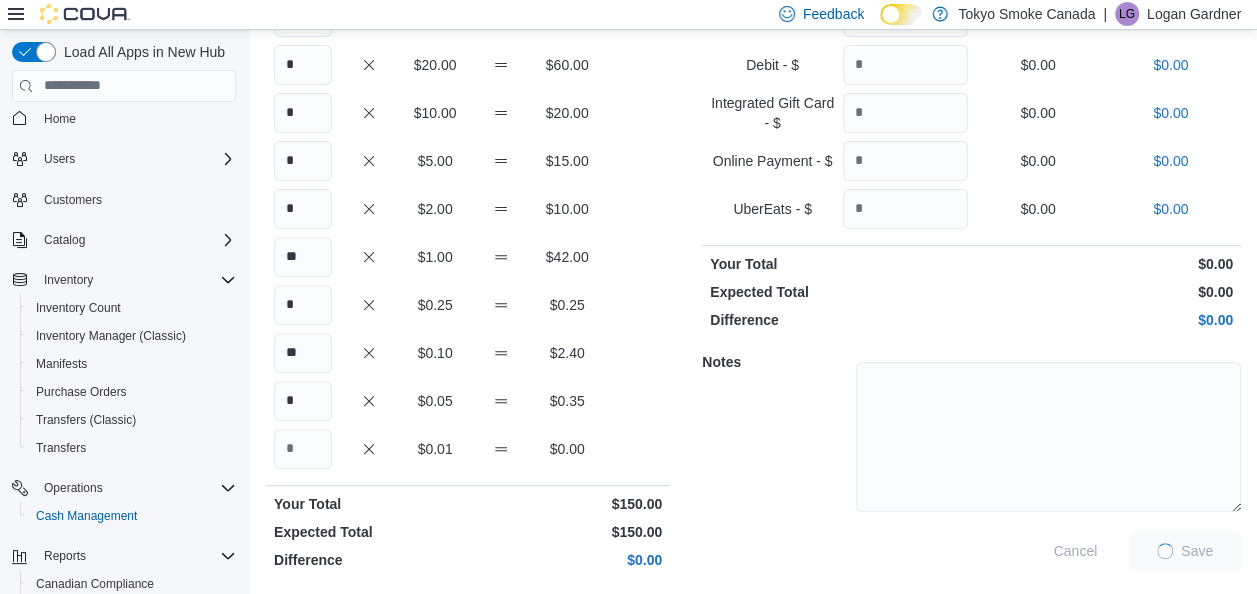 scroll, scrollTop: 6, scrollLeft: 0, axis: vertical 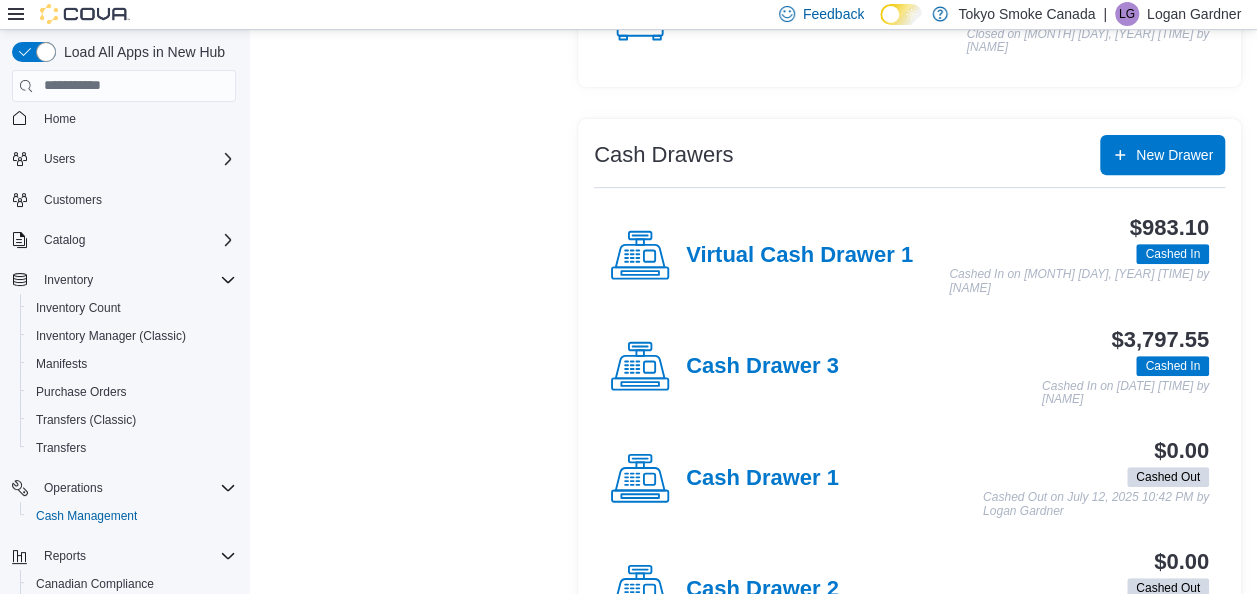 click on "Cash Drawer 3 $3,797.55   Cashed In Cashed In on [DATE] [TIME]  by     [NAME]" at bounding box center [909, 367] 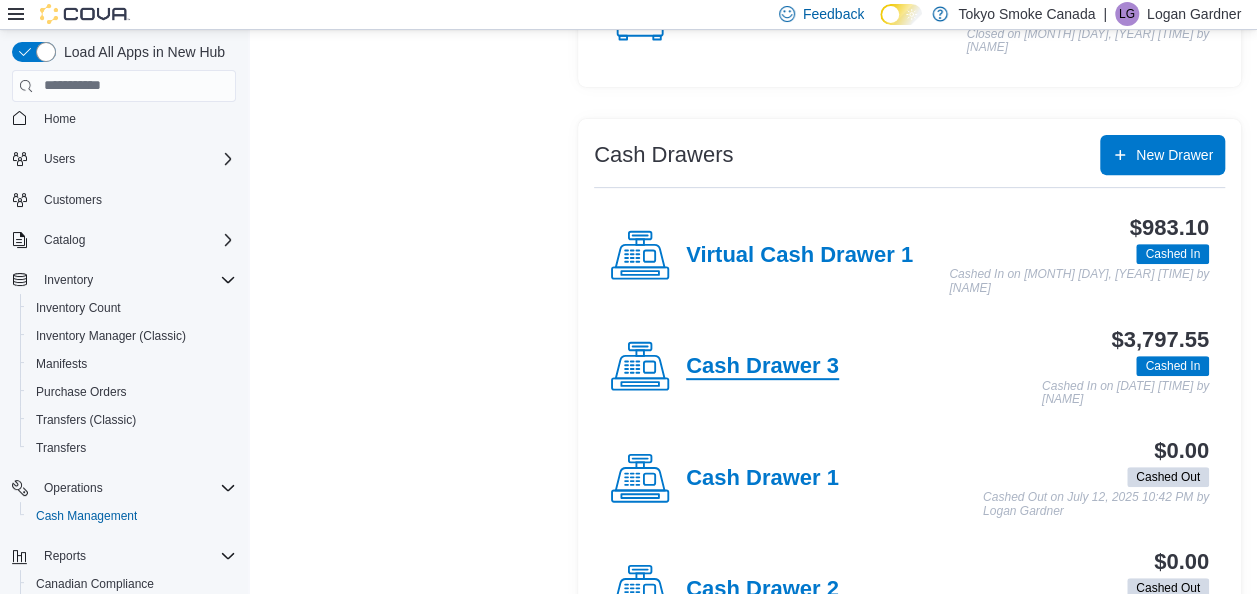 click on "Cash Drawer 3" at bounding box center (762, 367) 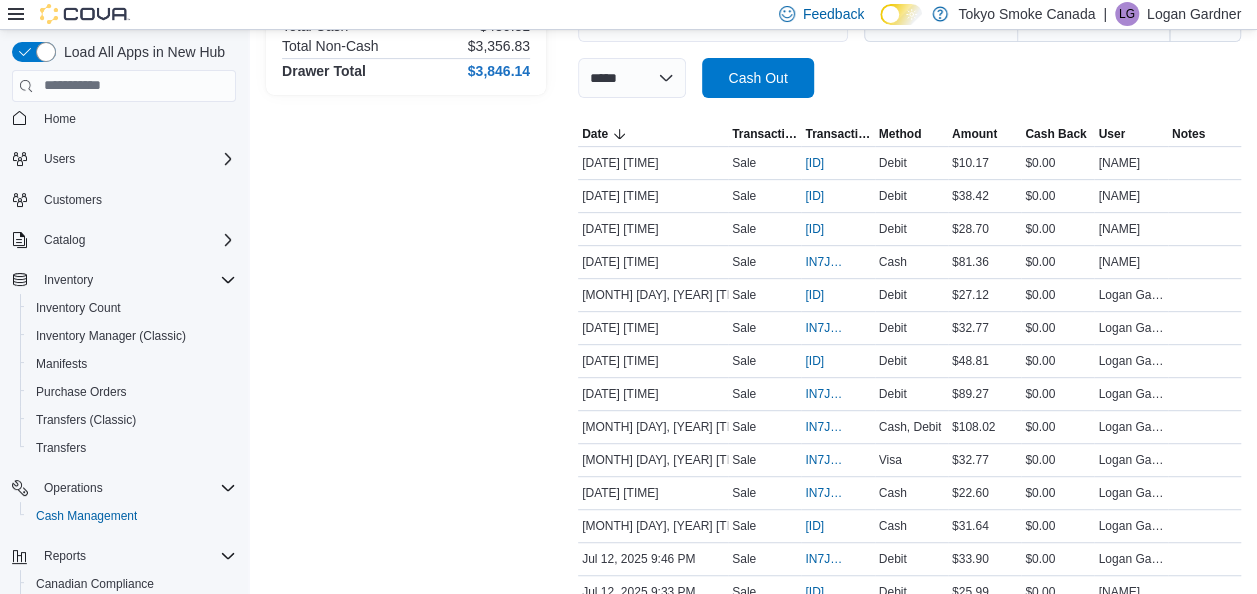 scroll, scrollTop: 0, scrollLeft: 0, axis: both 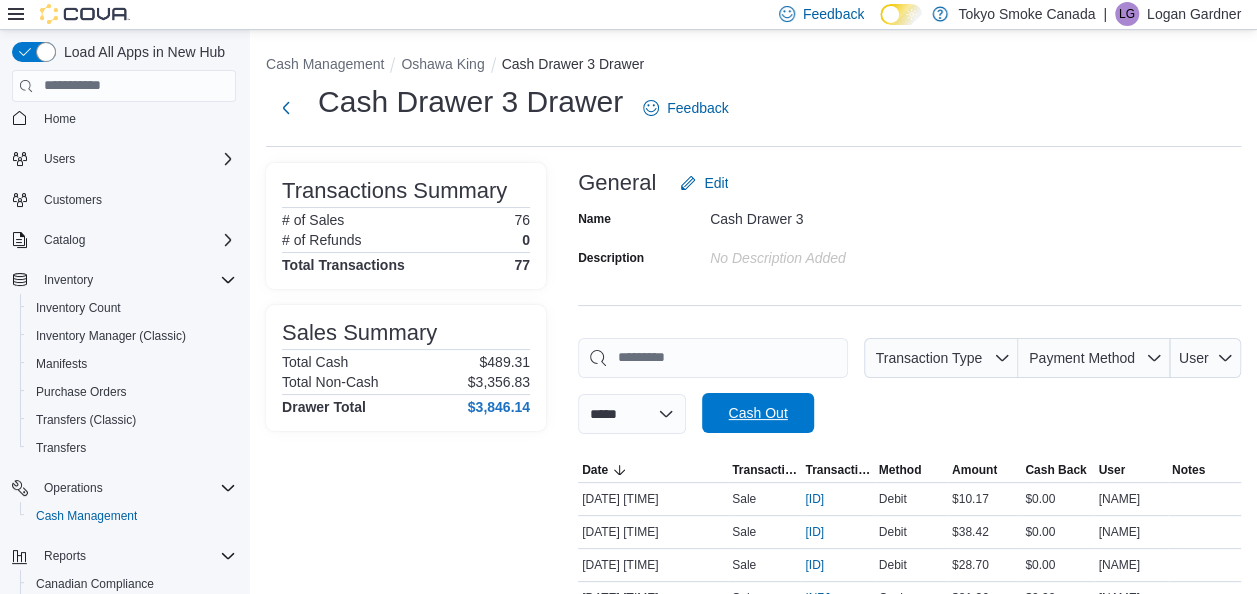 click on "Cash Out" at bounding box center [757, 413] 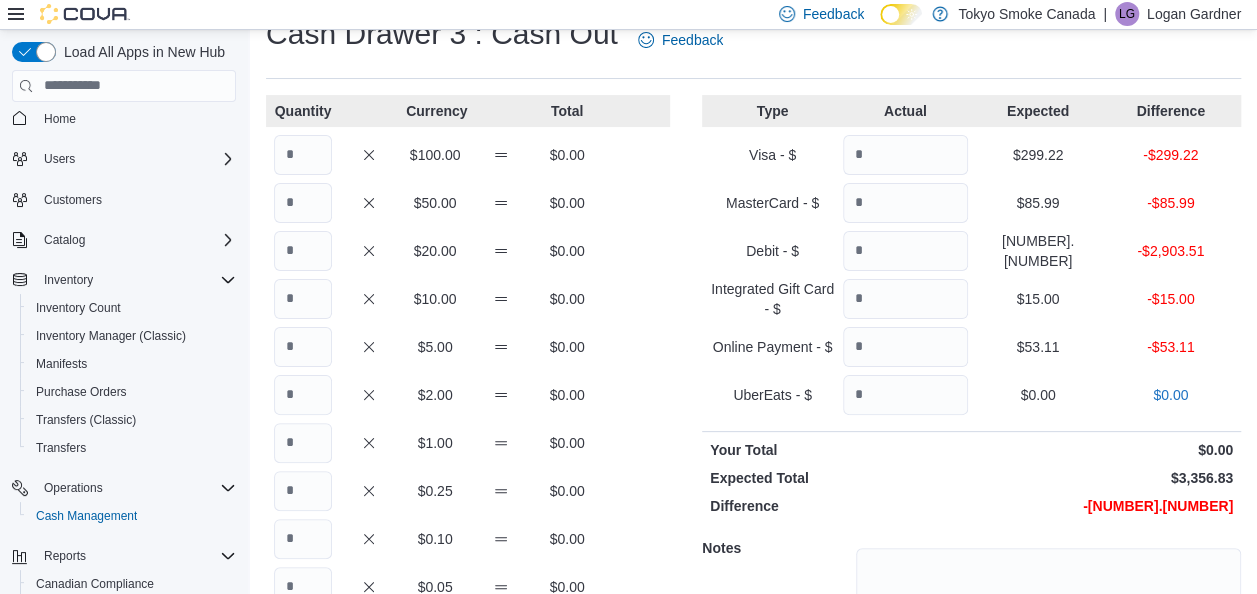 scroll, scrollTop: 100, scrollLeft: 0, axis: vertical 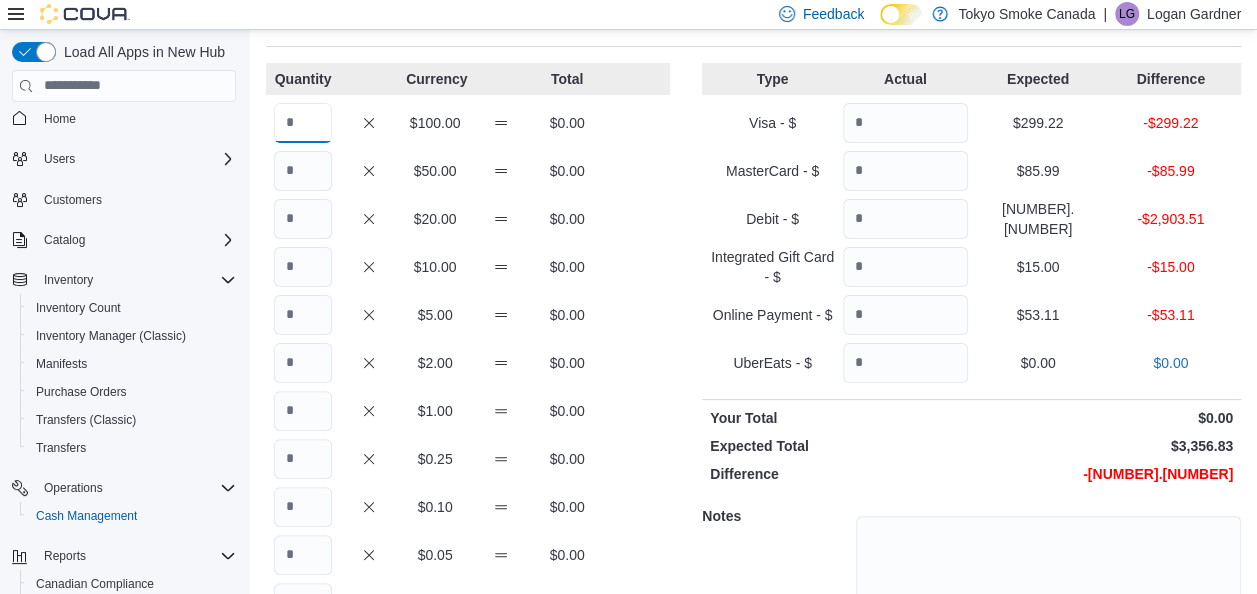 click at bounding box center (303, 123) 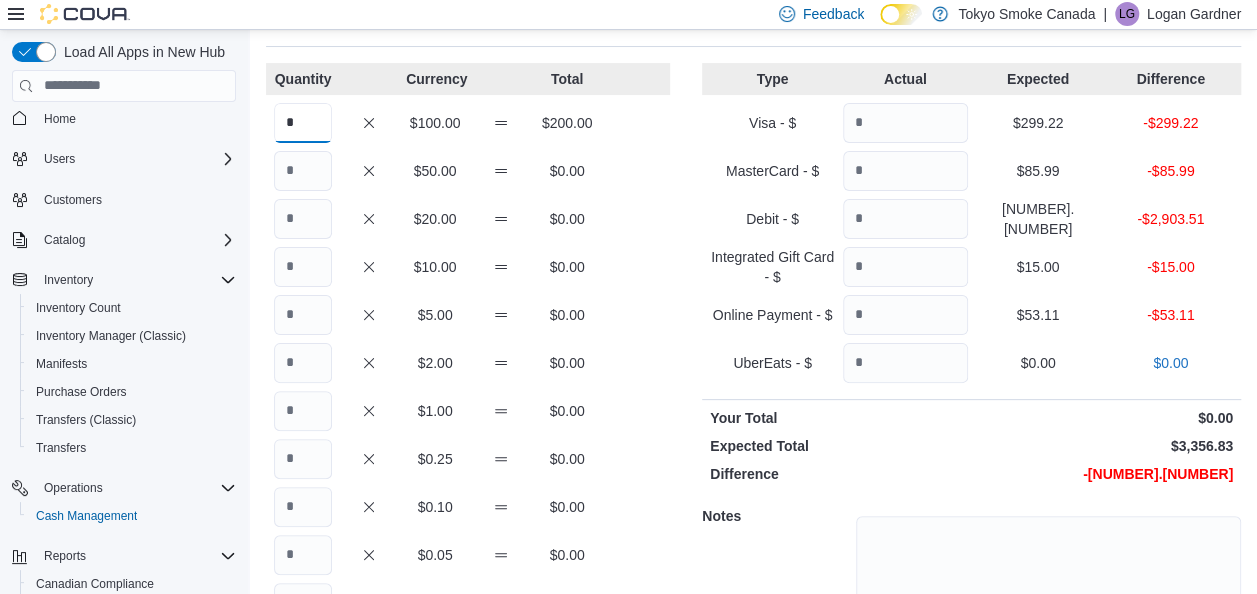 type on "*" 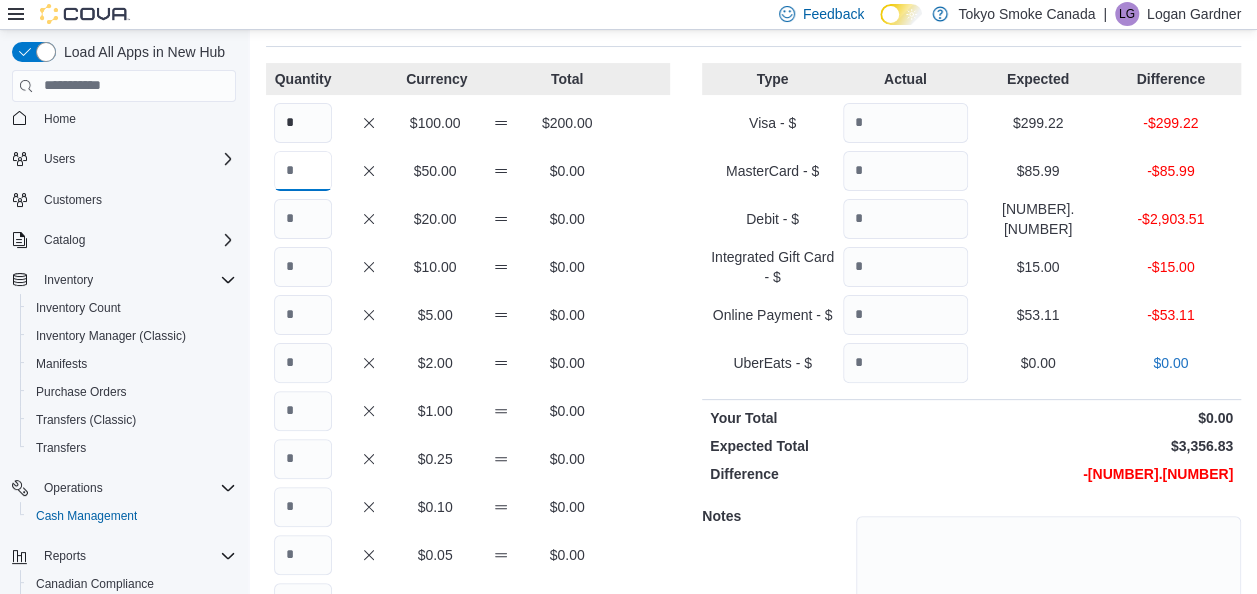 click at bounding box center [303, 171] 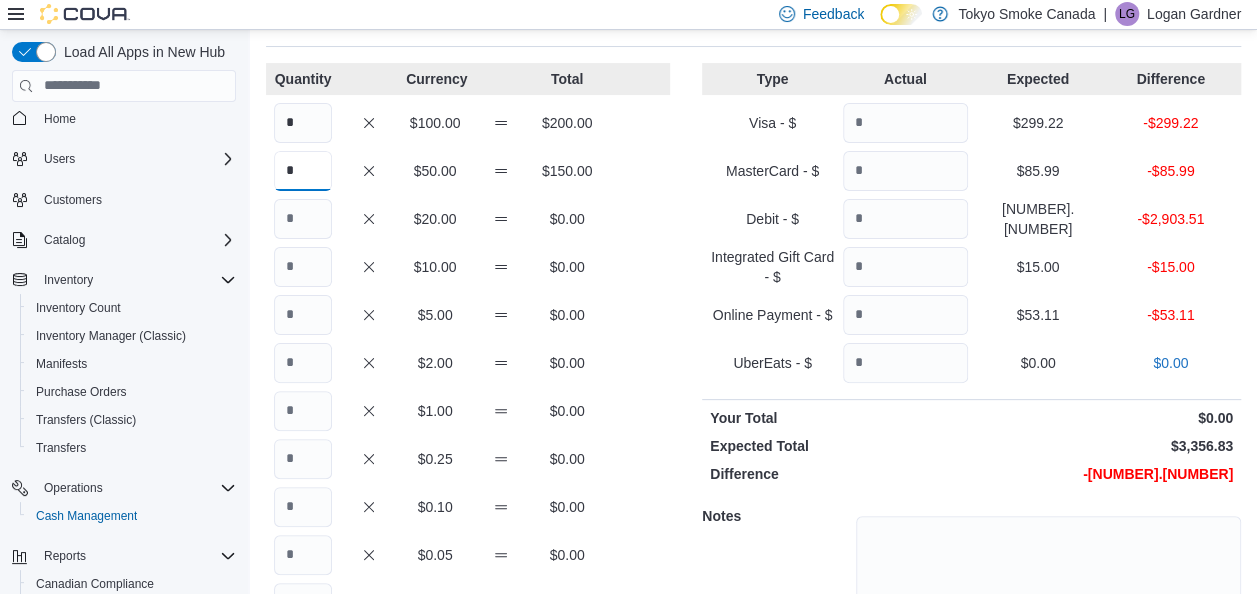 type on "*" 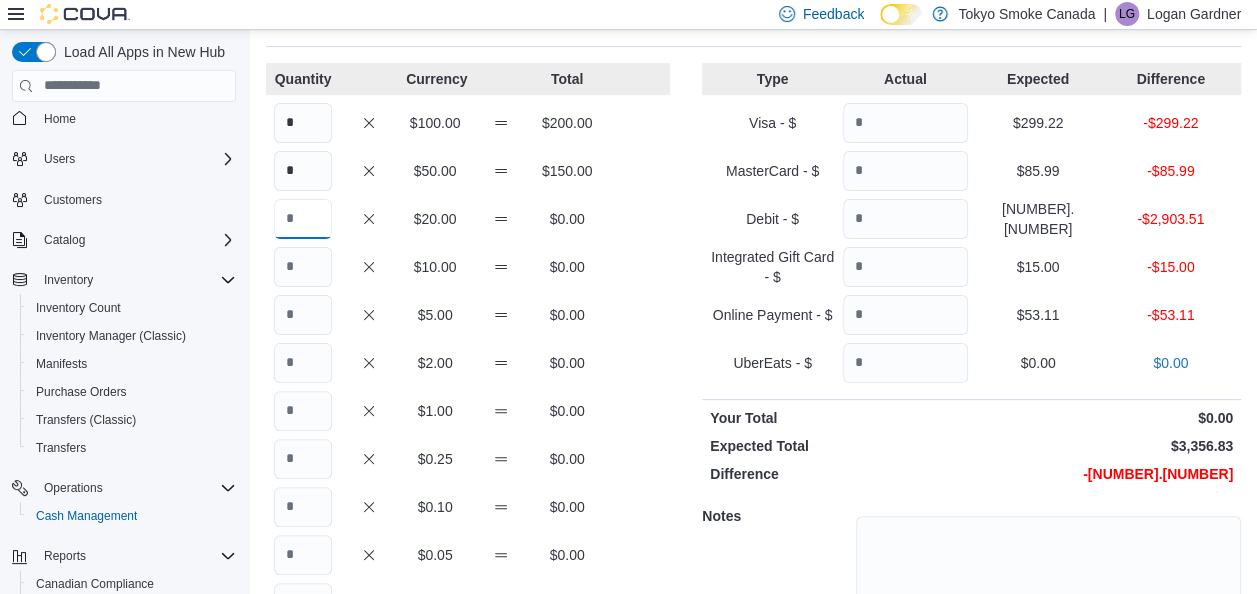 click at bounding box center [303, 219] 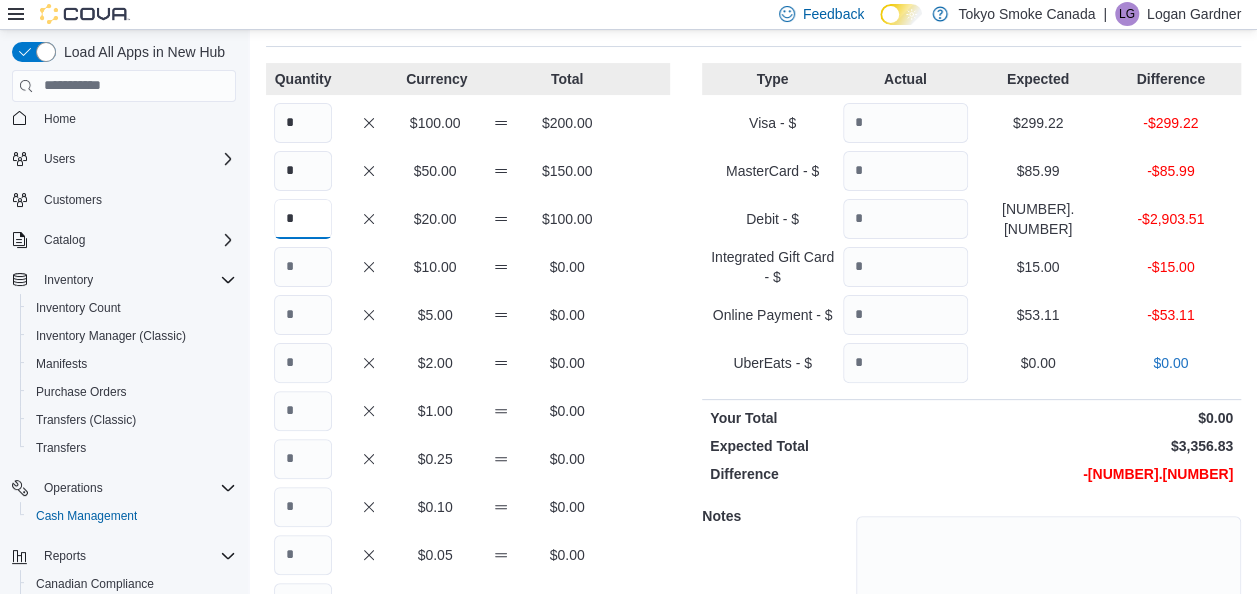 type on "*" 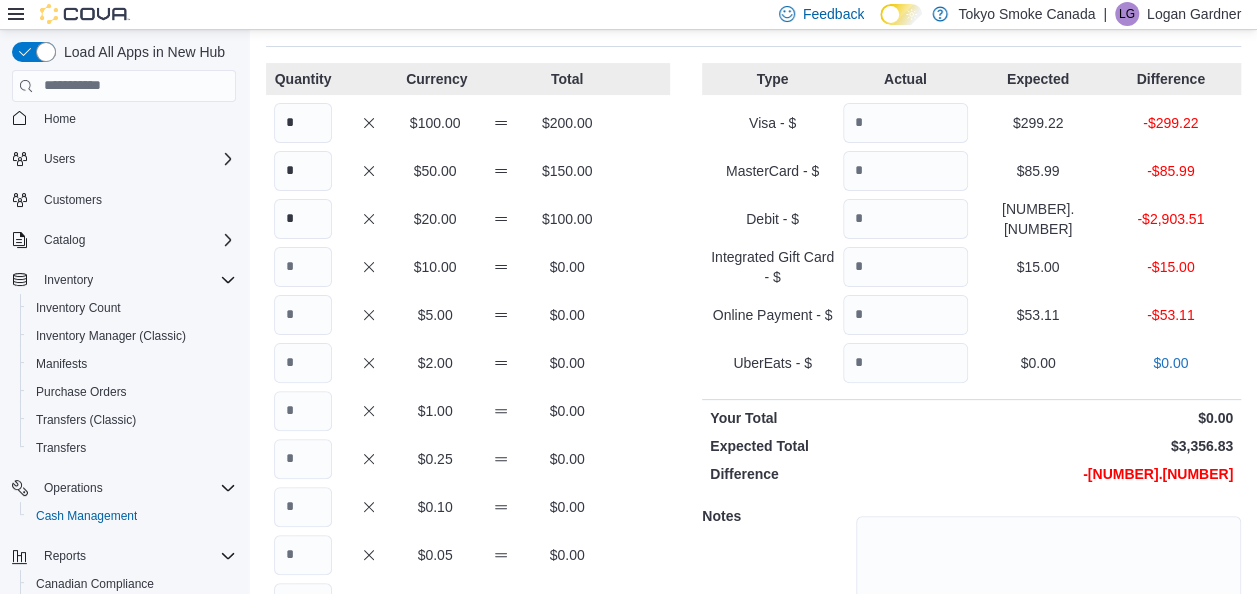 click on "Quantity Currency Total * $100.00 $200.00 * $50.00 $150.00 * $20.00 $100.00 $10.00 $0.00 $5.00 $0.00 $2.00 $0.00 $1.00 $0.00 $0.25 $0.00 $0.10 $0.00 $0.05 $0.00 $0.01 $0.00 Your Total $450.00 Expected Total $489.31 Difference  -$39.31" at bounding box center (468, 397) 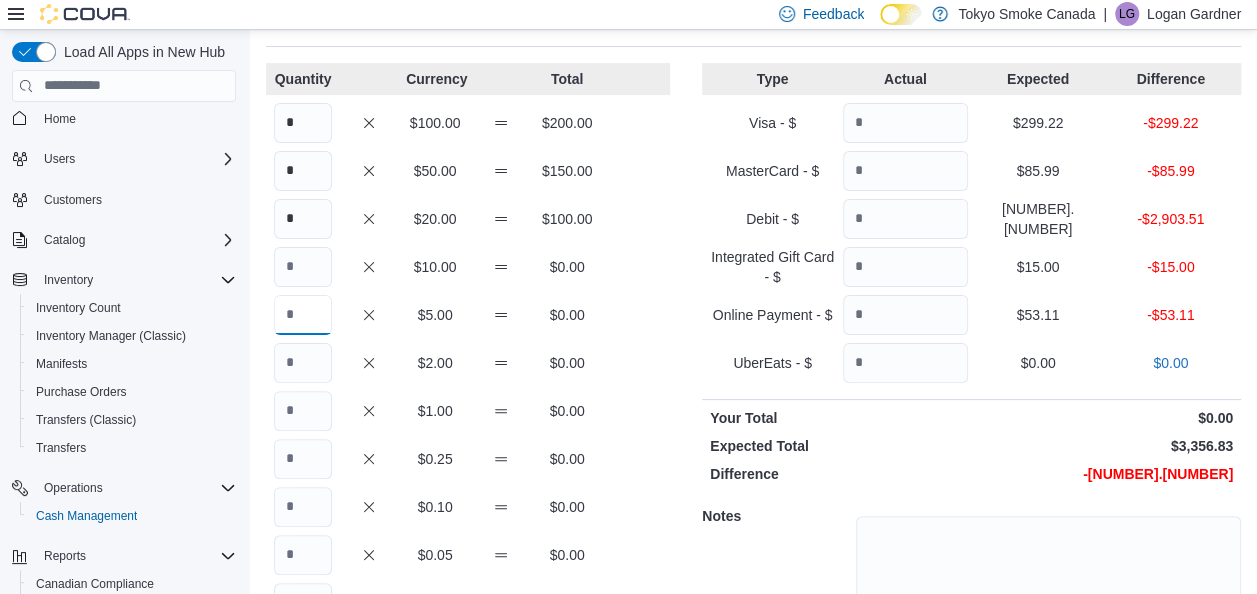 click at bounding box center [303, 315] 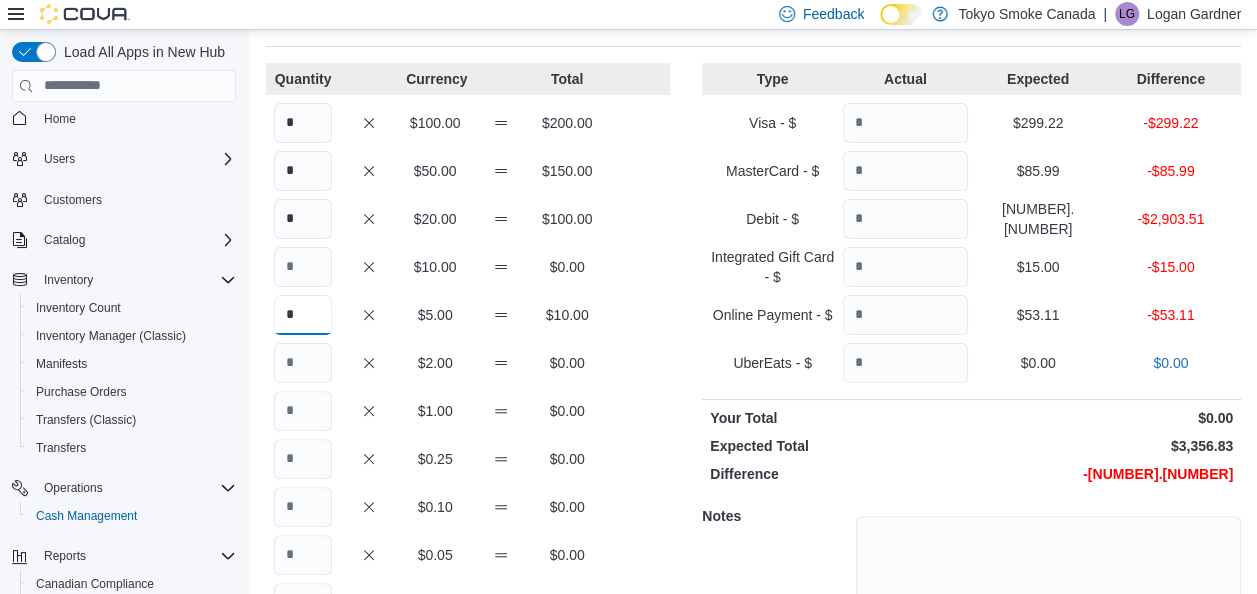 type on "*" 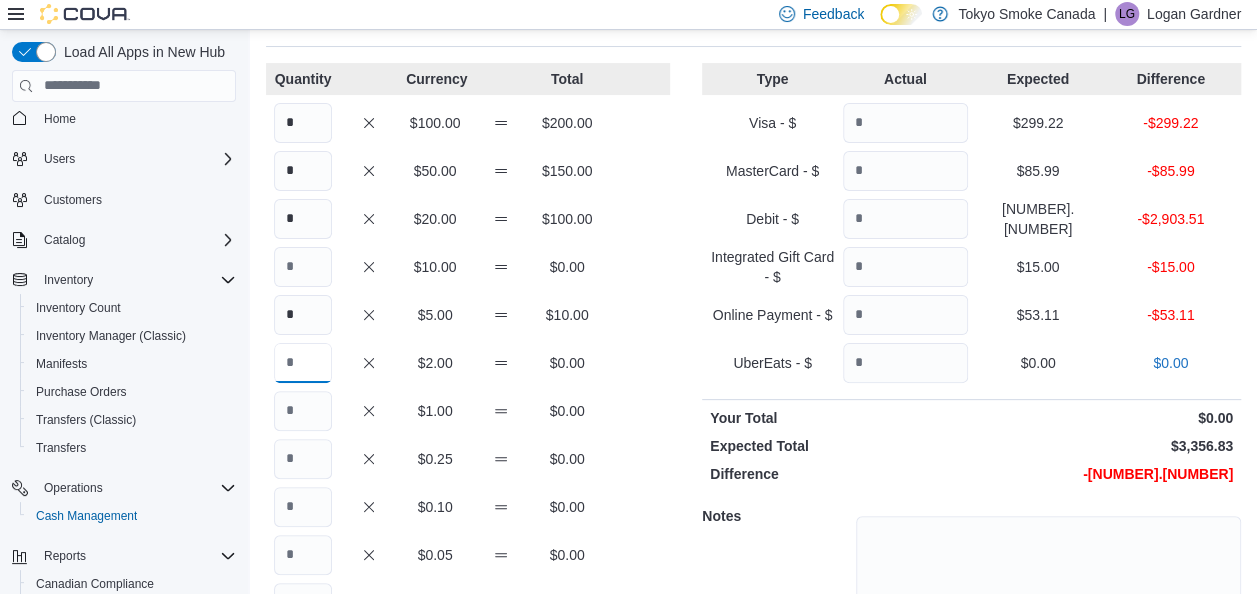 click at bounding box center [303, 363] 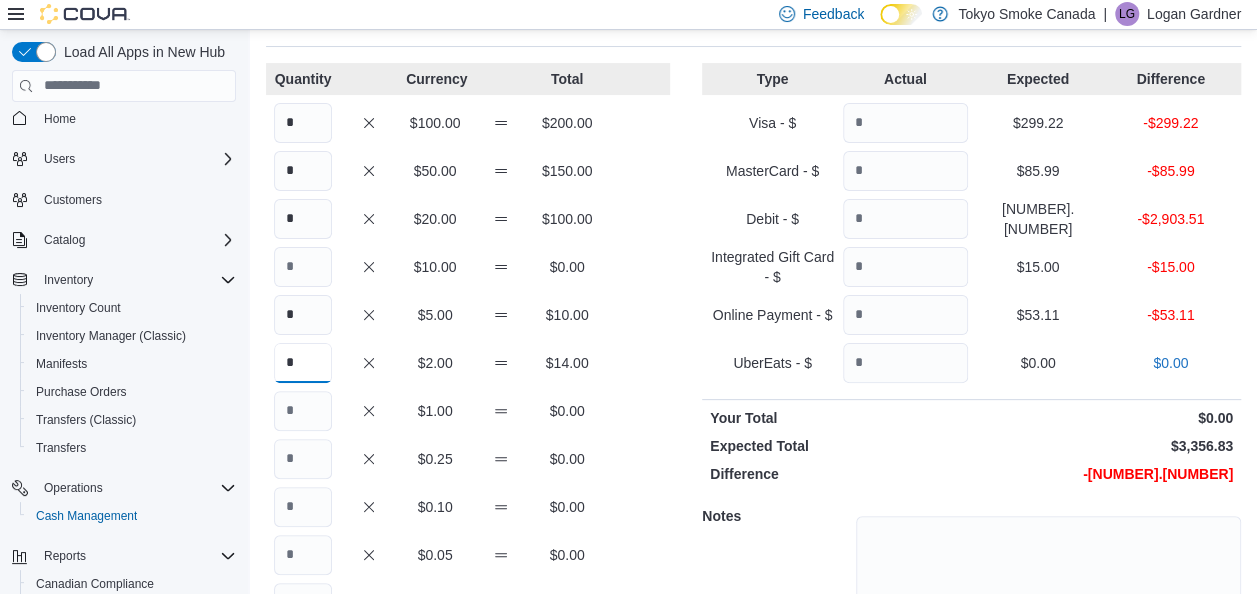 type on "*" 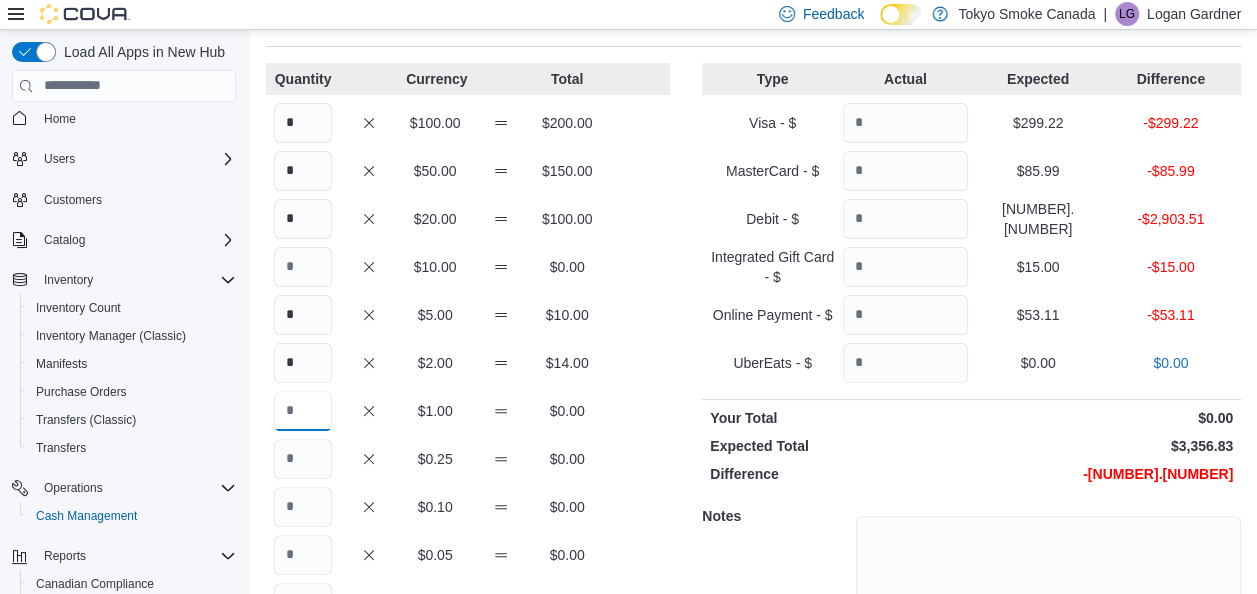 click at bounding box center (303, 411) 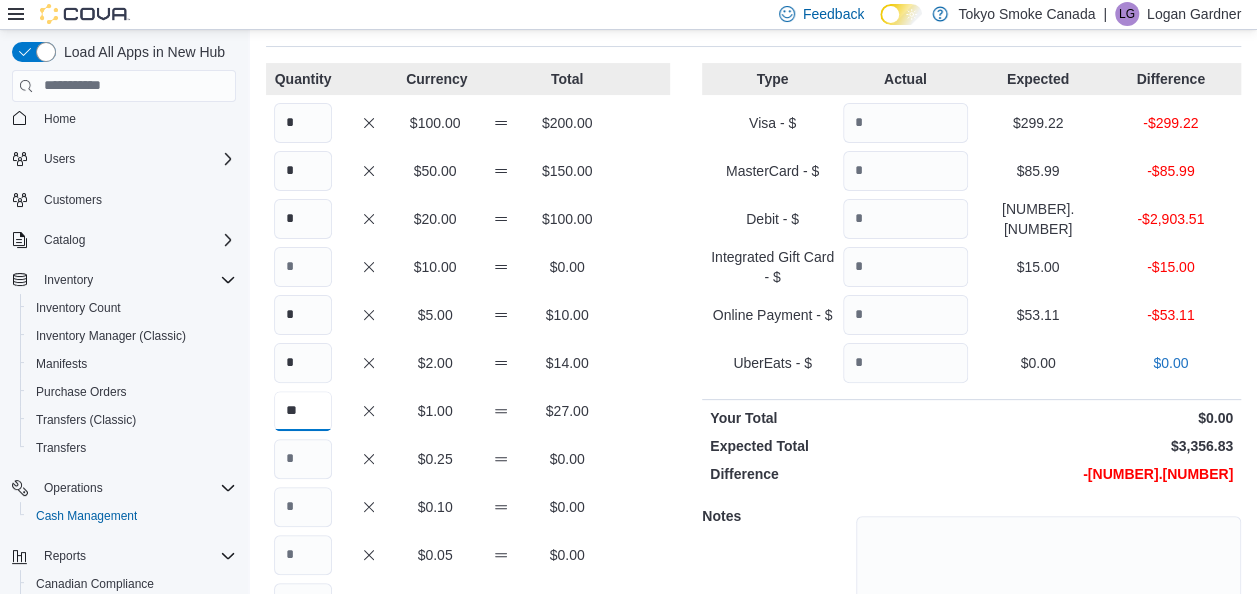 type on "**" 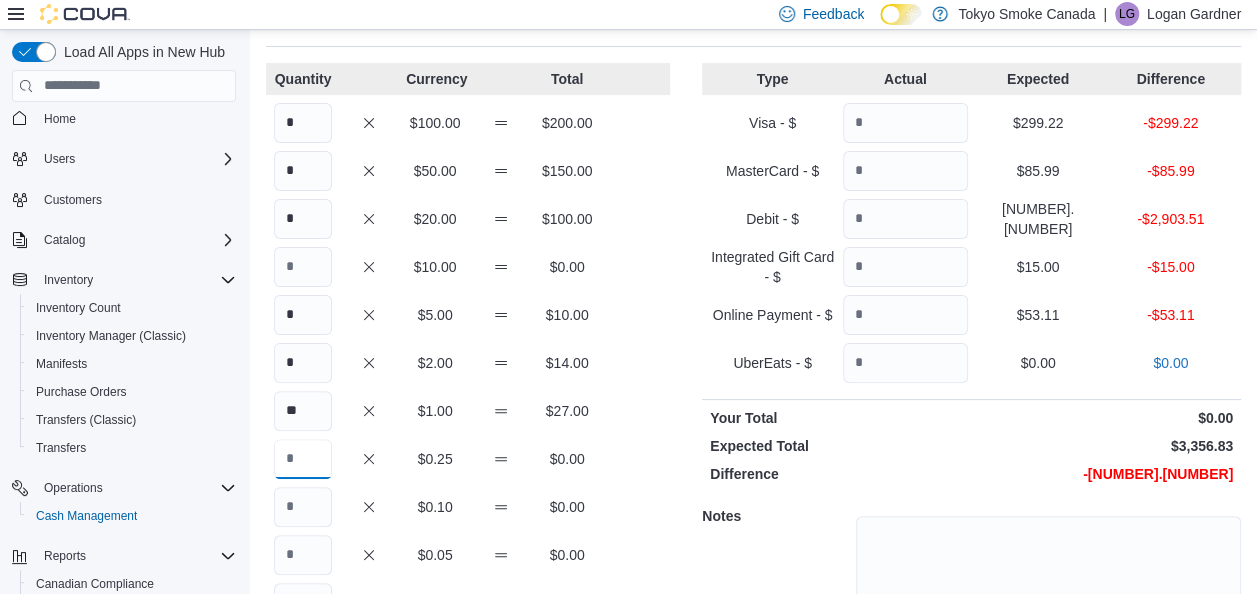 click at bounding box center [303, 459] 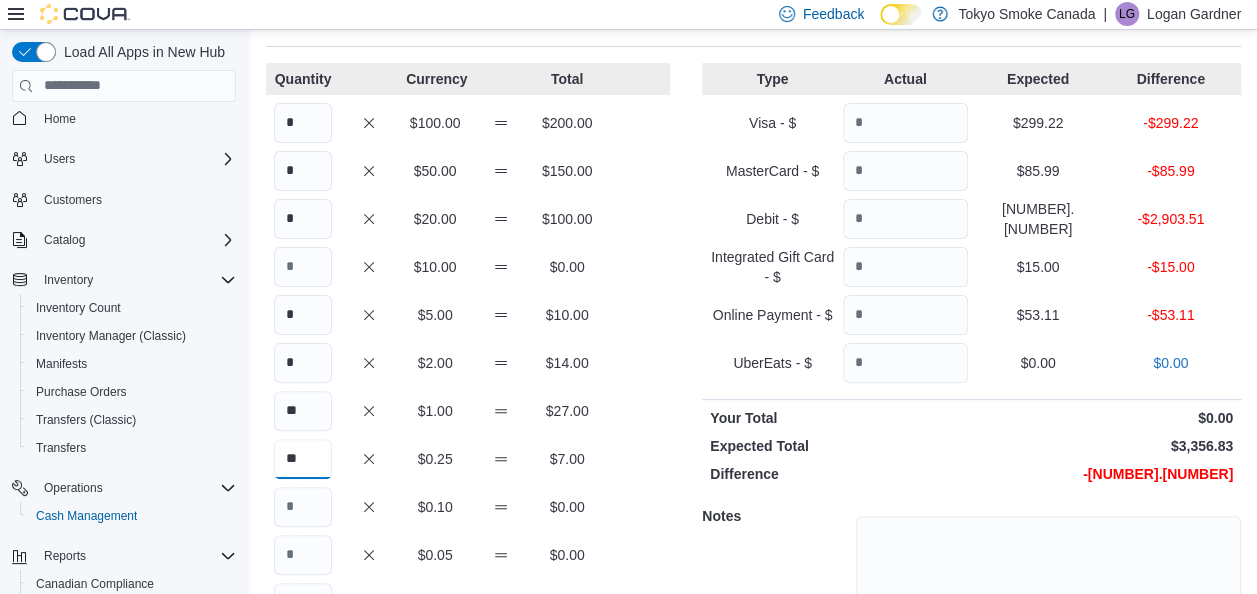 type on "**" 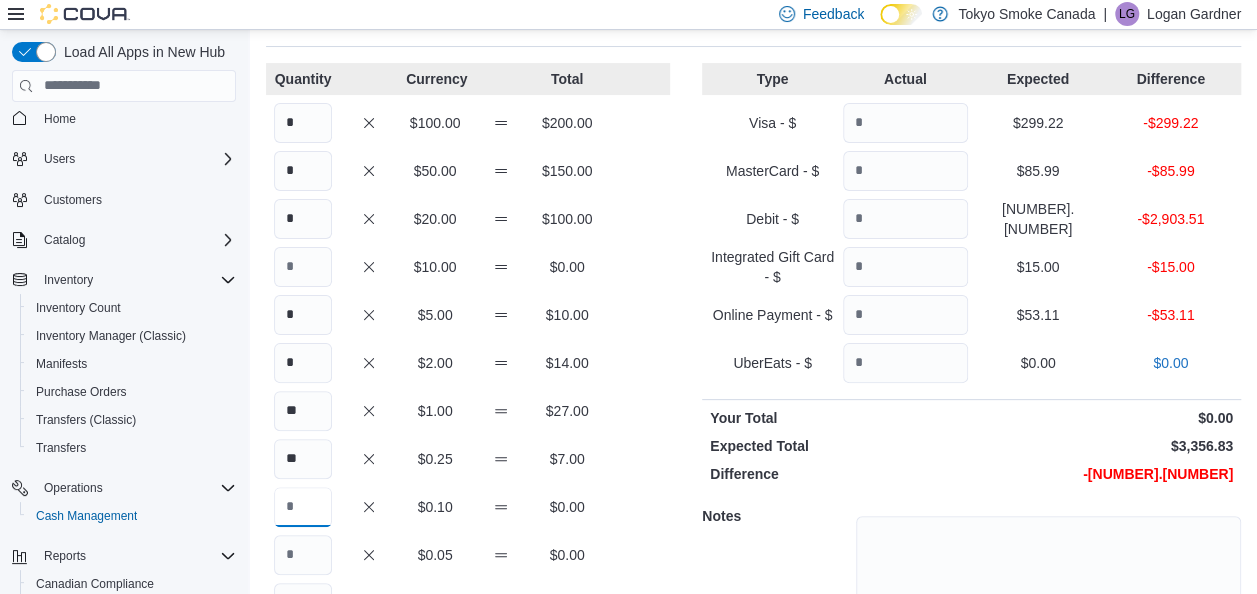 click at bounding box center [303, 507] 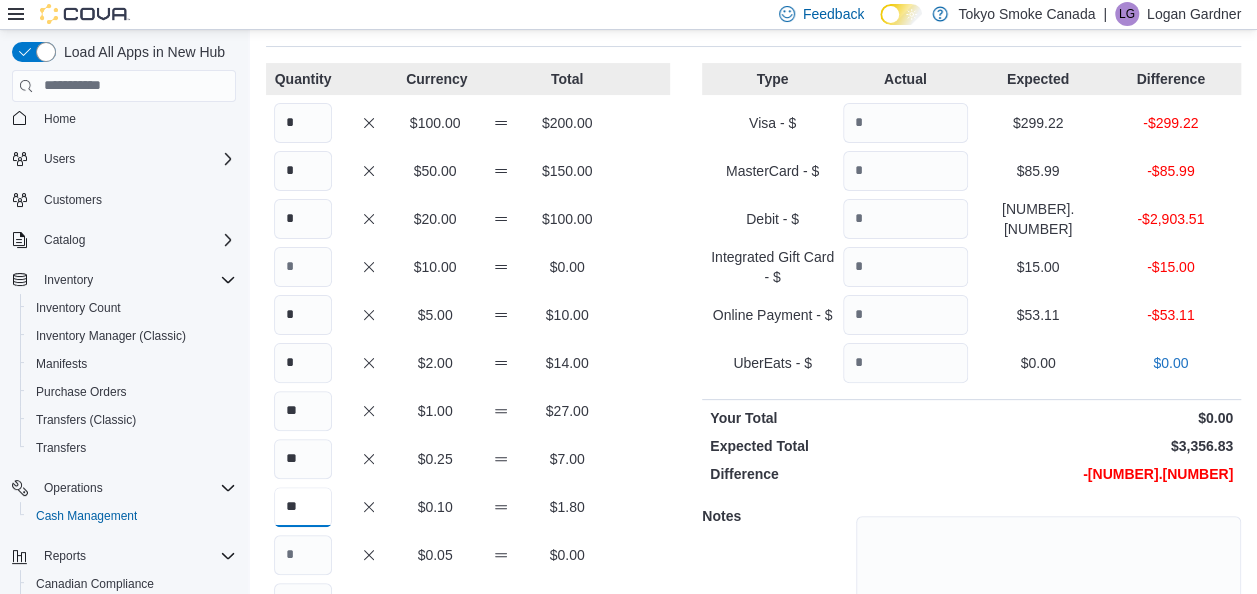 type on "**" 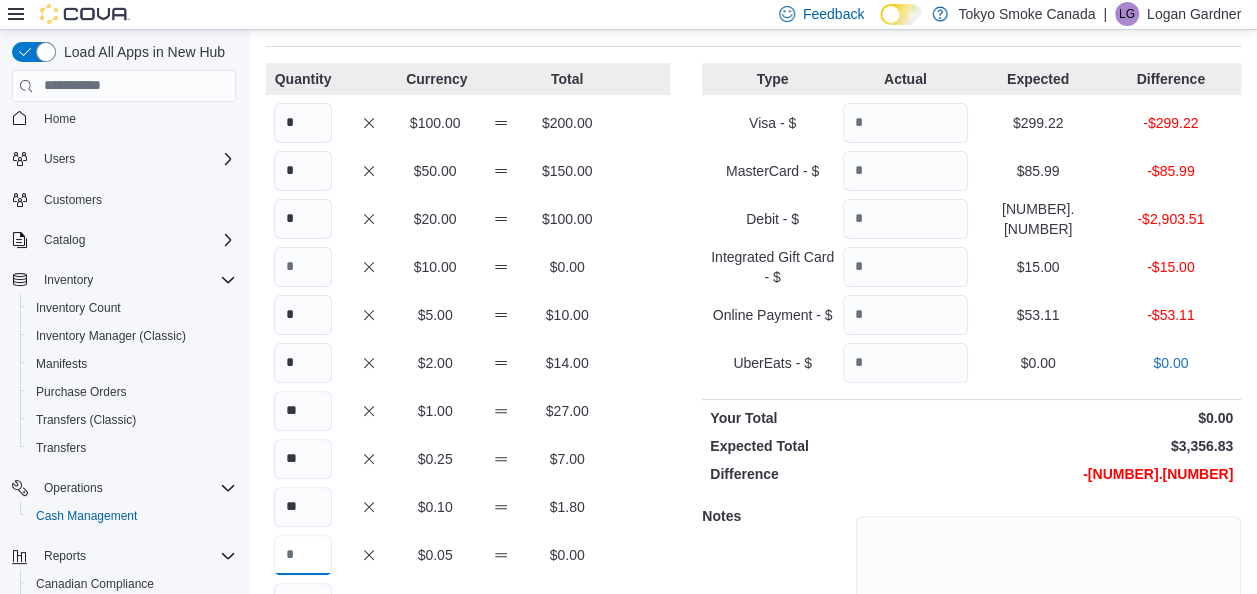 click at bounding box center [303, 555] 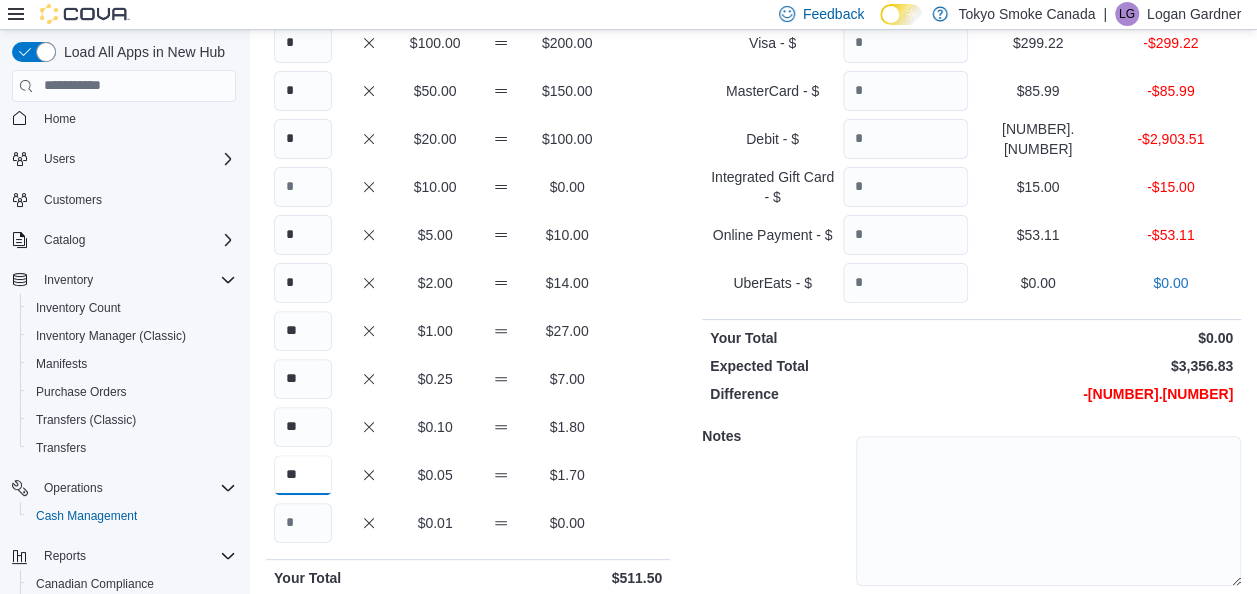 scroll, scrollTop: 154, scrollLeft: 0, axis: vertical 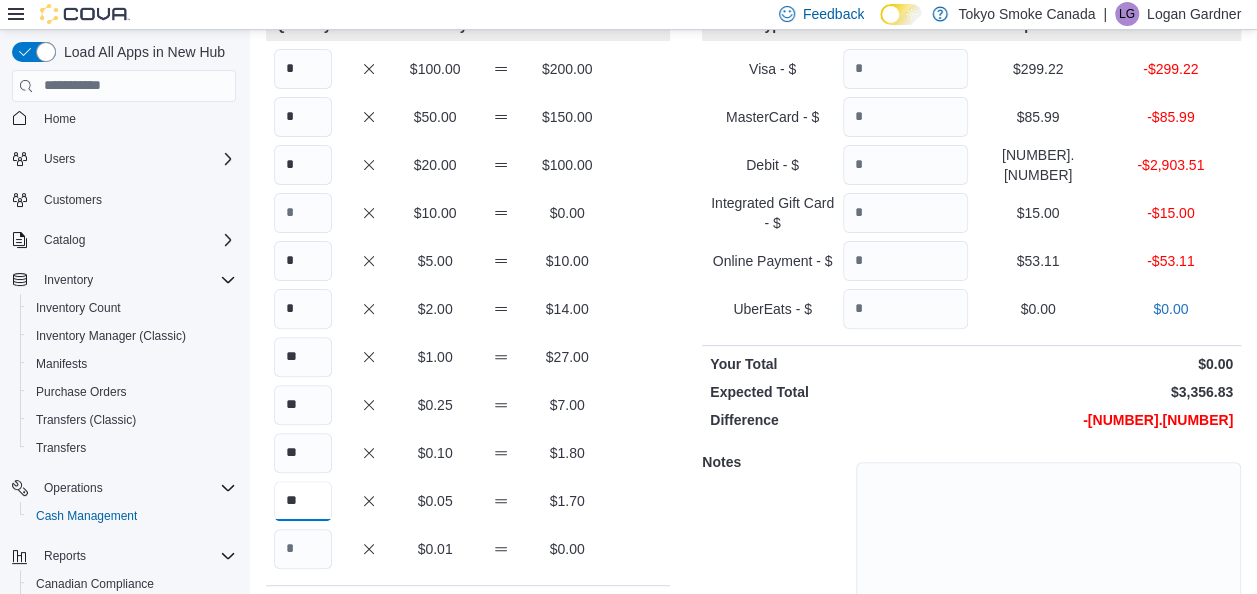 type on "**" 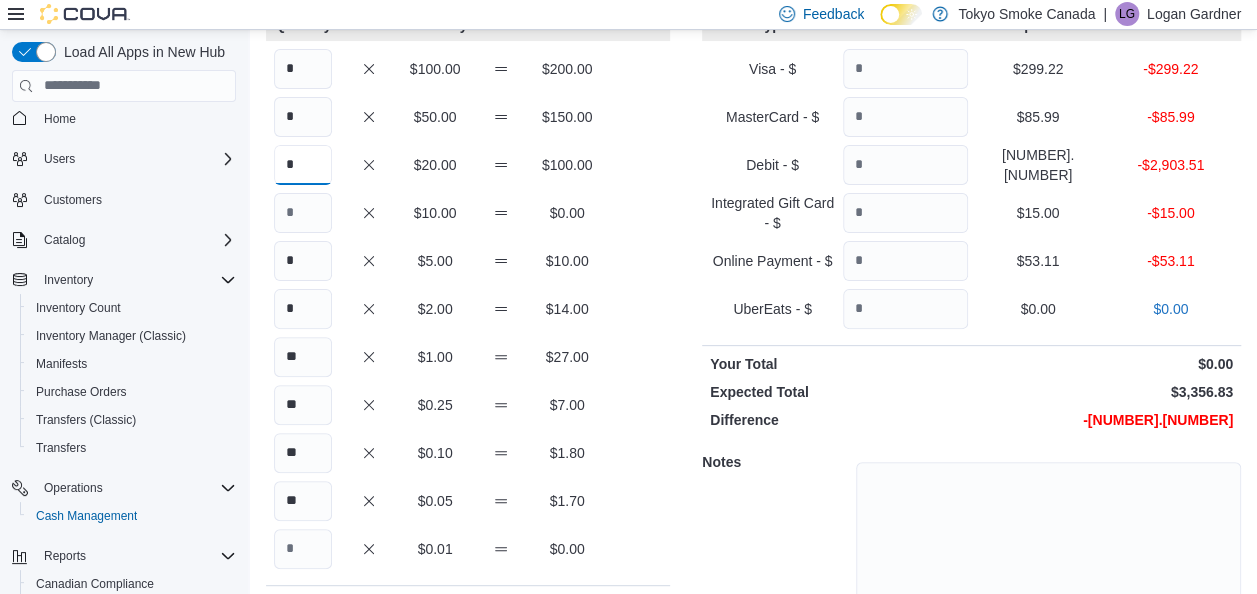 click on "*" at bounding box center (303, 165) 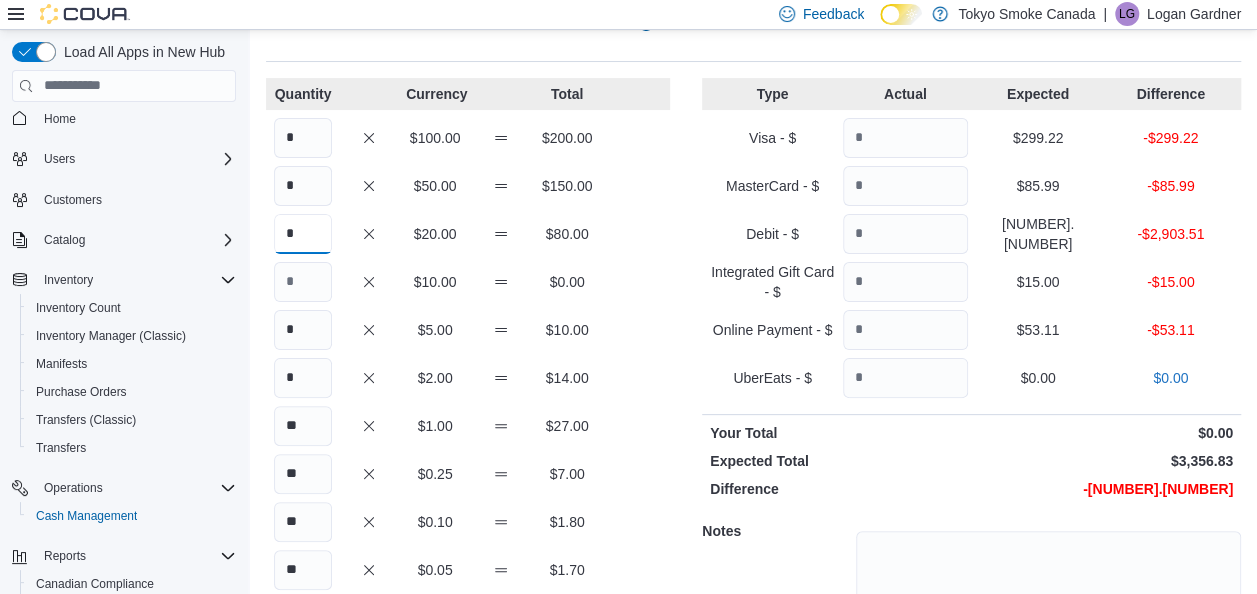 scroll, scrollTop: 54, scrollLeft: 0, axis: vertical 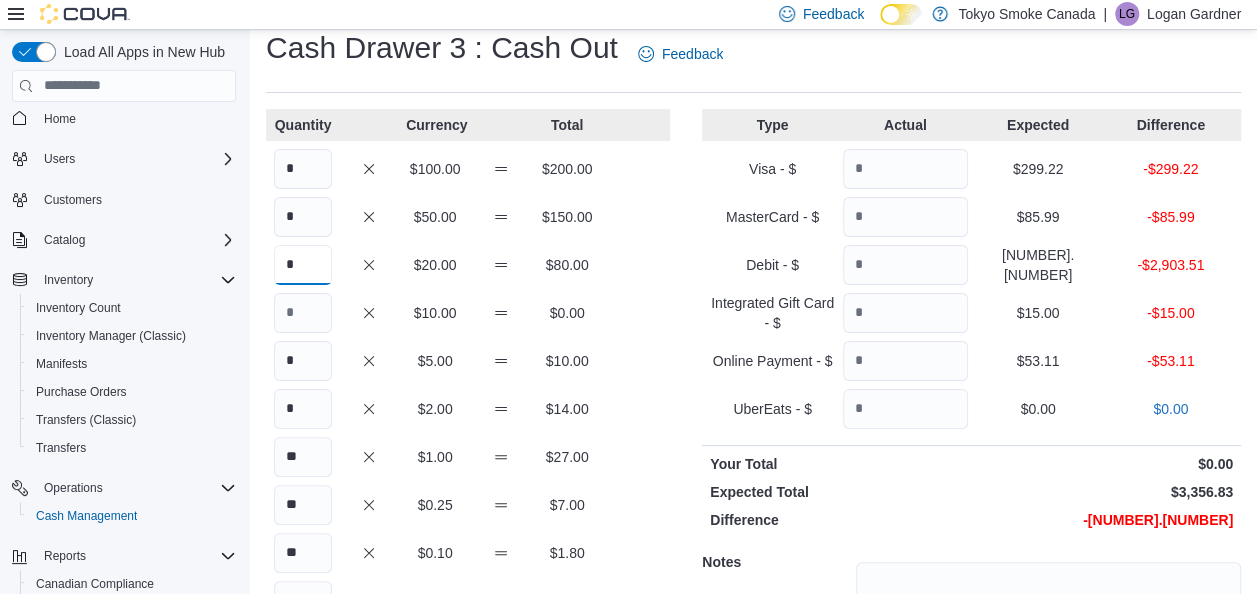 type on "*" 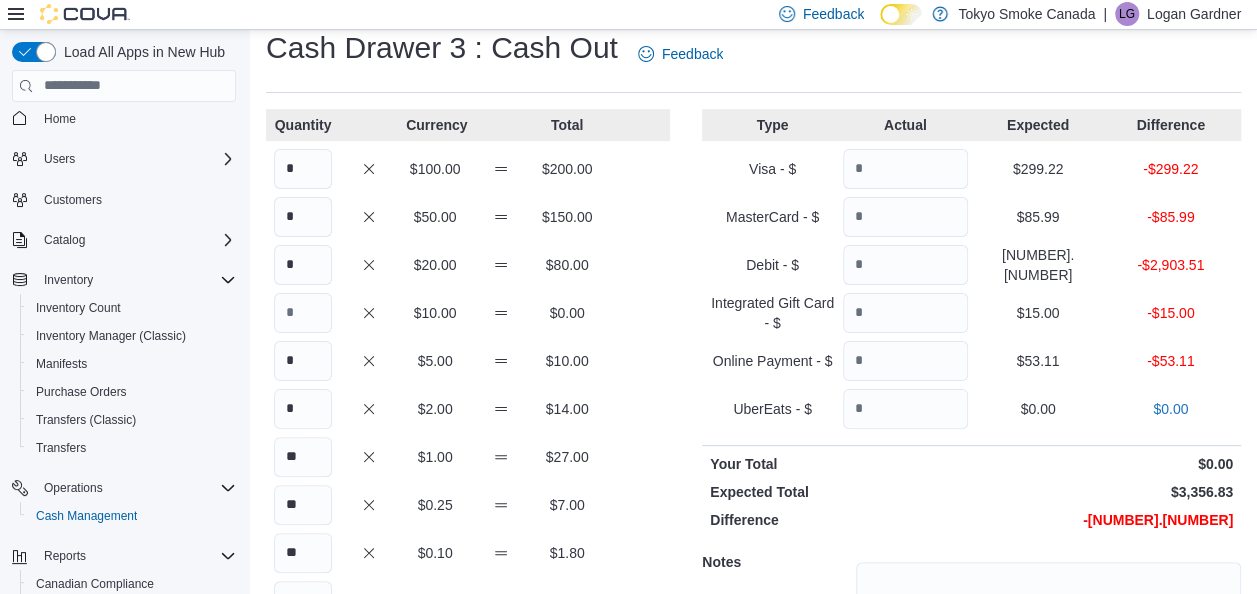 click on "$20.00" at bounding box center [435, 265] 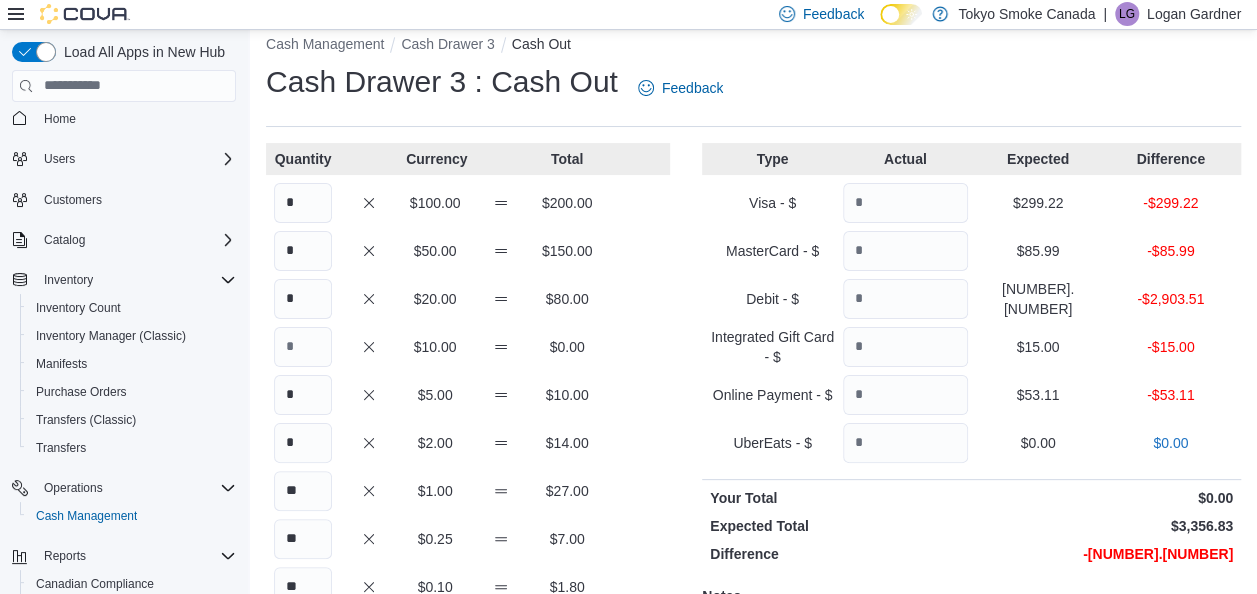 scroll, scrollTop: 0, scrollLeft: 0, axis: both 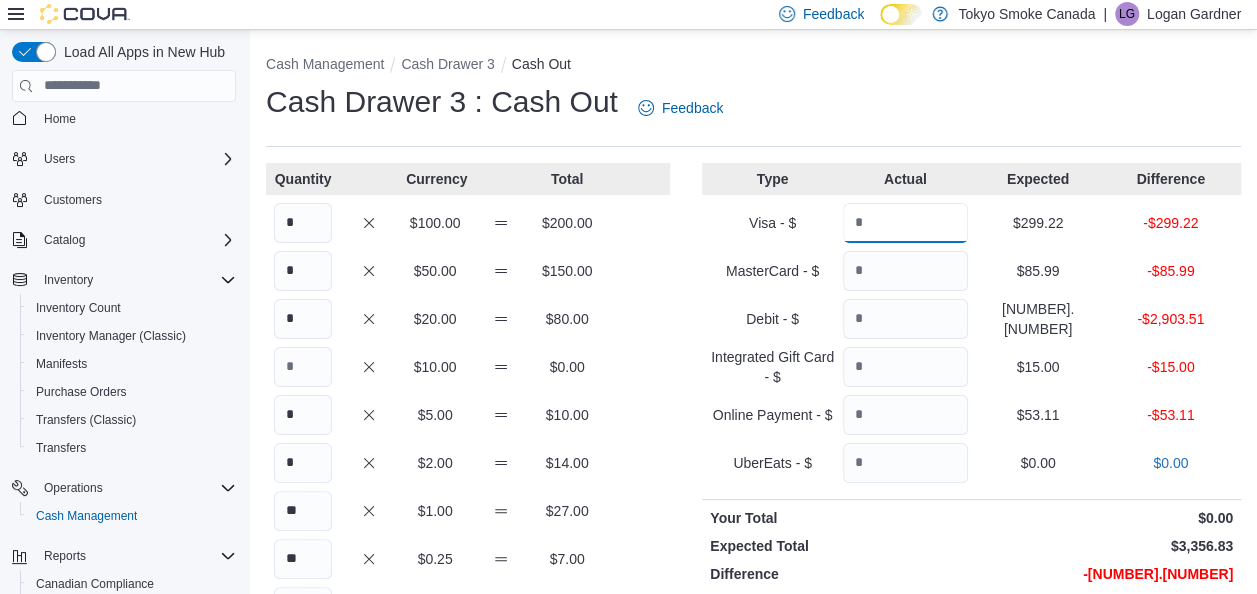 click at bounding box center [905, 223] 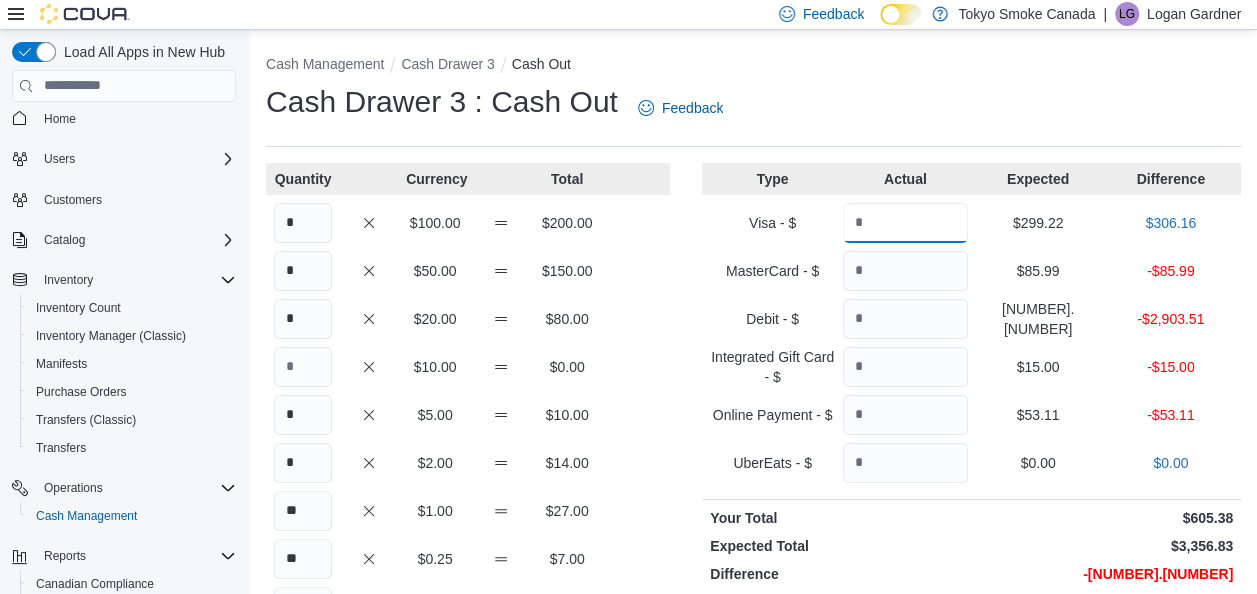 type on "******" 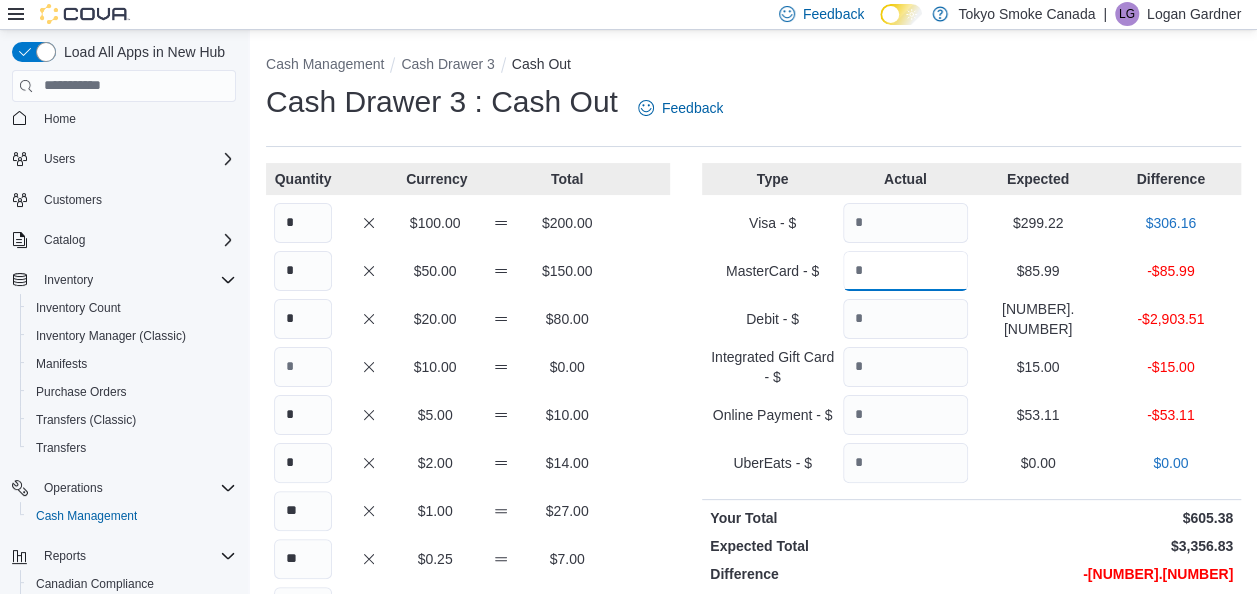 click at bounding box center [905, 271] 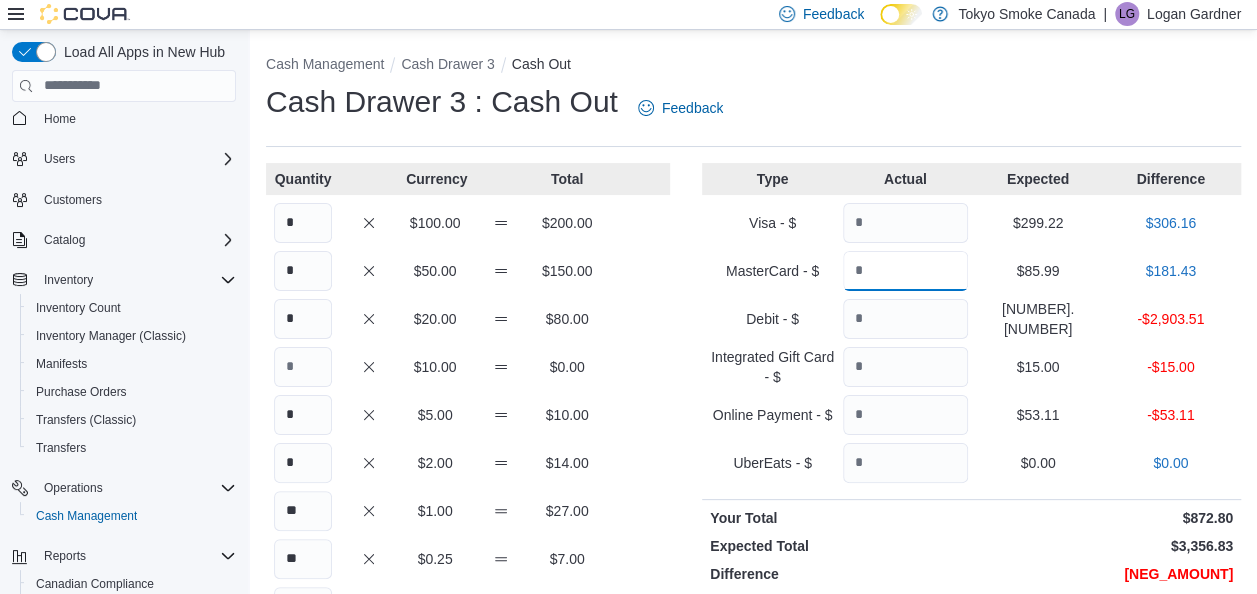 type on "******" 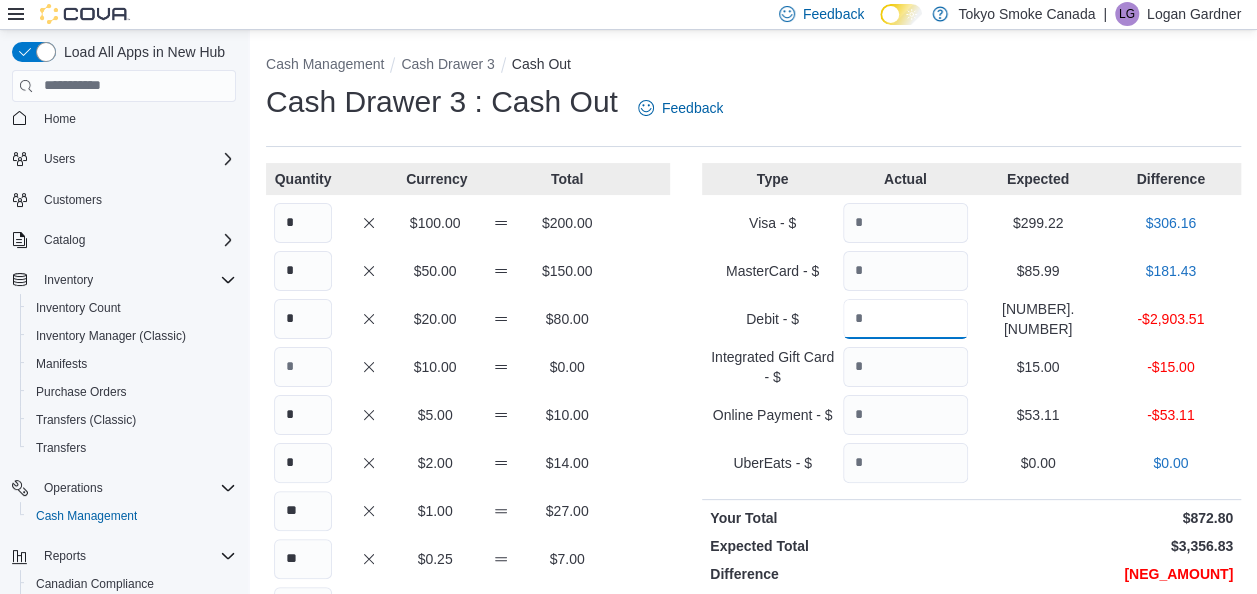 click at bounding box center (905, 319) 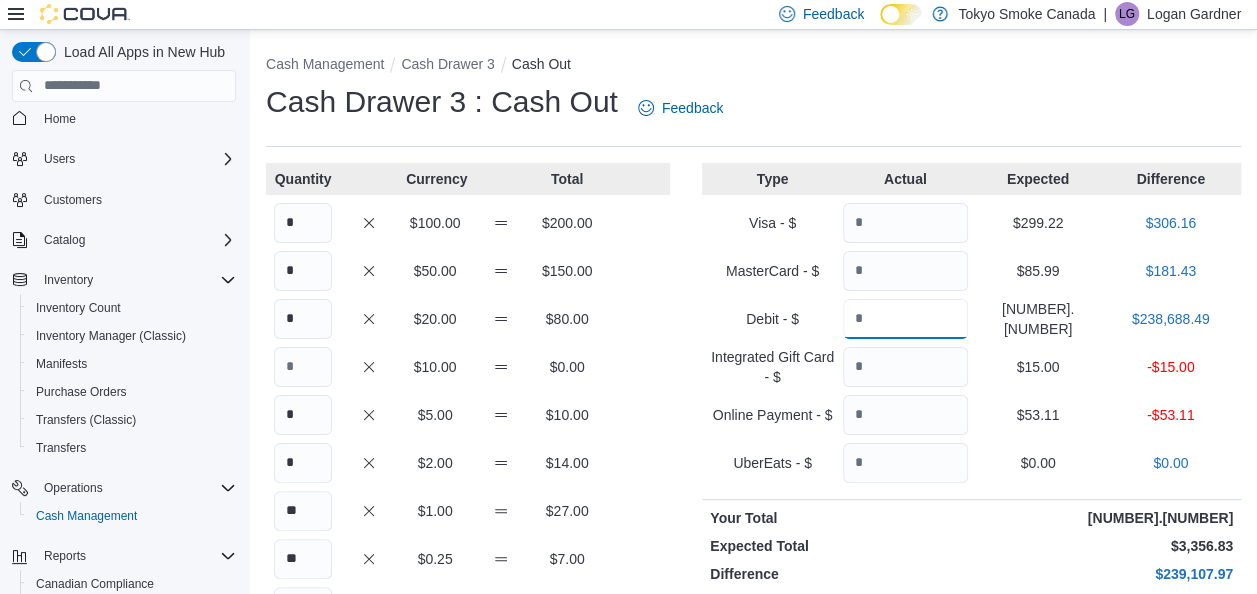 click on "******" at bounding box center (905, 319) 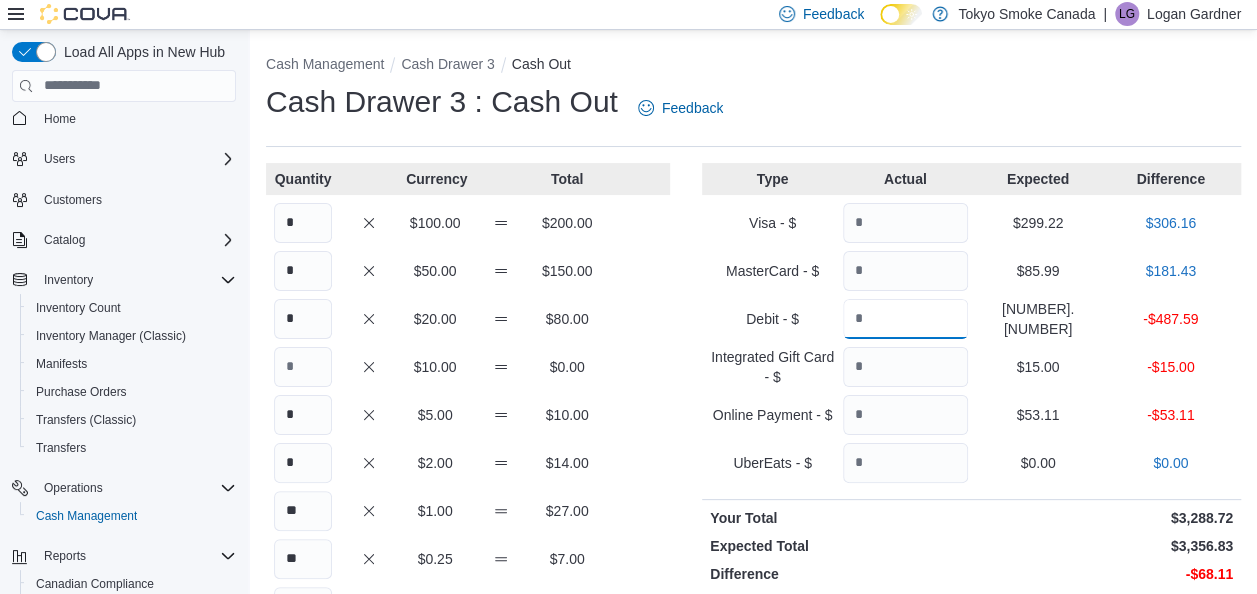 type on "*******" 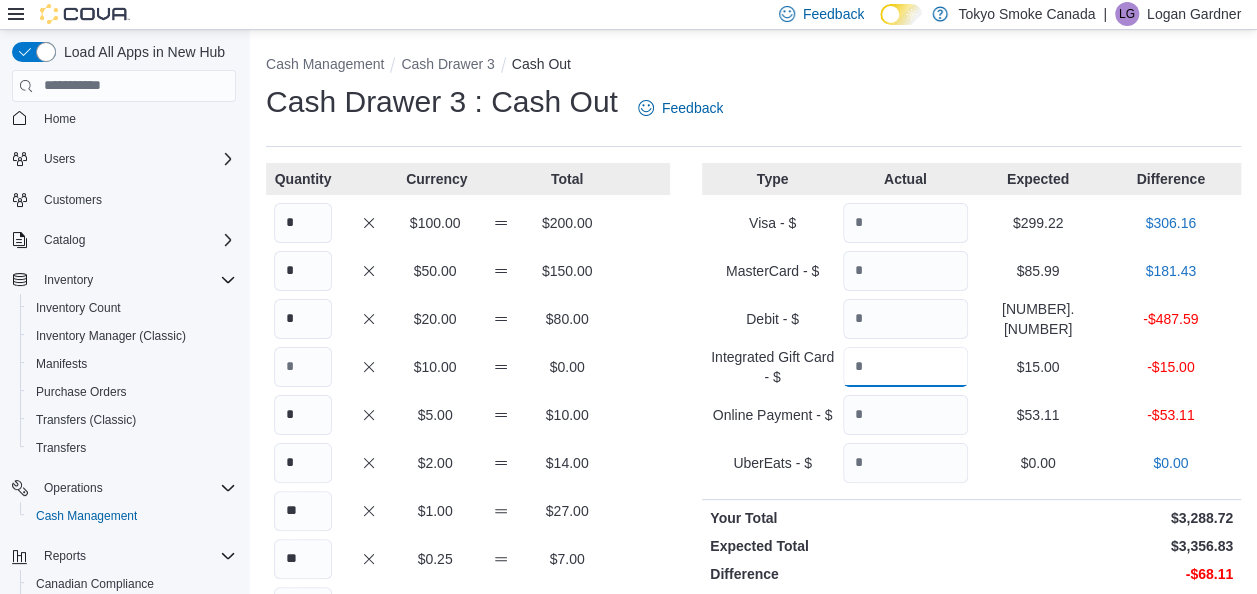 click at bounding box center (905, 367) 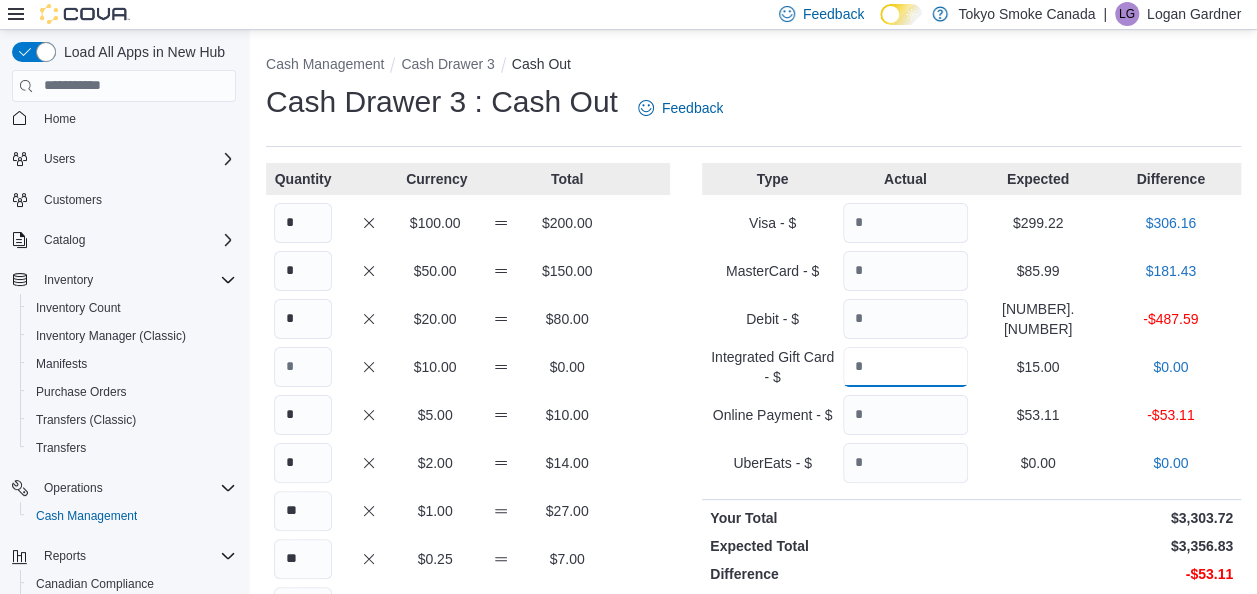 type on "*****" 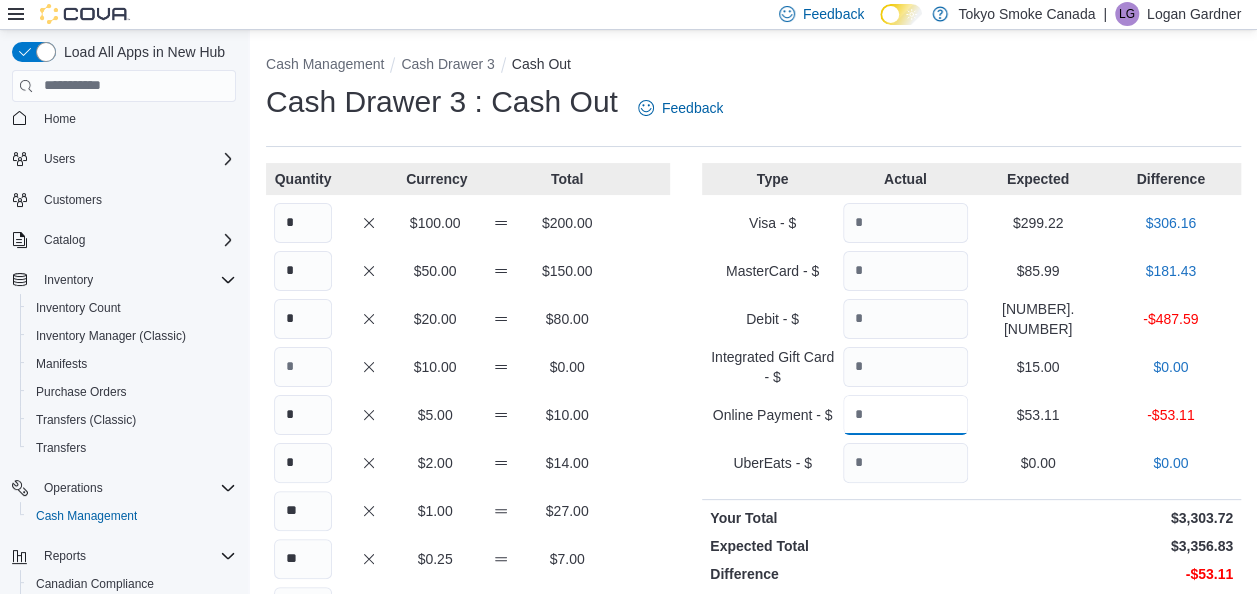 click at bounding box center [905, 415] 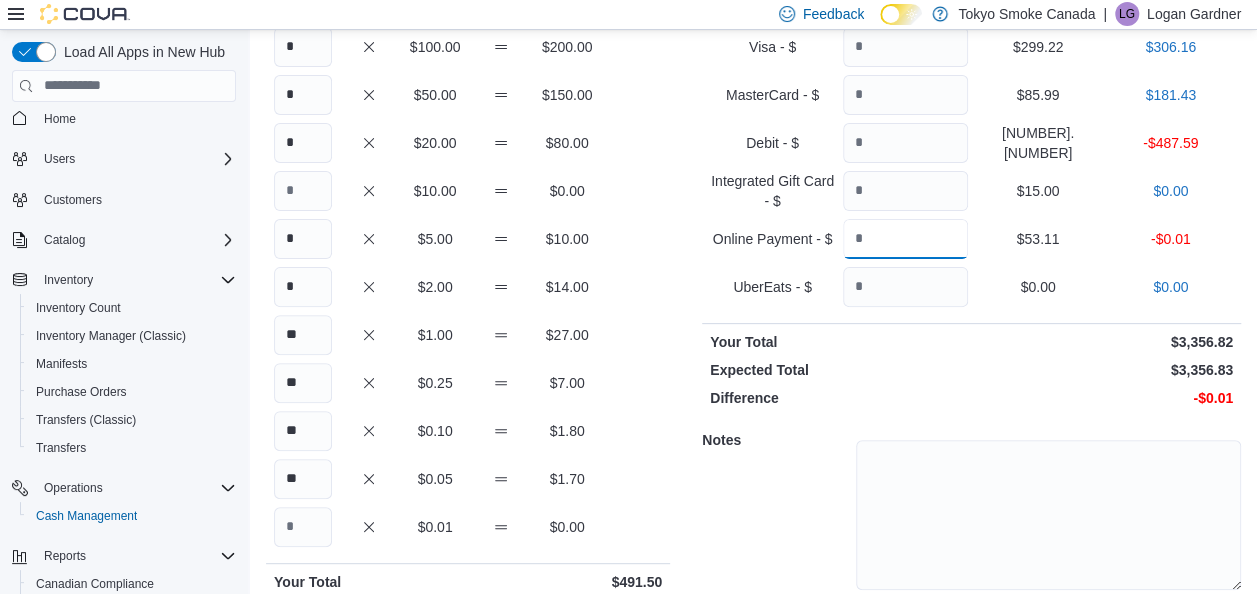 scroll, scrollTop: 254, scrollLeft: 0, axis: vertical 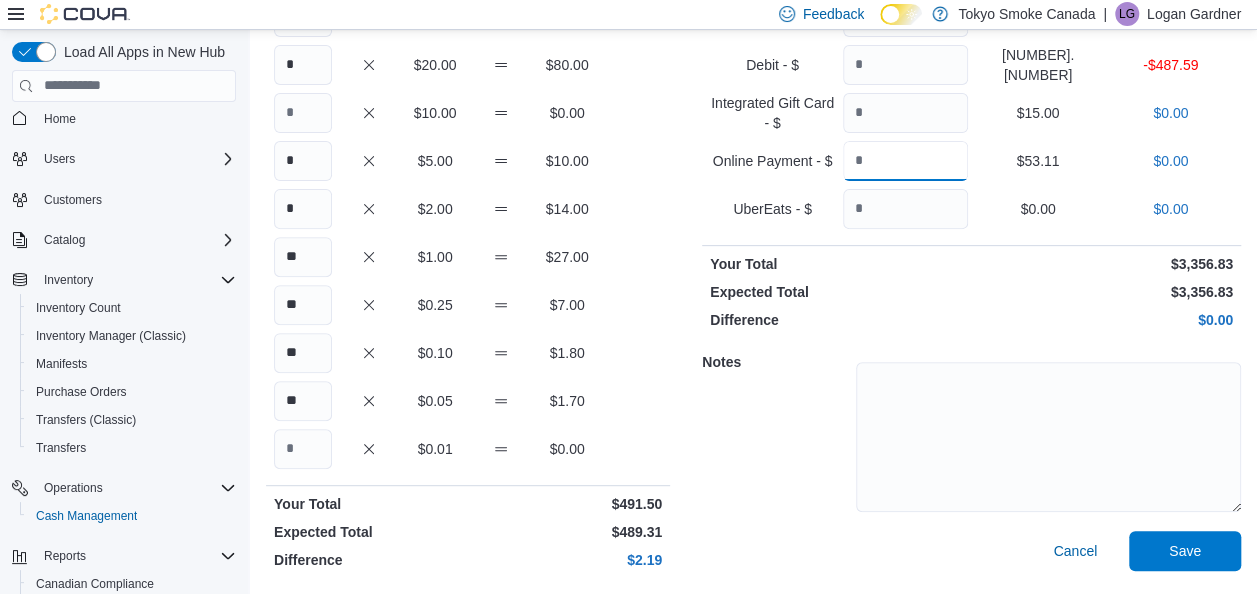type on "*****" 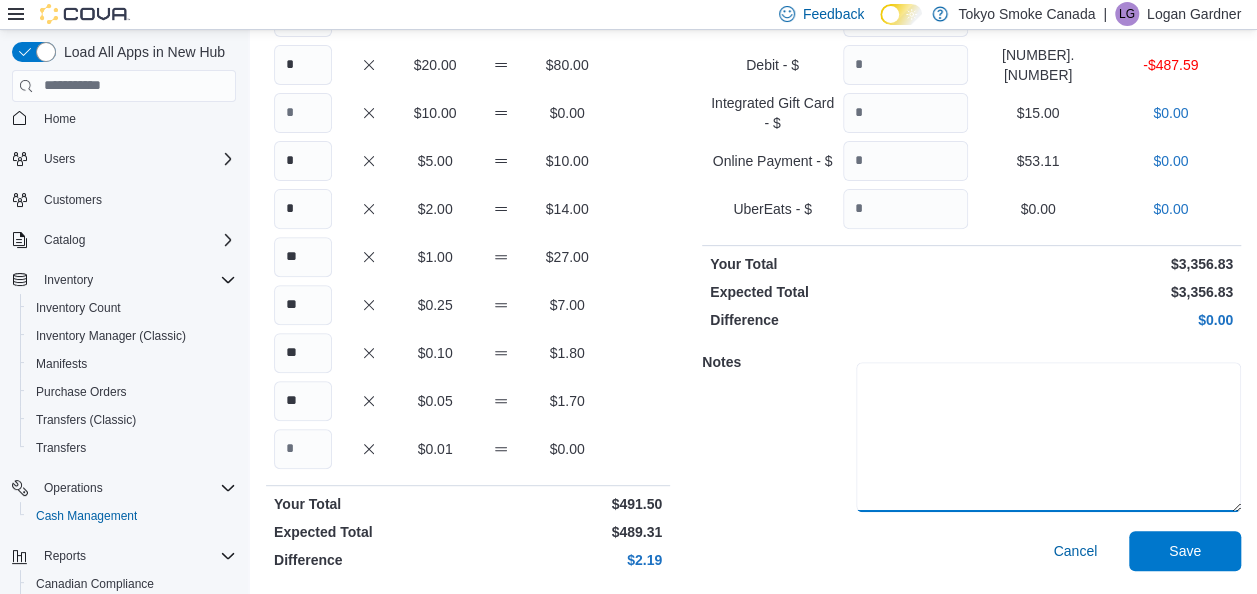 click at bounding box center (1048, 437) 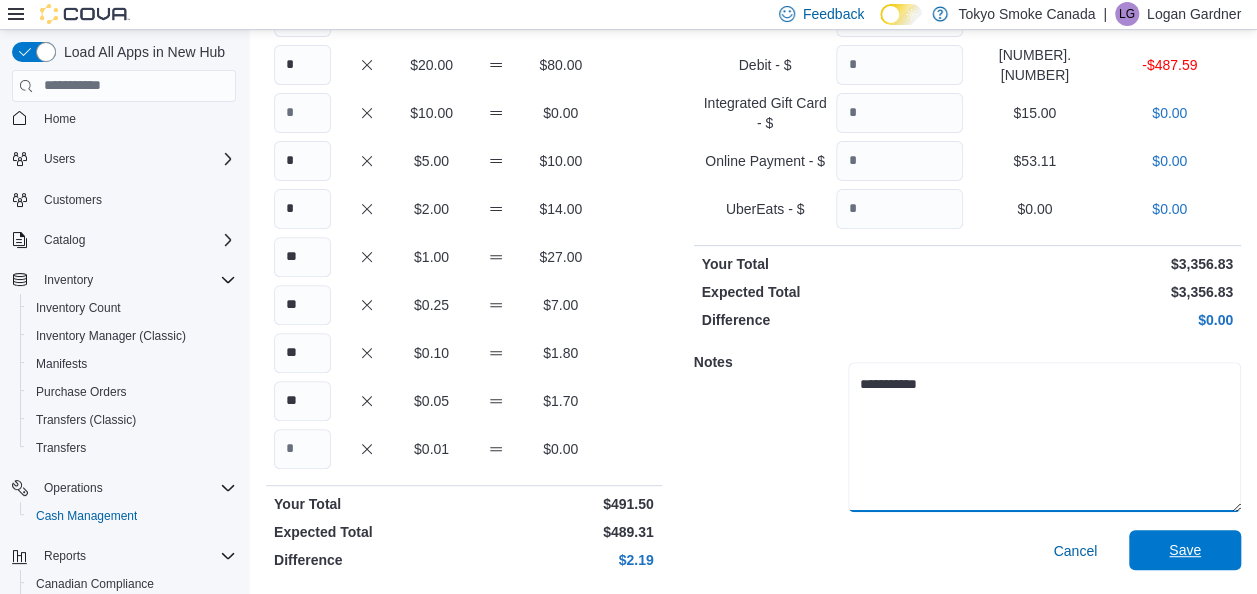 type on "**********" 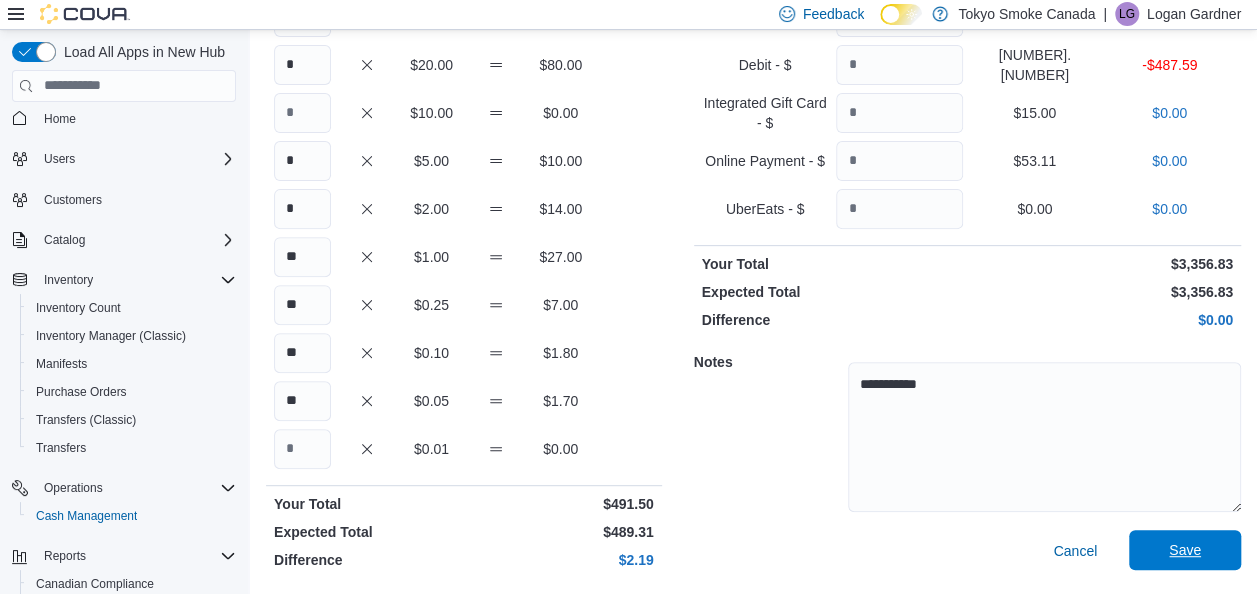 click on "Save" at bounding box center [1185, 550] 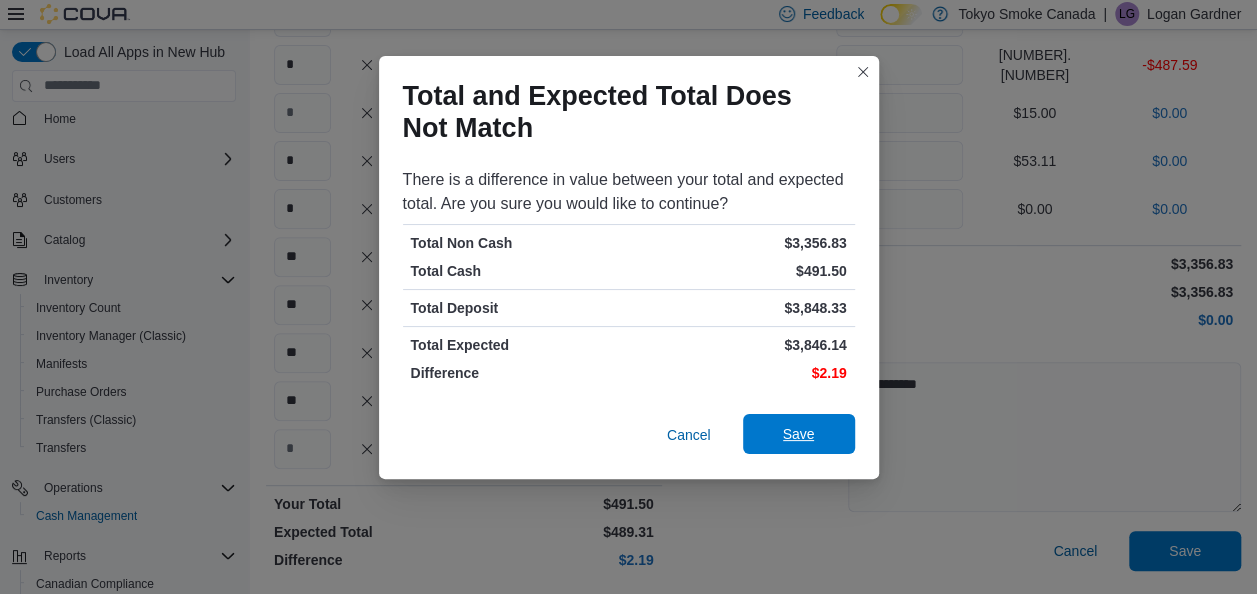 click on "Save" at bounding box center (799, 434) 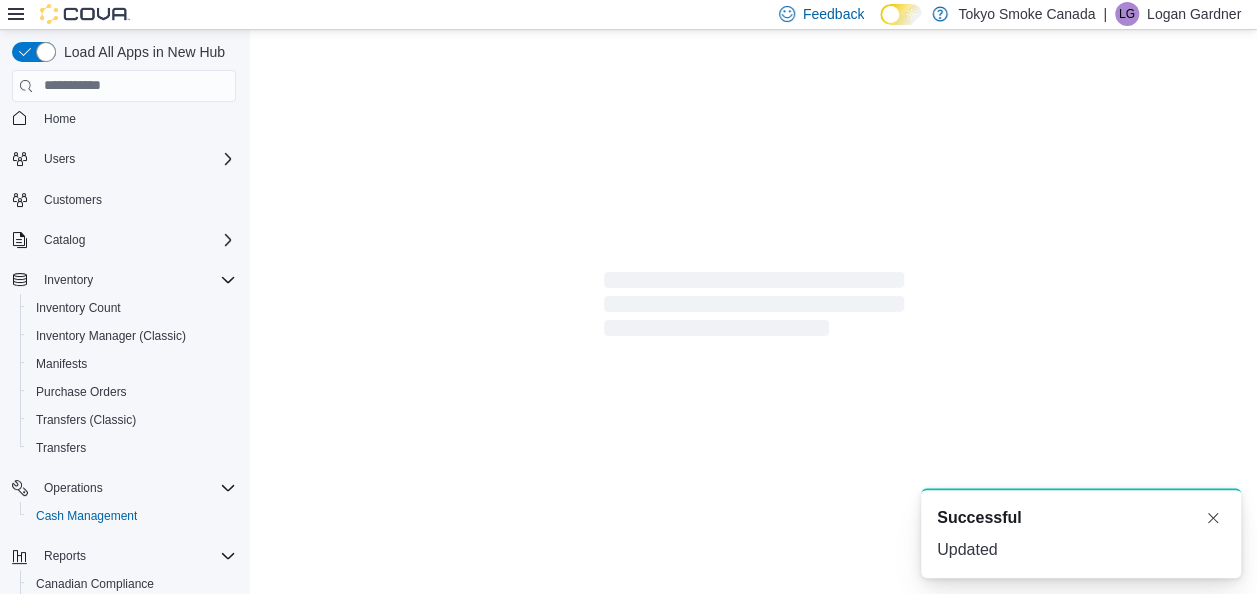 scroll, scrollTop: 6, scrollLeft: 0, axis: vertical 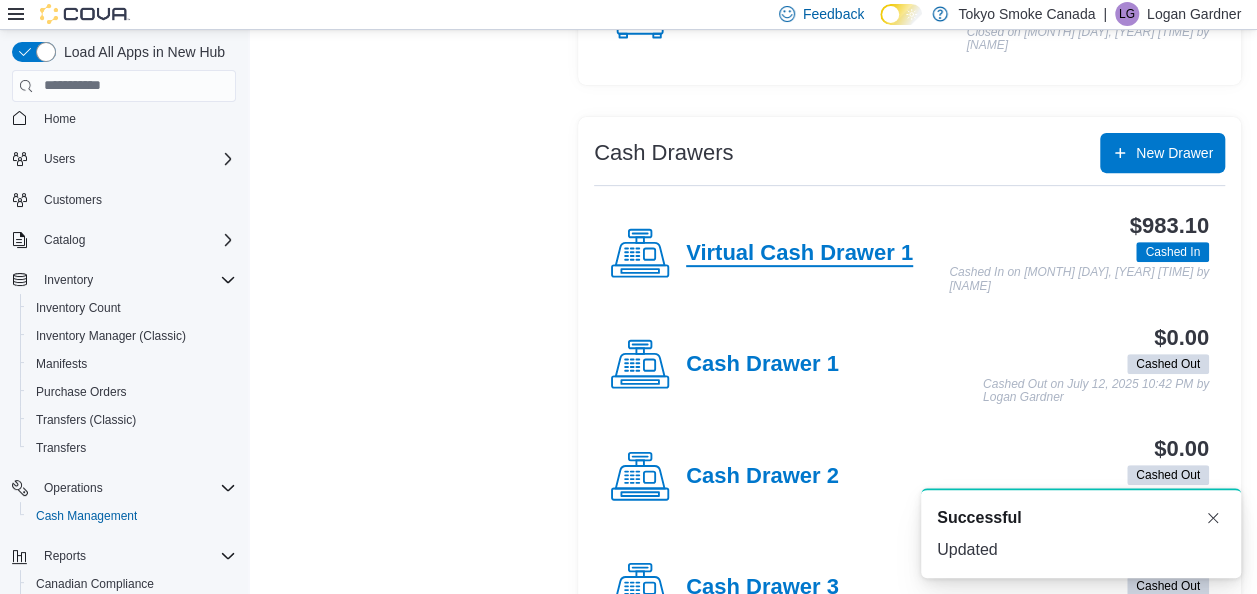 click on "Virtual Cash Drawer 1" at bounding box center (799, 254) 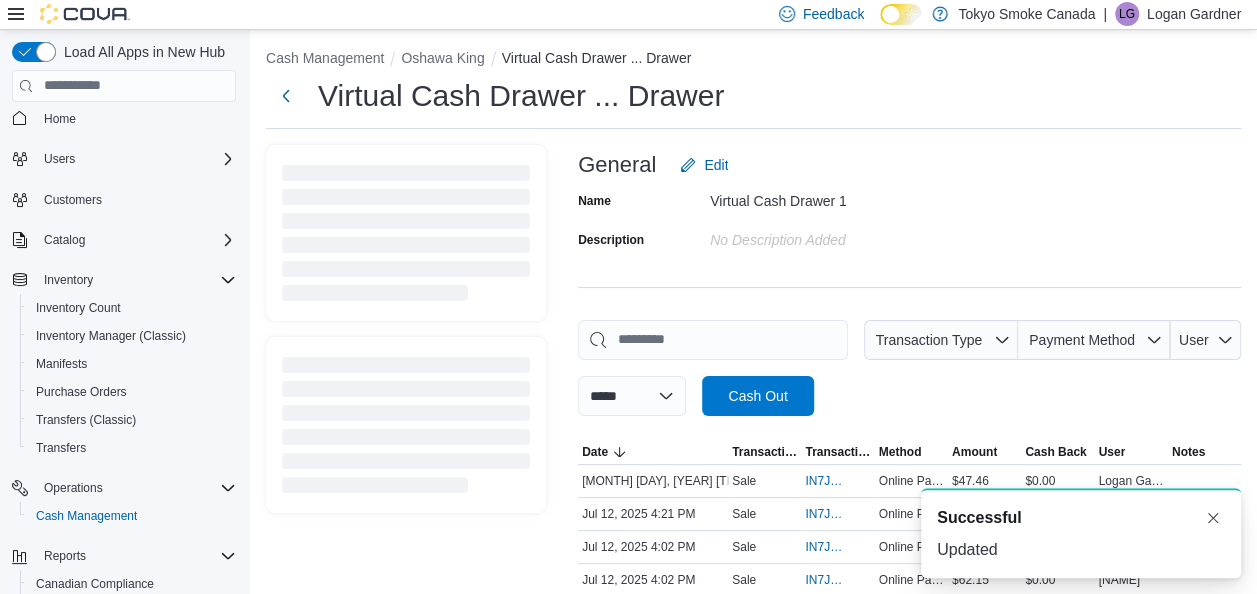 scroll, scrollTop: 0, scrollLeft: 0, axis: both 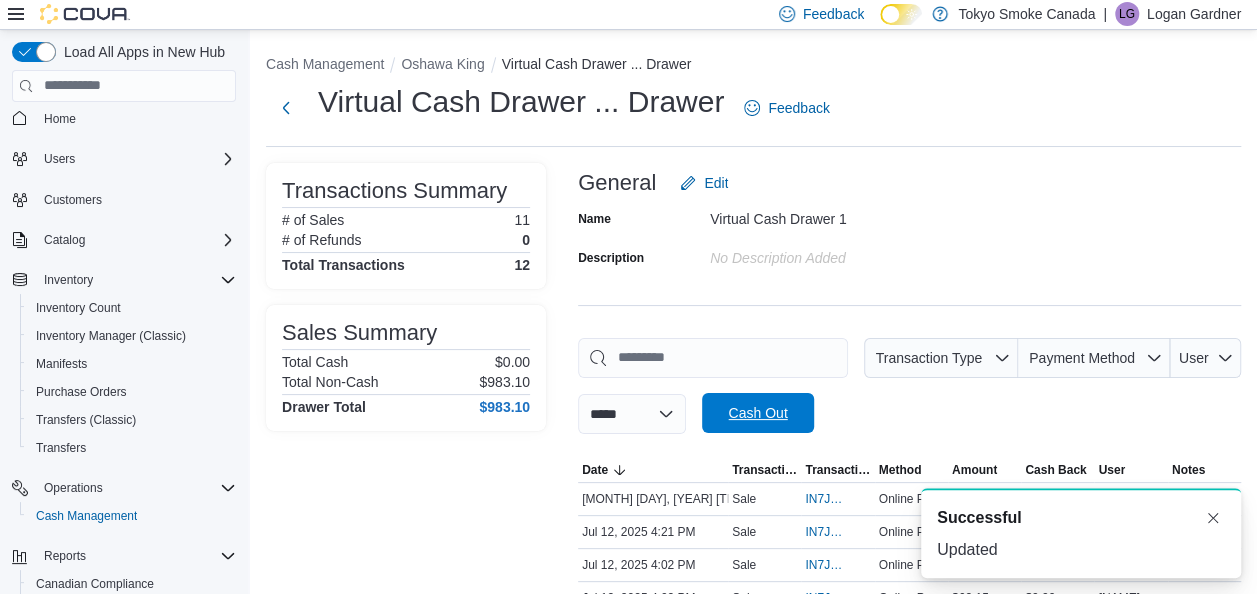 click on "Cash Out" at bounding box center (757, 413) 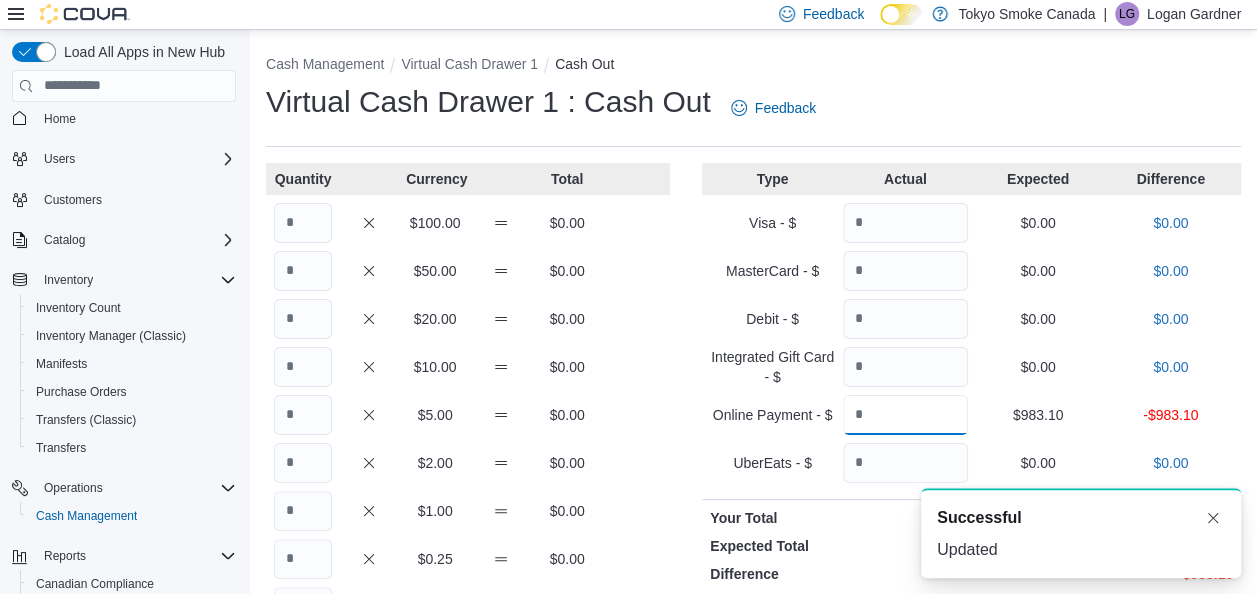 click at bounding box center [905, 415] 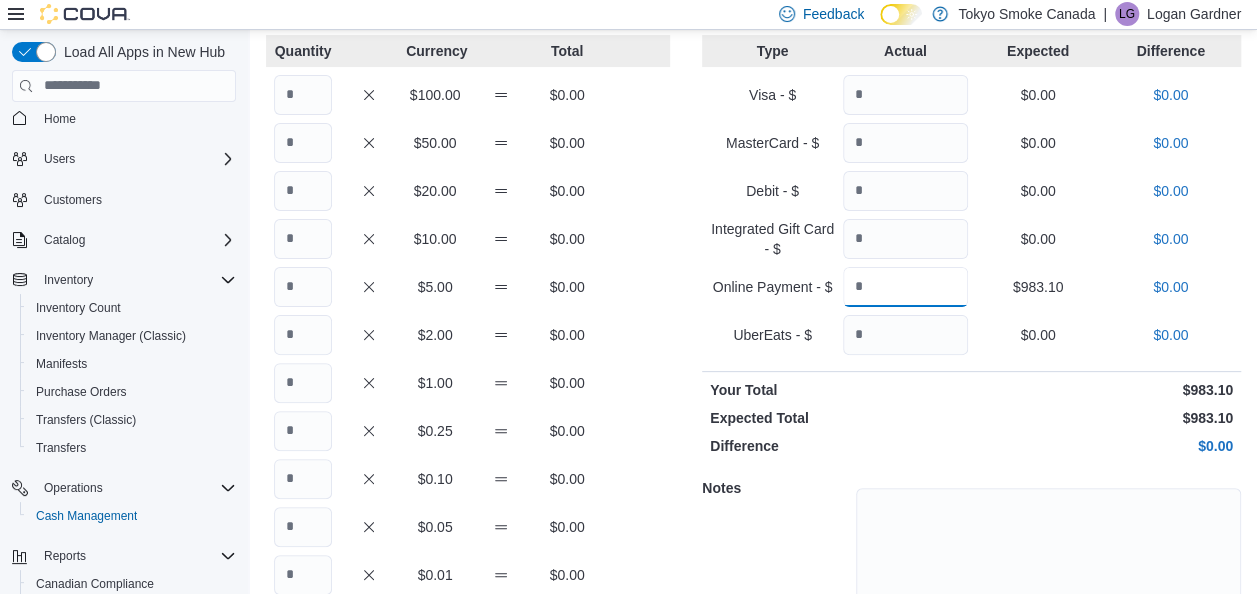 scroll, scrollTop: 254, scrollLeft: 0, axis: vertical 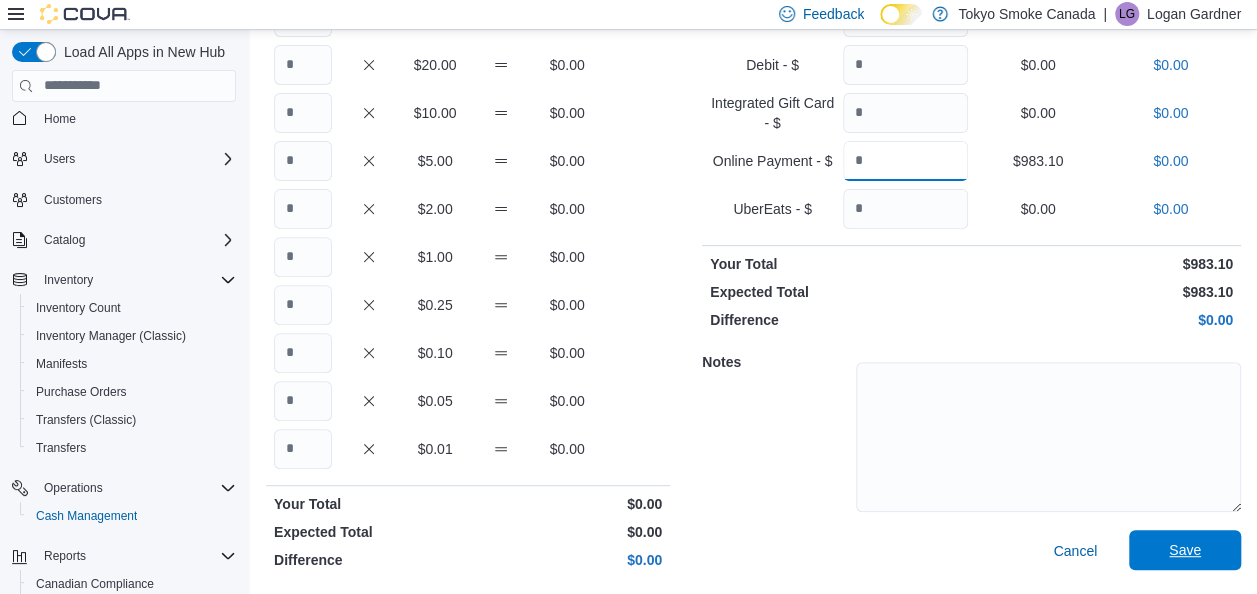 type on "******" 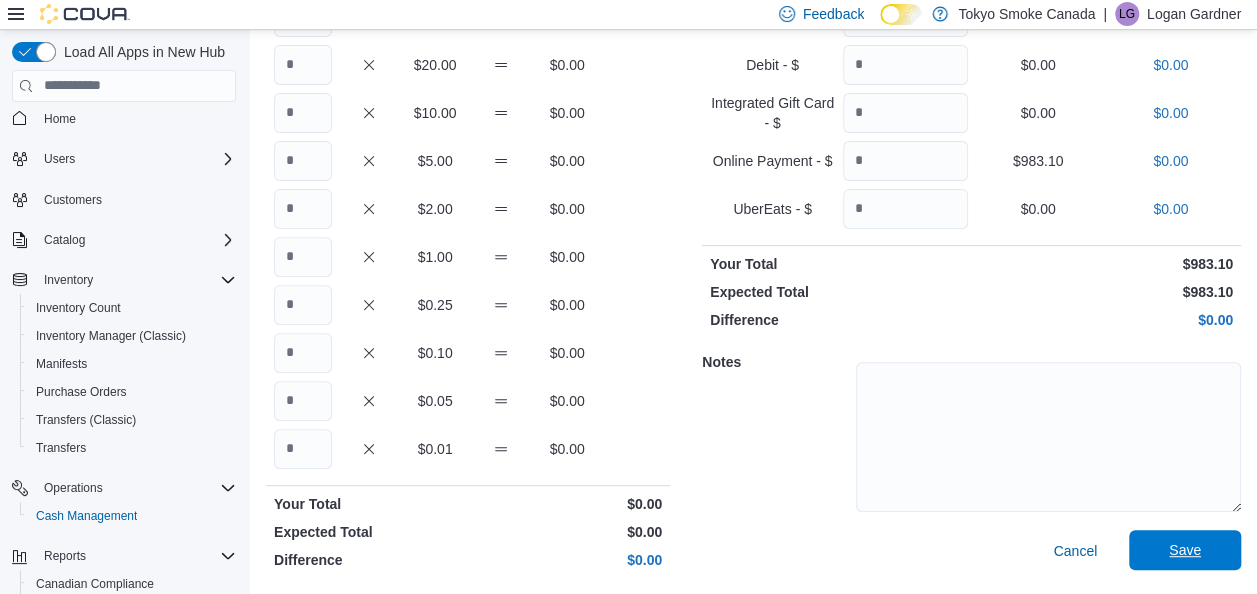 click on "Save" at bounding box center (1185, 550) 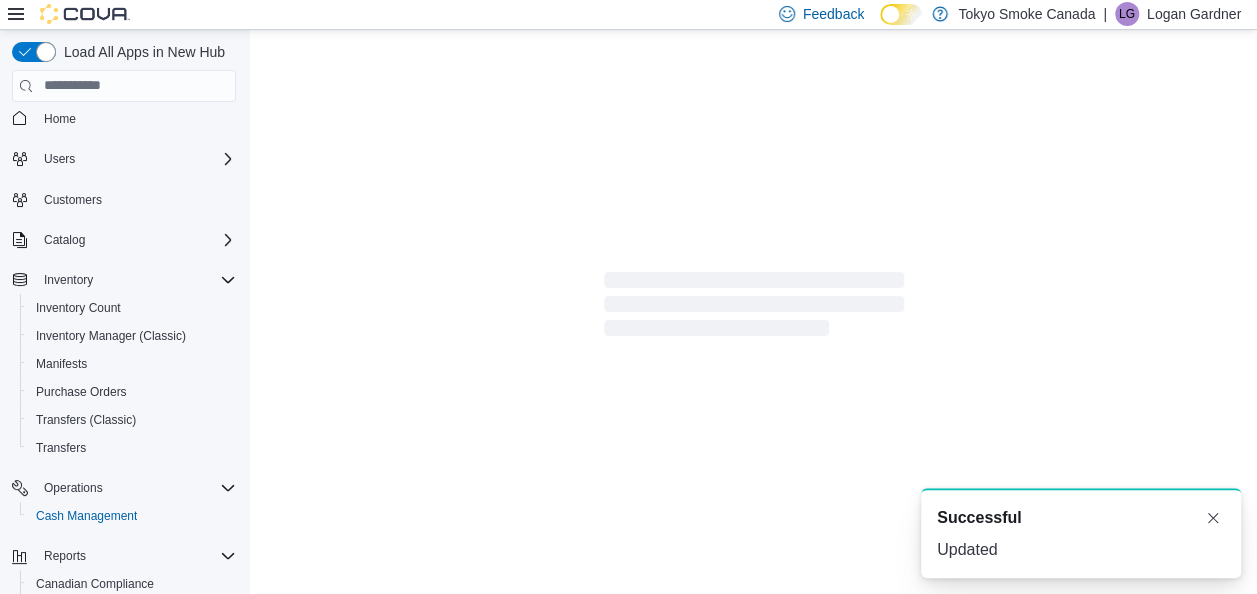 scroll, scrollTop: 6, scrollLeft: 0, axis: vertical 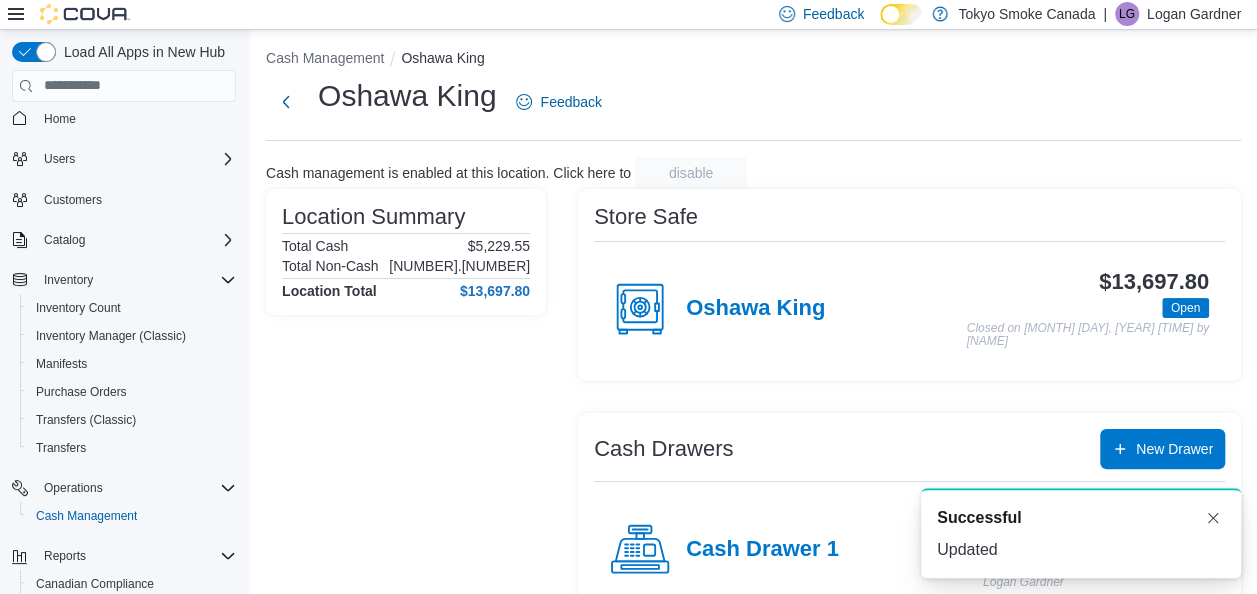 click on "Oshawa King" at bounding box center (717, 309) 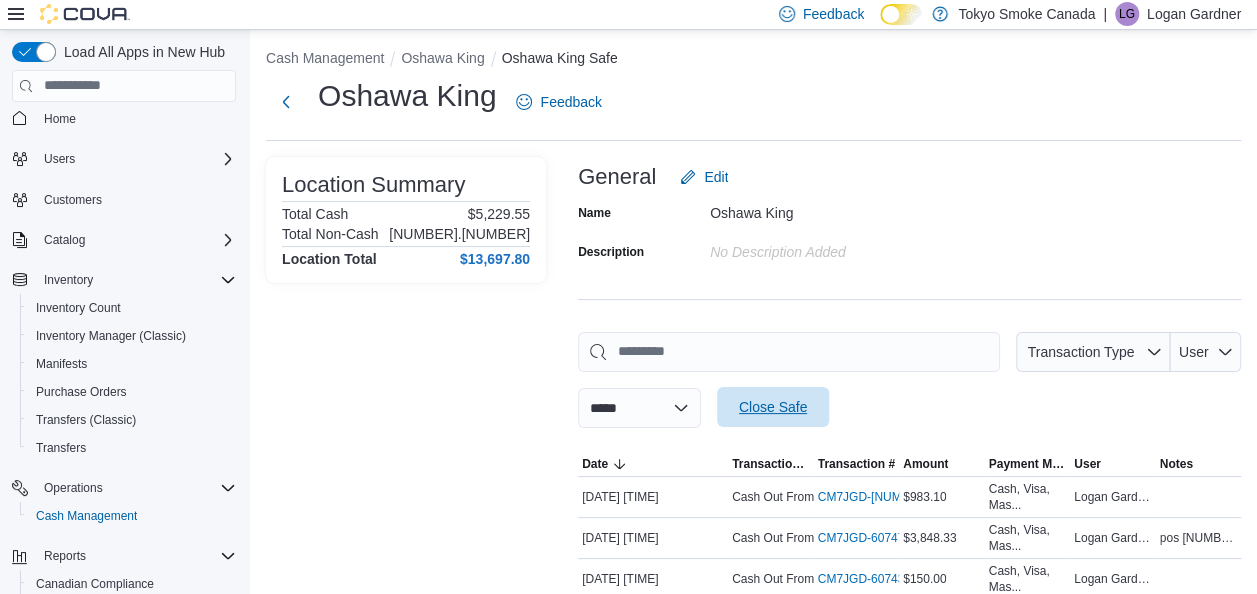 click on "Close Safe" at bounding box center (773, 407) 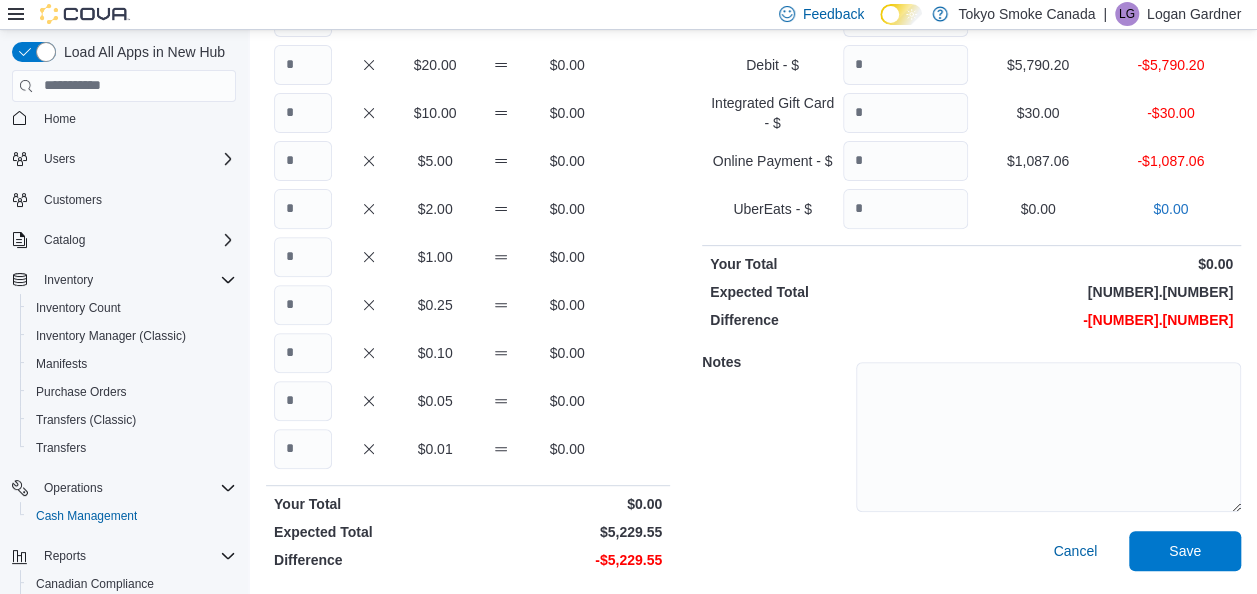 scroll, scrollTop: 0, scrollLeft: 0, axis: both 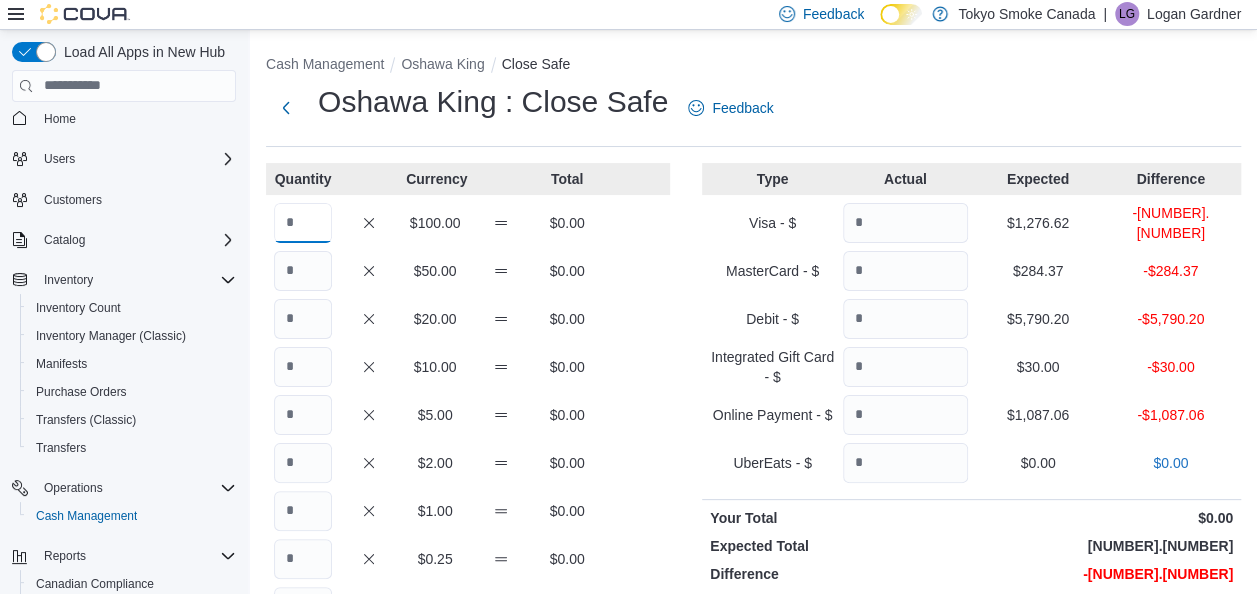 click at bounding box center (303, 223) 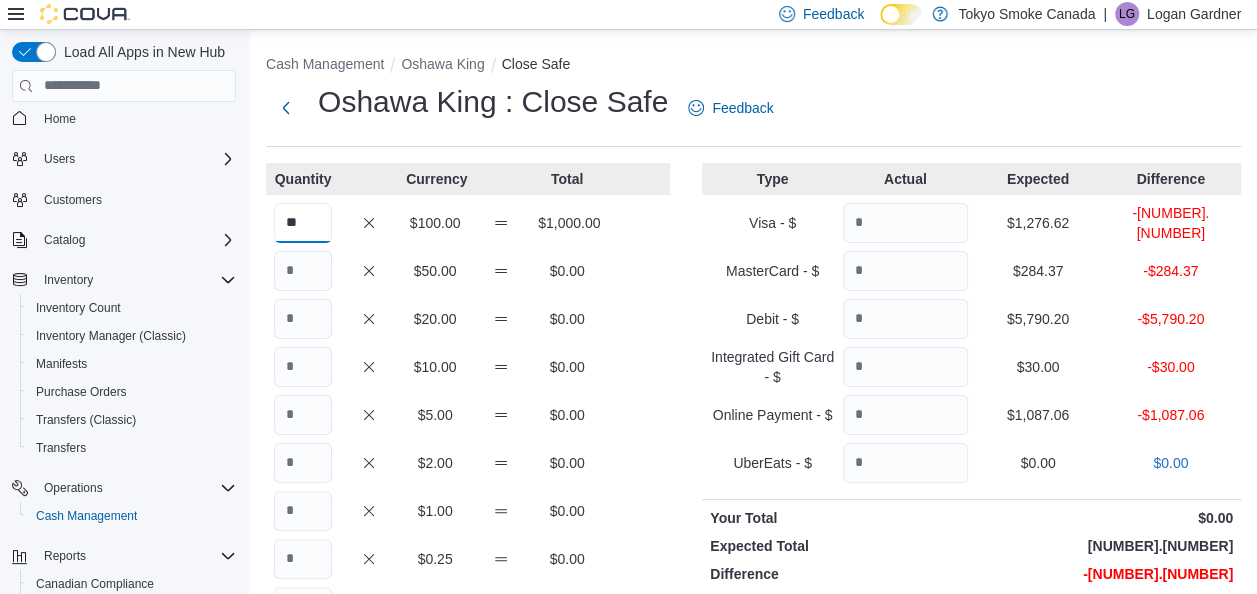 type on "**" 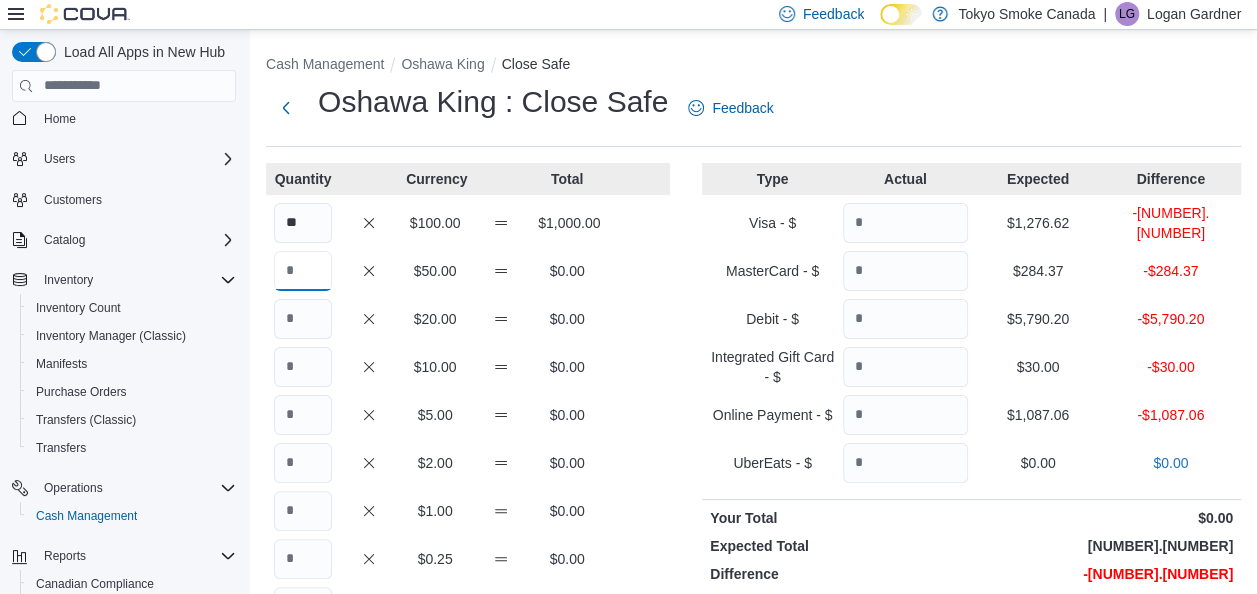 click at bounding box center [303, 271] 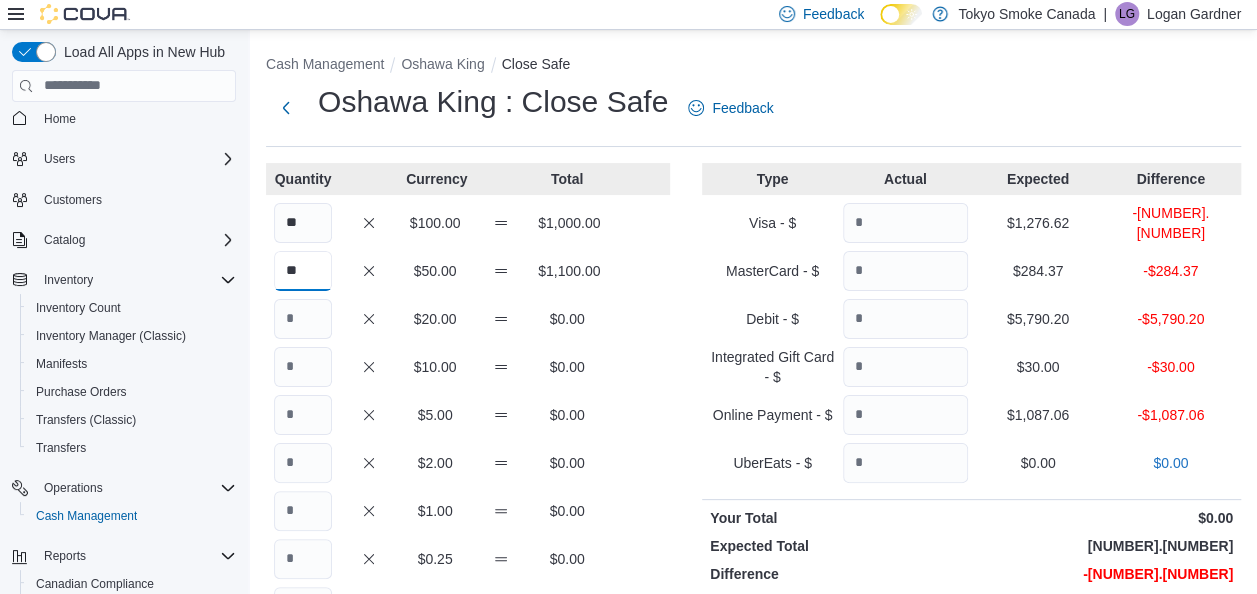 type on "**" 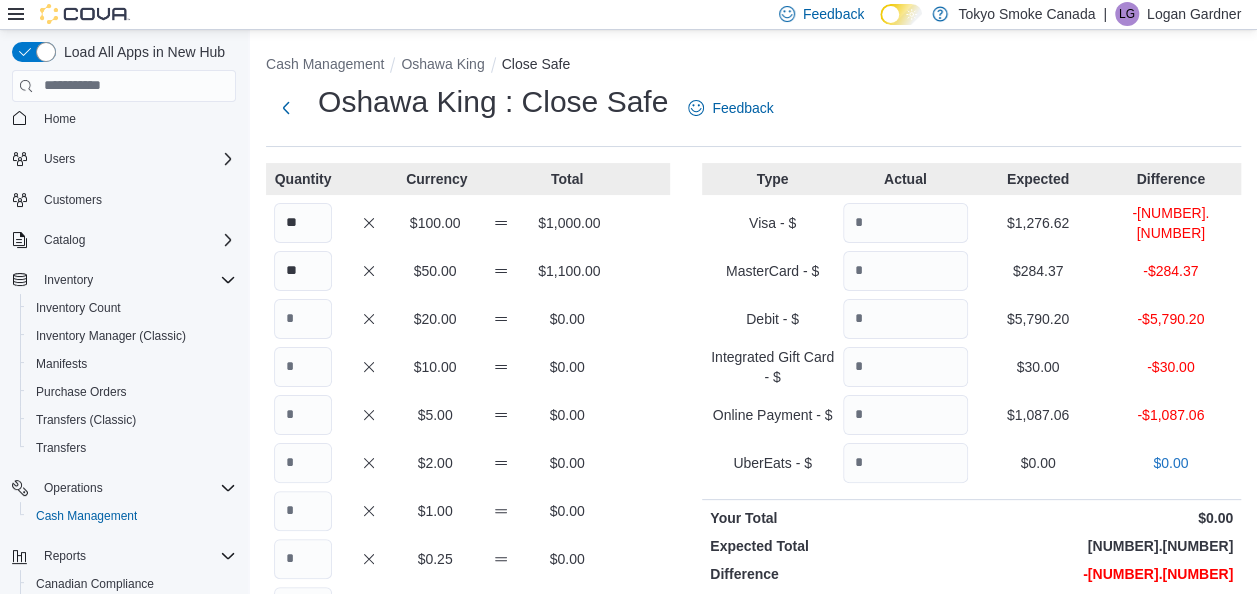 click on "Quantity Currency Total ** $100.00 $1,000.00 ** $50.00 $1,100.00 $20.00 $0.00 $10.00 $0.00 $5.00 $0.00 $2.00 $0.00 $1.00 $0.00 $0.25 $0.00 $0.10 $0.00 $0.05 $0.00 $0.01 $0.00 Your Total $2,100.00 Expected Total $5,229.55 Difference  -$3,129.55" at bounding box center (468, 497) 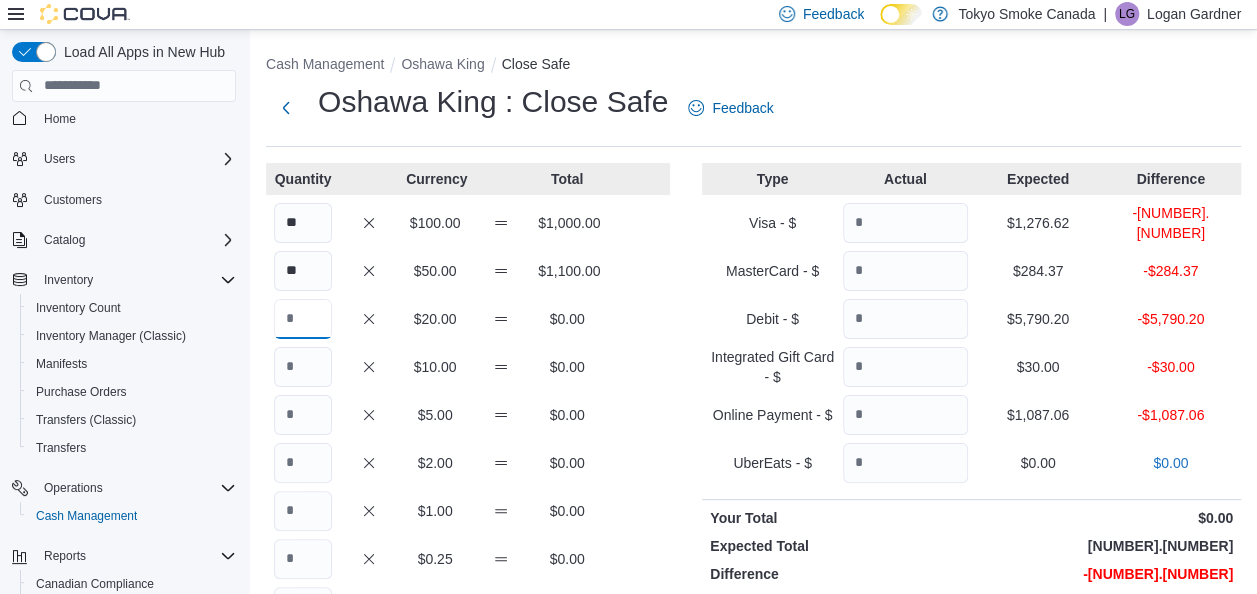 click at bounding box center [303, 319] 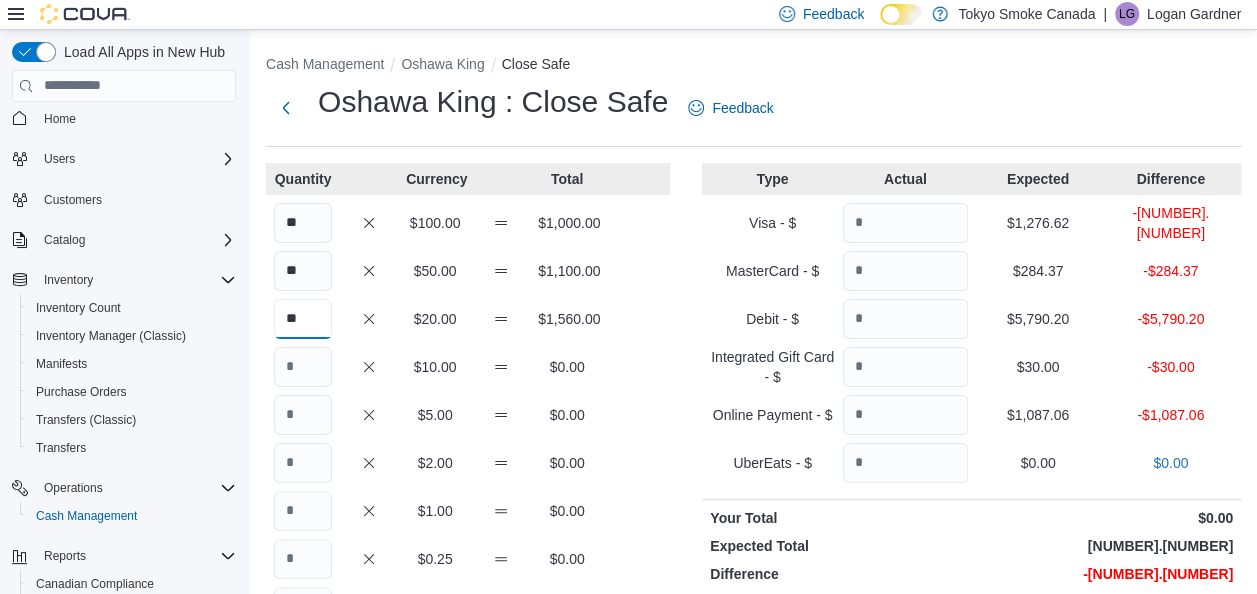 type on "**" 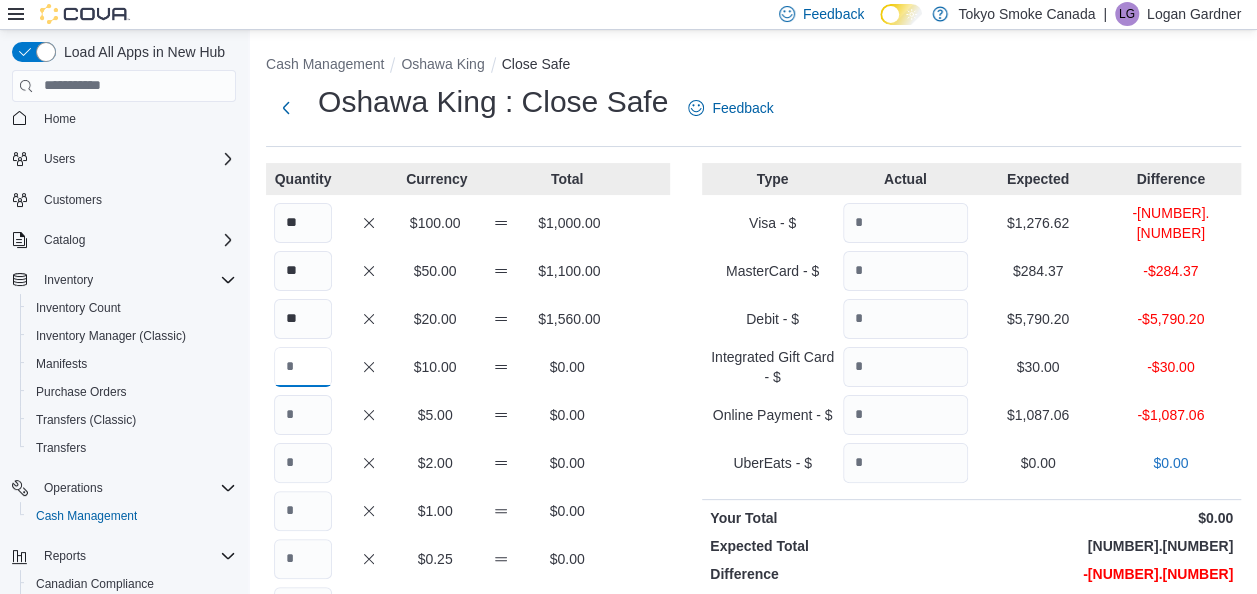 click at bounding box center (303, 367) 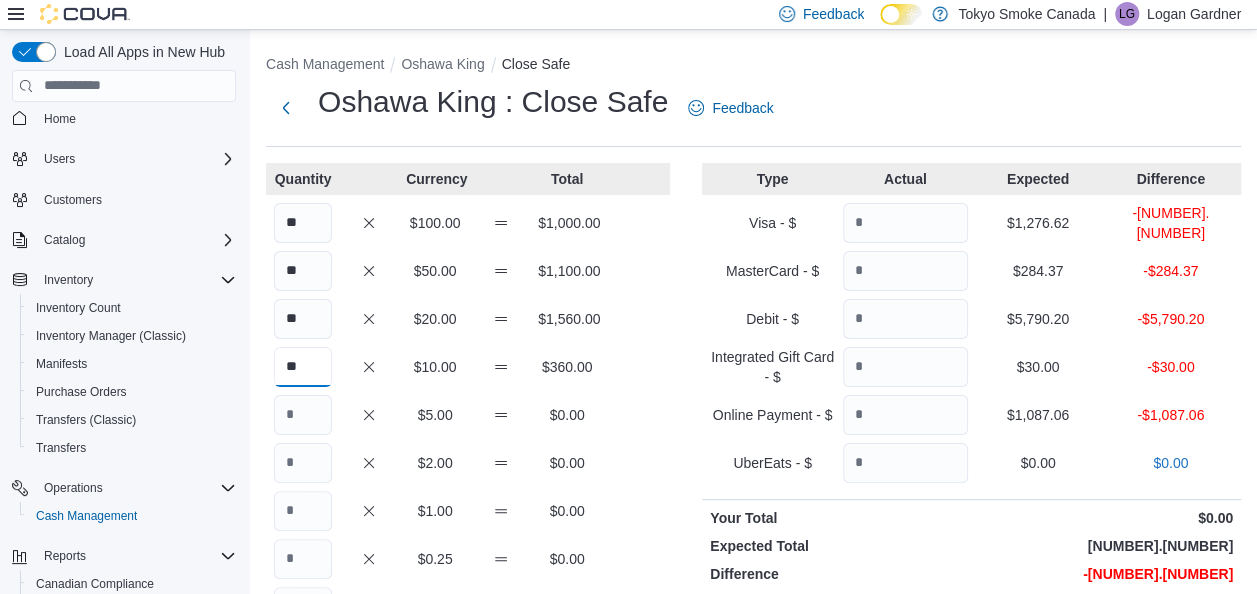 type on "**" 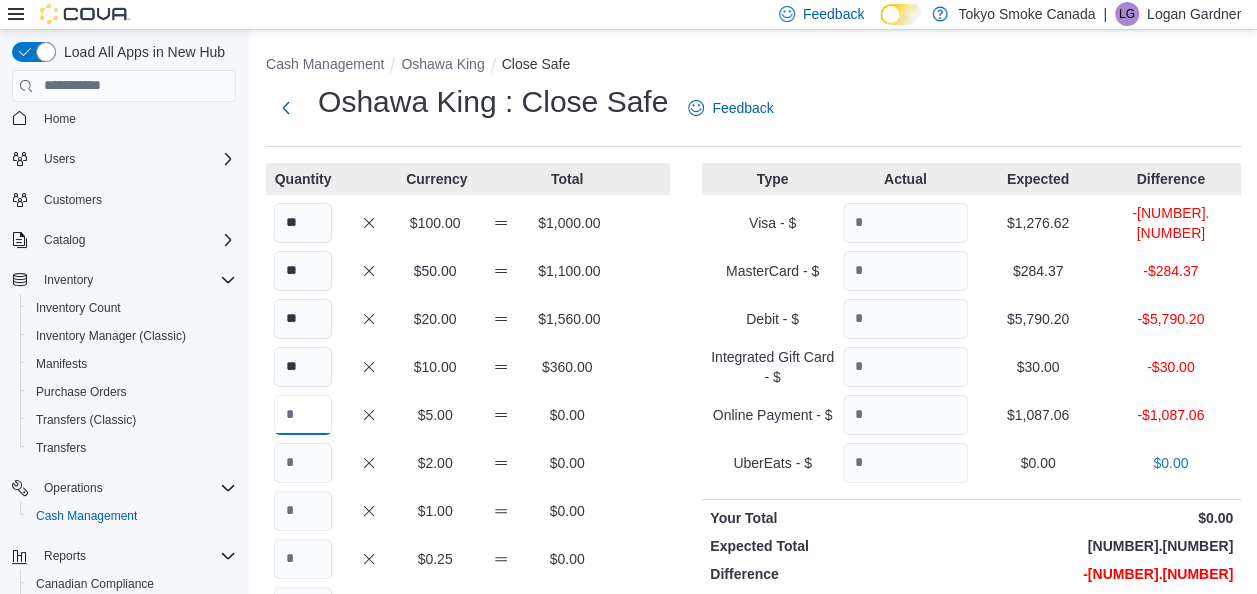 click at bounding box center [303, 415] 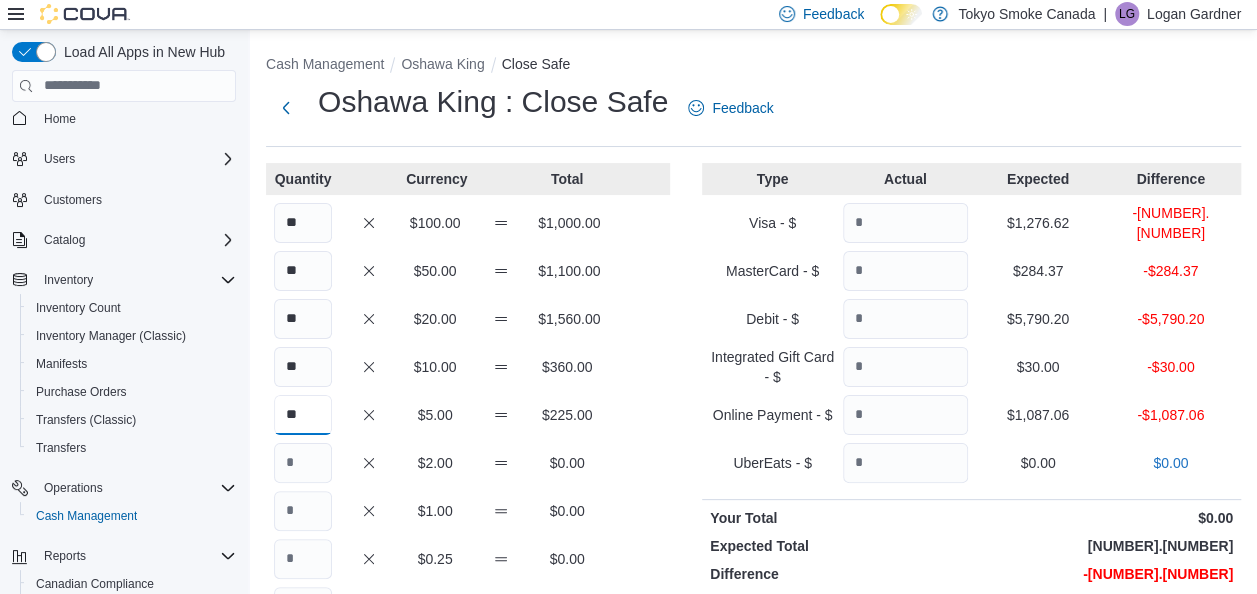 type on "**" 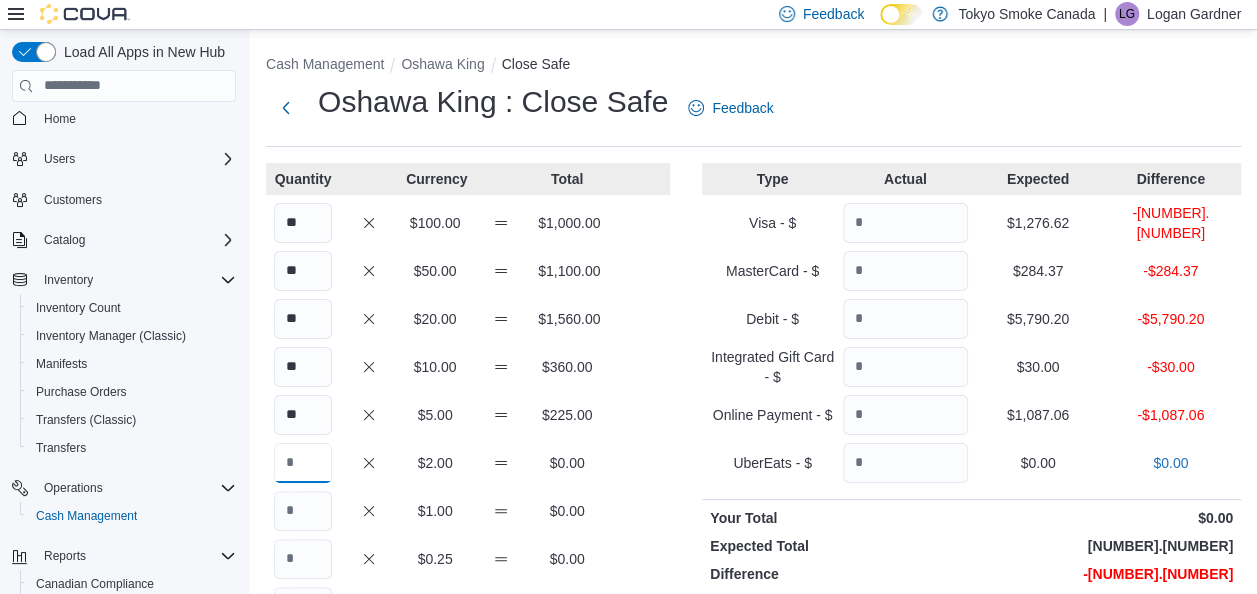 click at bounding box center [303, 463] 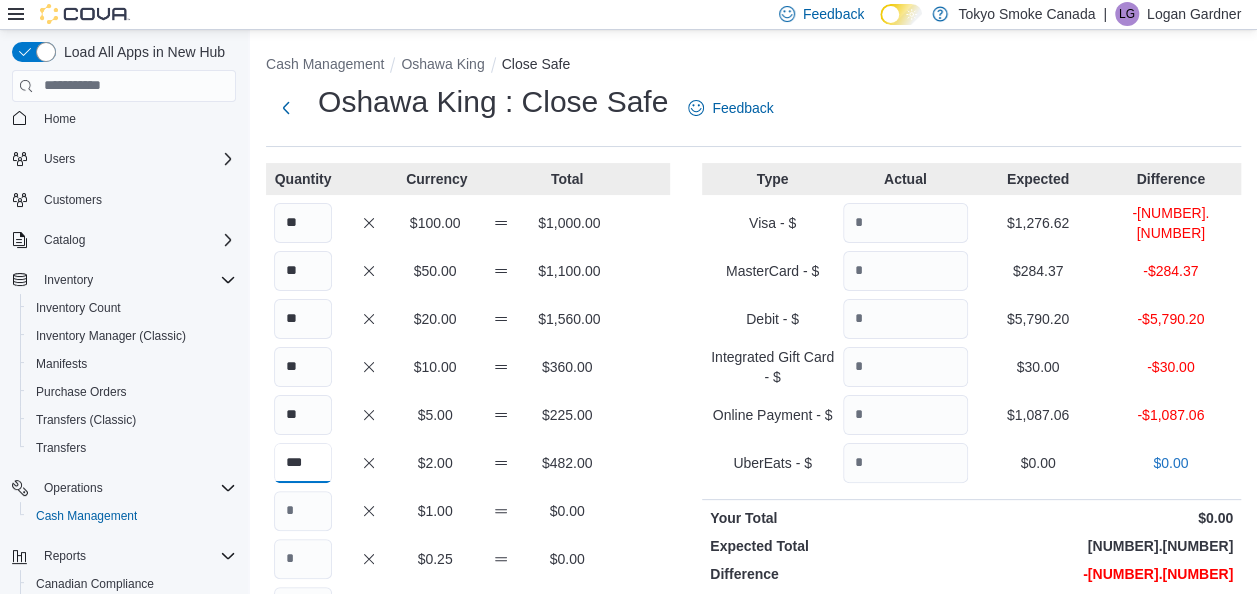 type on "***" 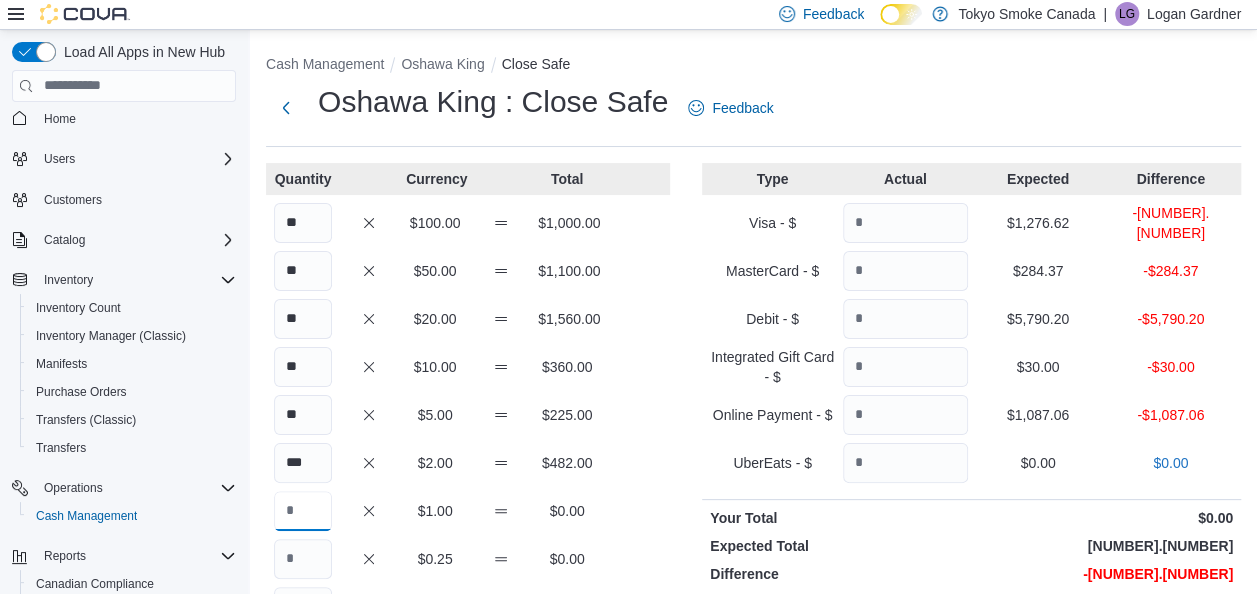 click at bounding box center (303, 511) 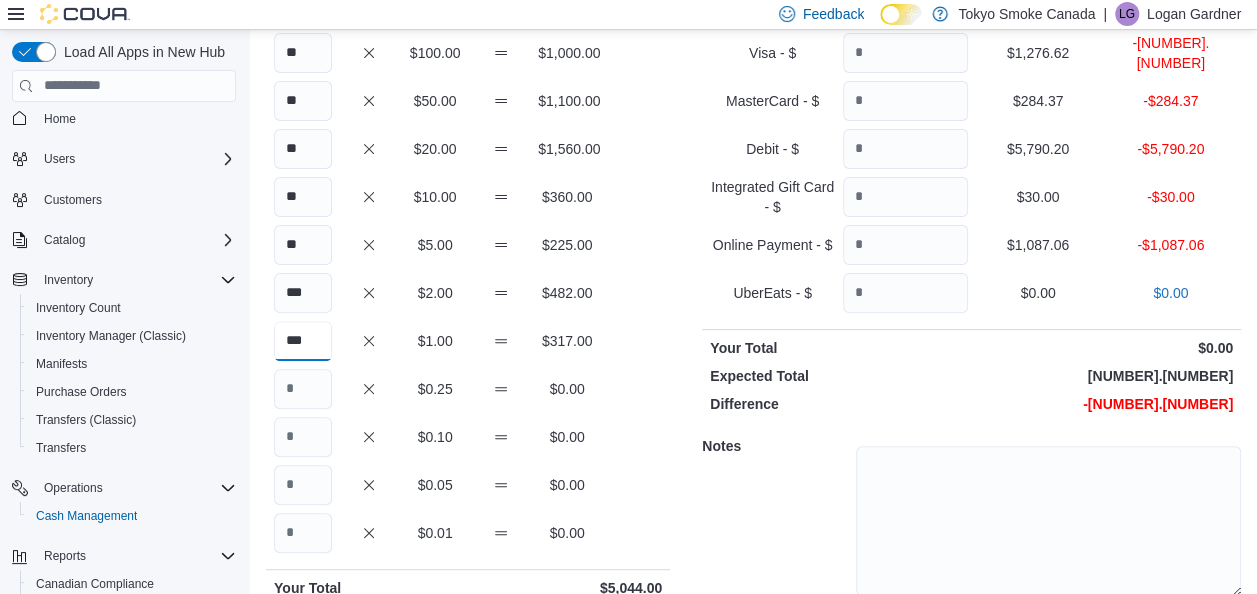 scroll, scrollTop: 200, scrollLeft: 0, axis: vertical 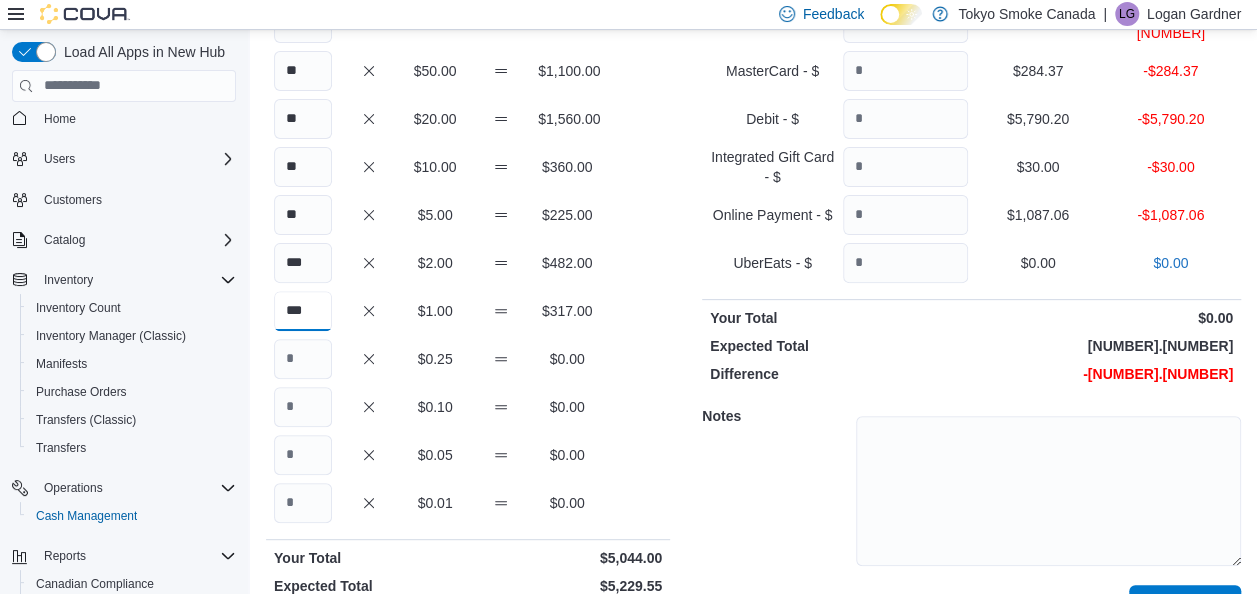 type on "***" 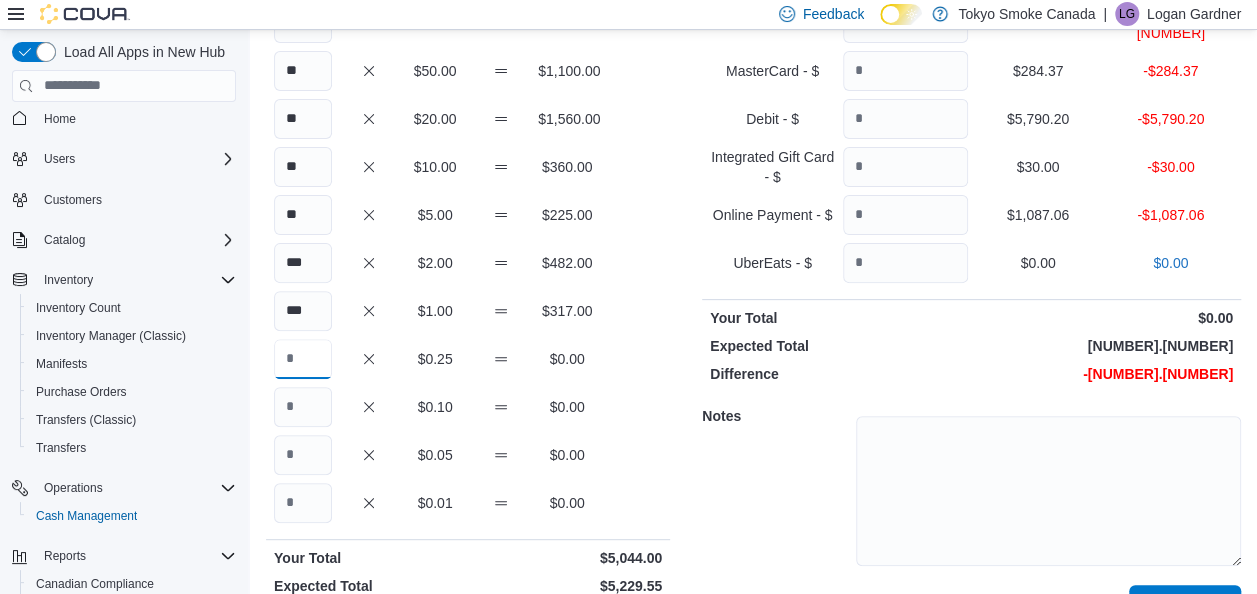 click at bounding box center (303, 359) 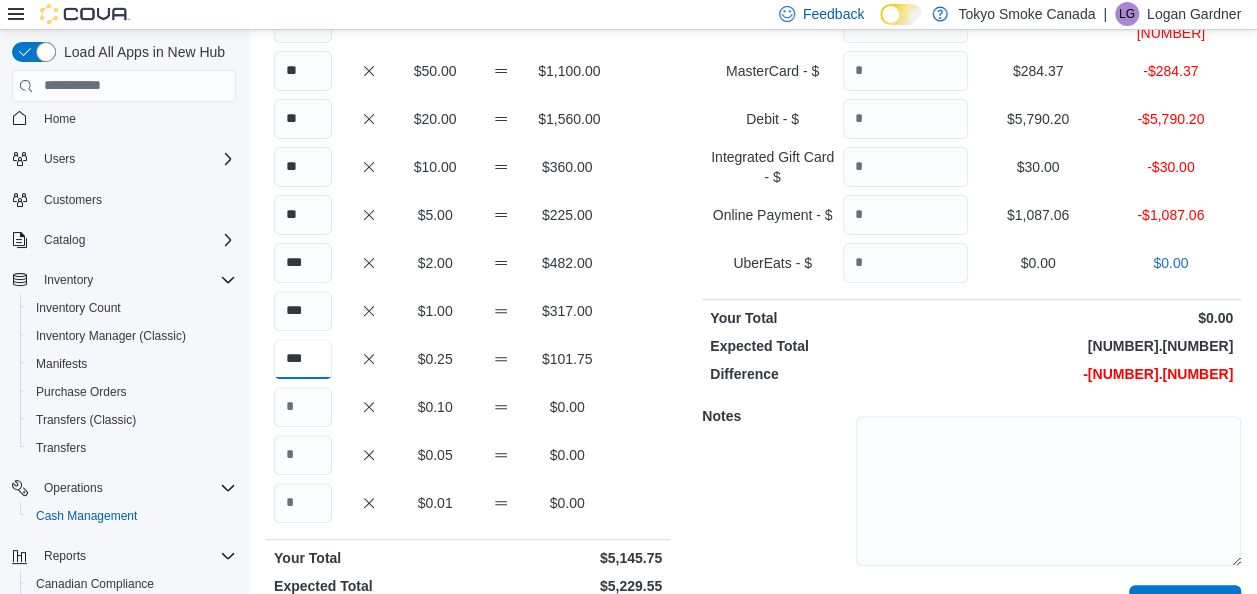 type on "***" 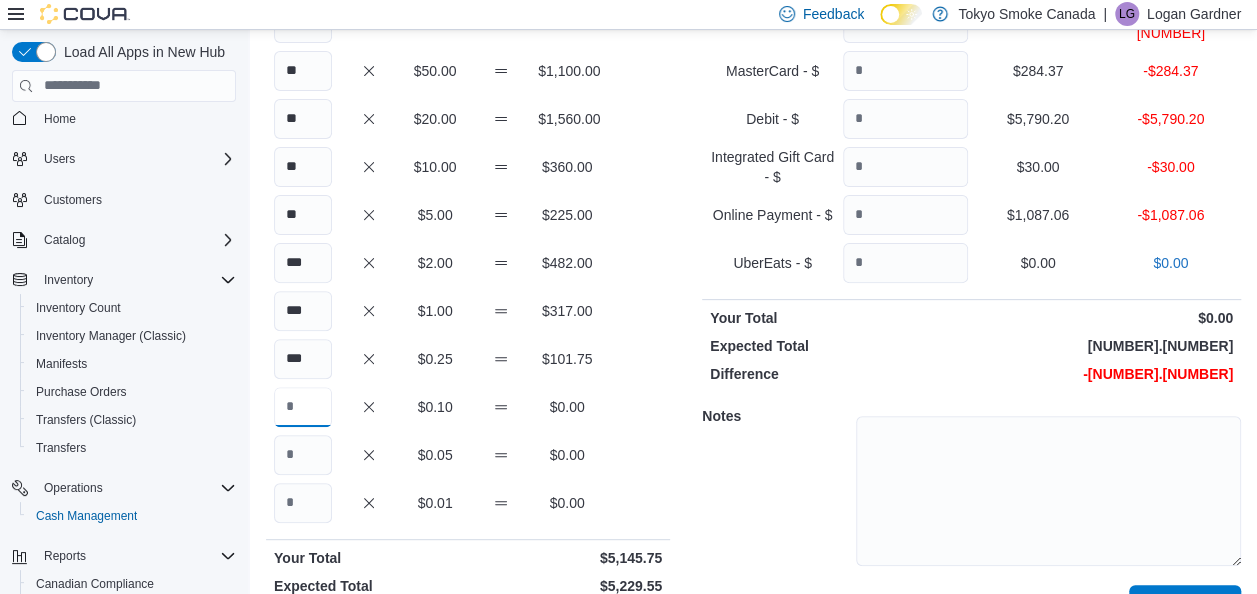 click at bounding box center [303, 407] 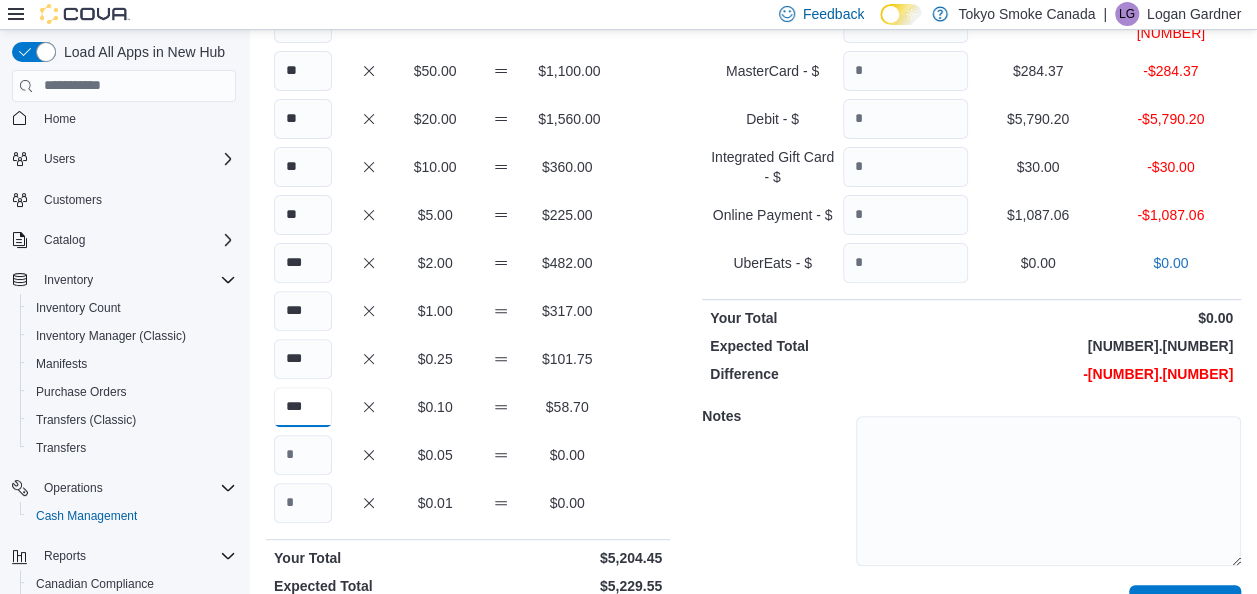 type on "***" 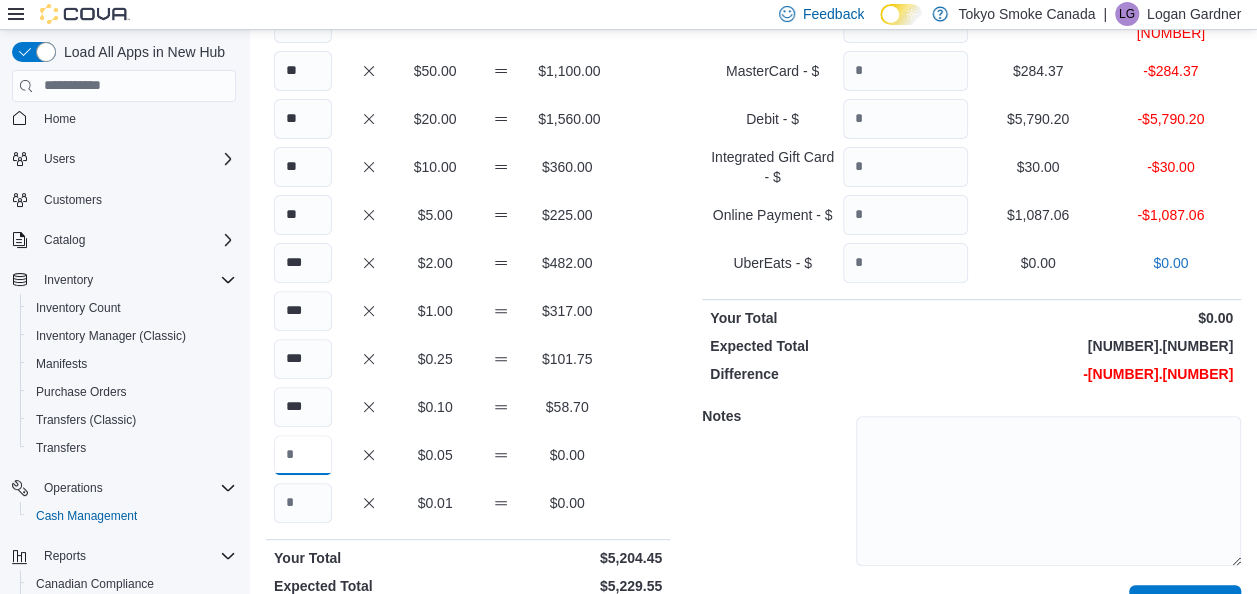 drag, startPoint x: 307, startPoint y: 444, endPoint x: 324, endPoint y: 453, distance: 19.235384 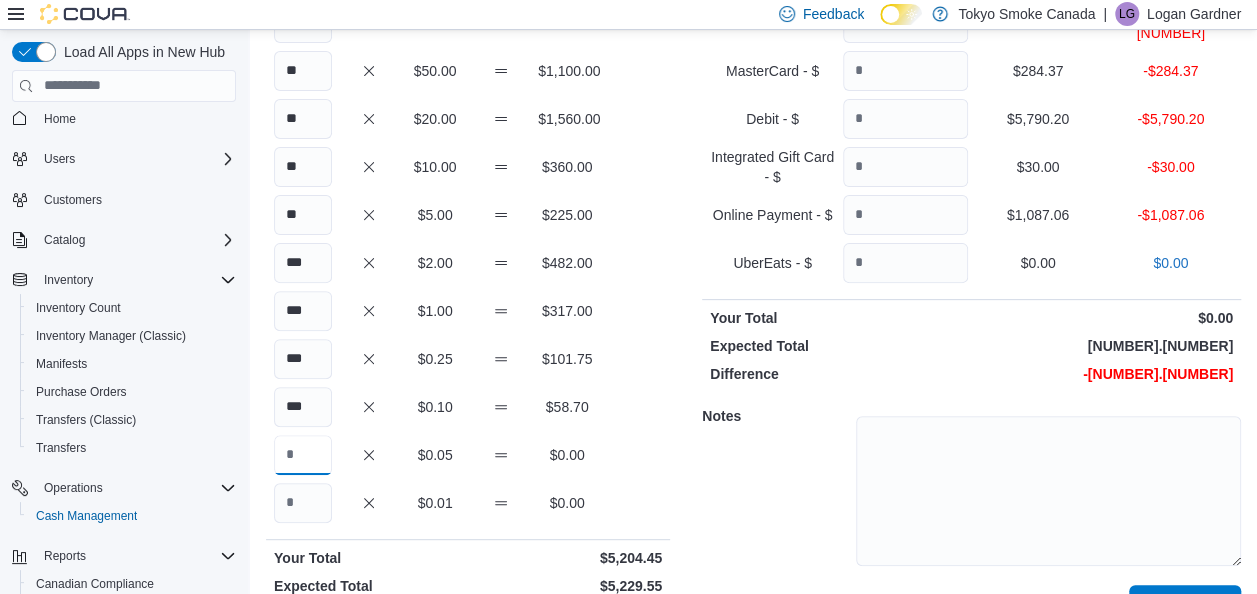 click at bounding box center [303, 455] 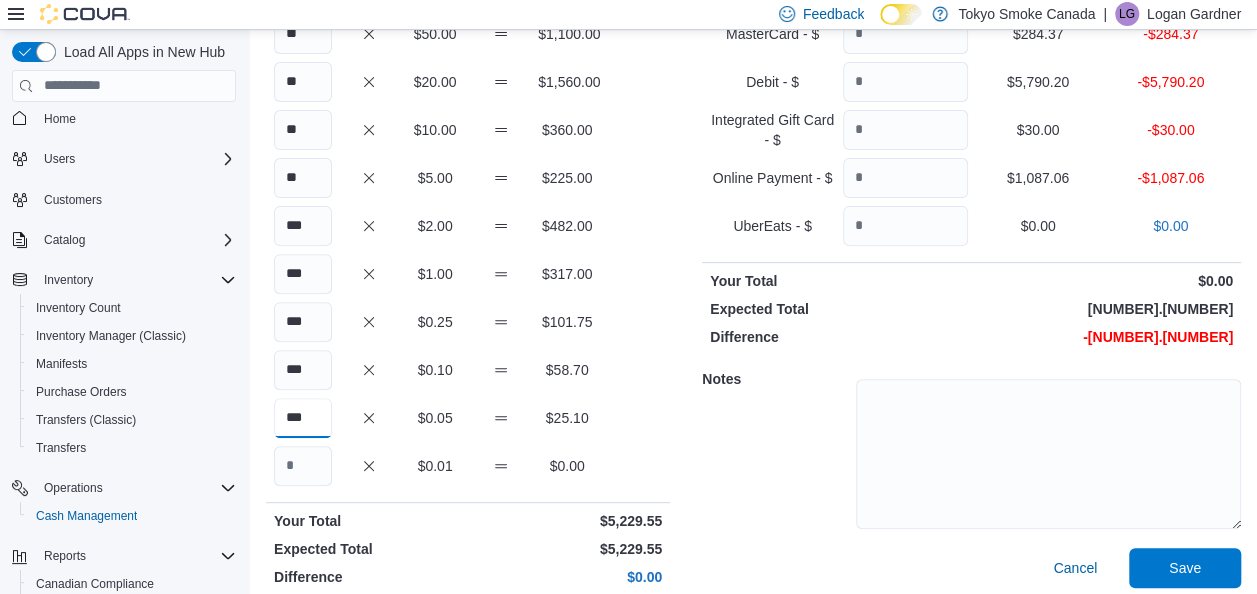 scroll, scrollTop: 254, scrollLeft: 0, axis: vertical 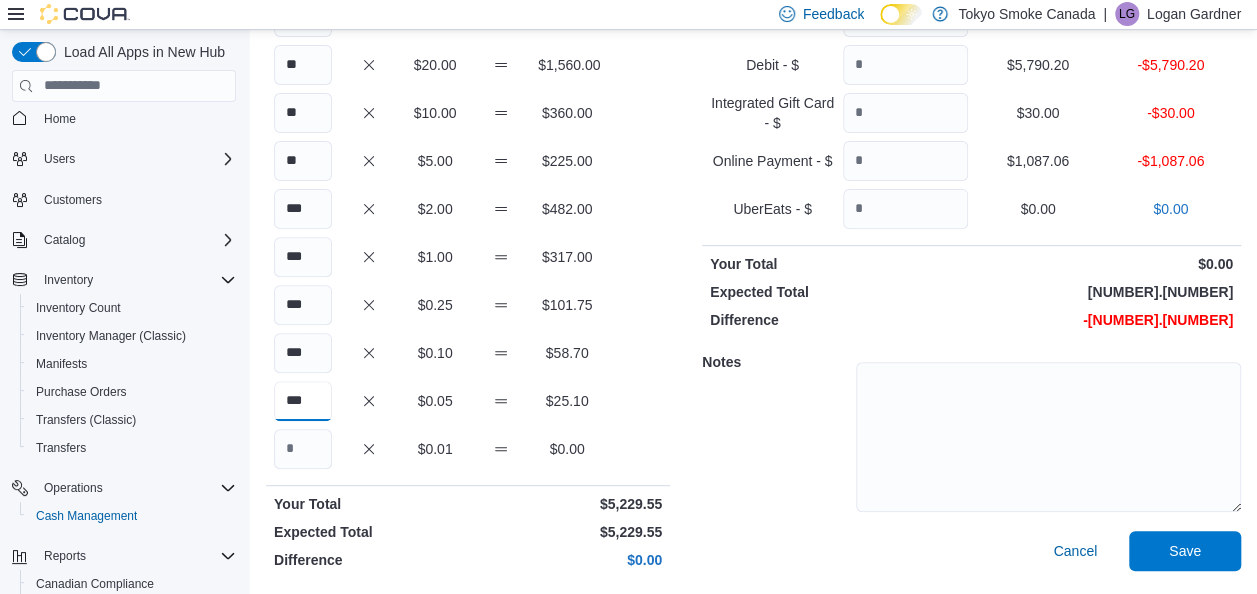 type on "***" 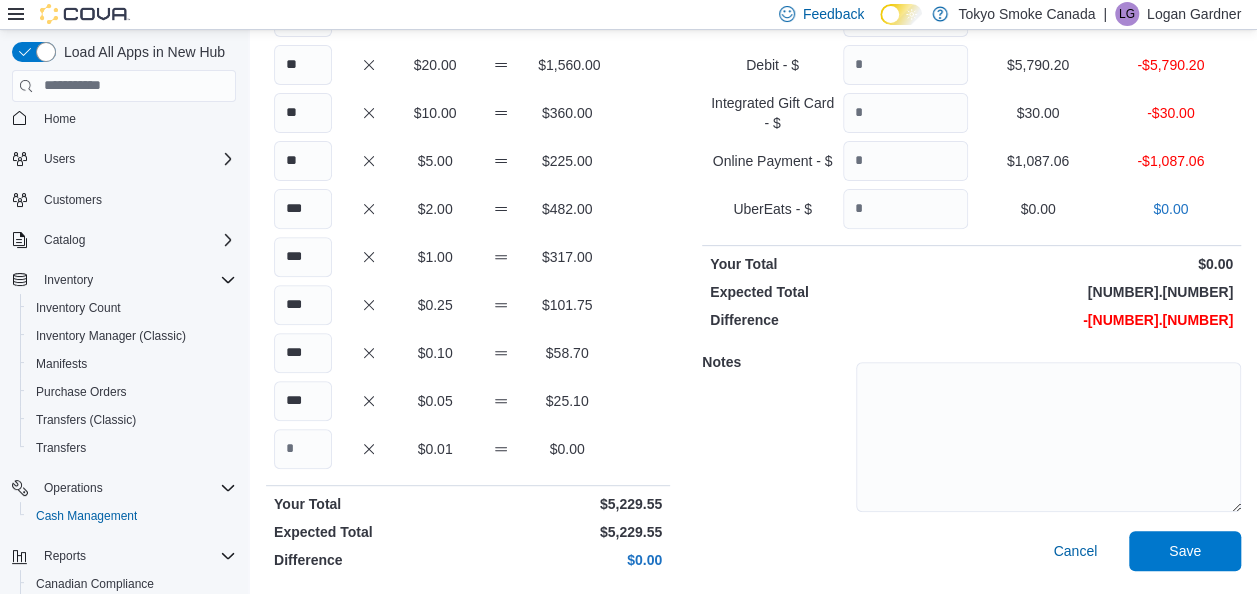 click on "Notes" at bounding box center (971, 434) 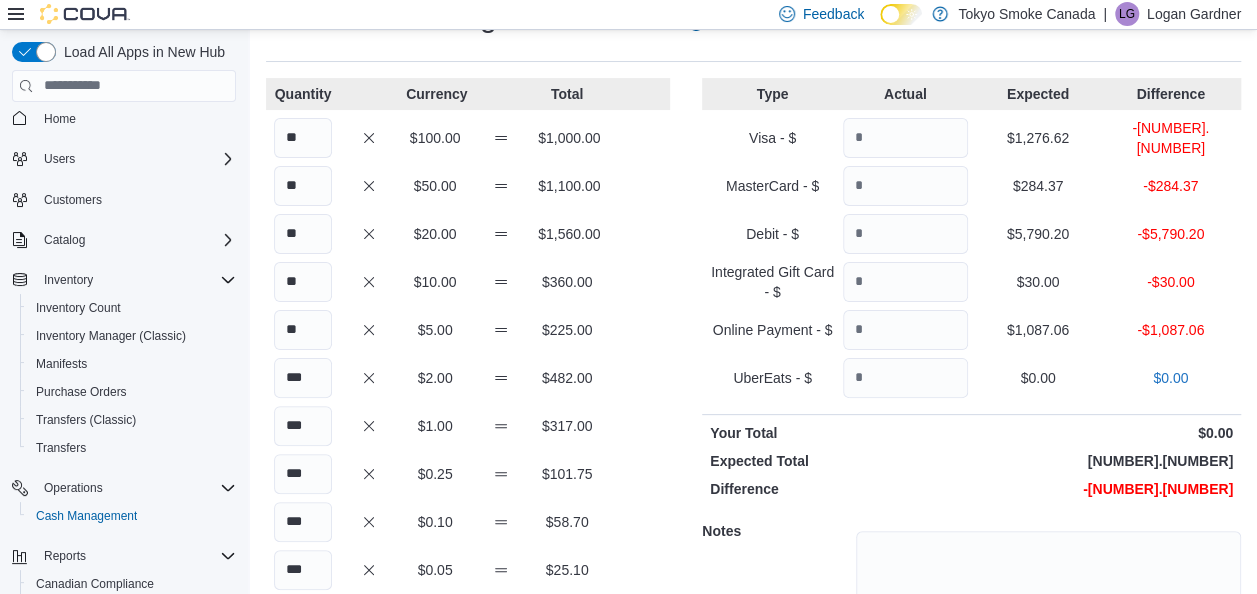 scroll, scrollTop: 54, scrollLeft: 0, axis: vertical 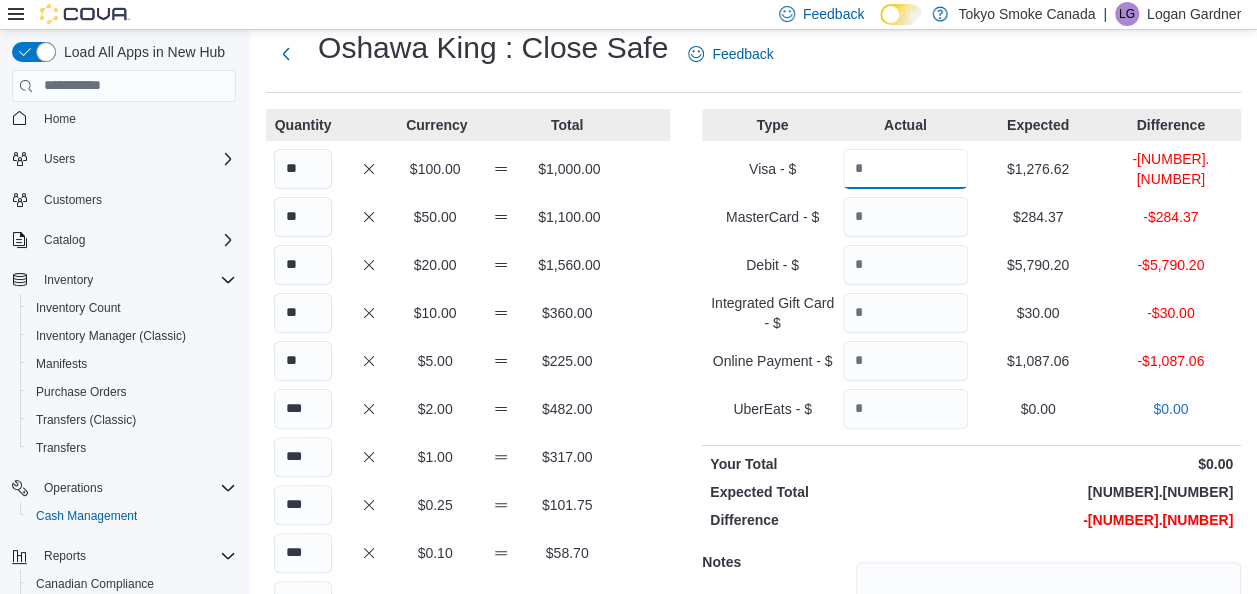 drag, startPoint x: 915, startPoint y: 156, endPoint x: 898, endPoint y: 156, distance: 17 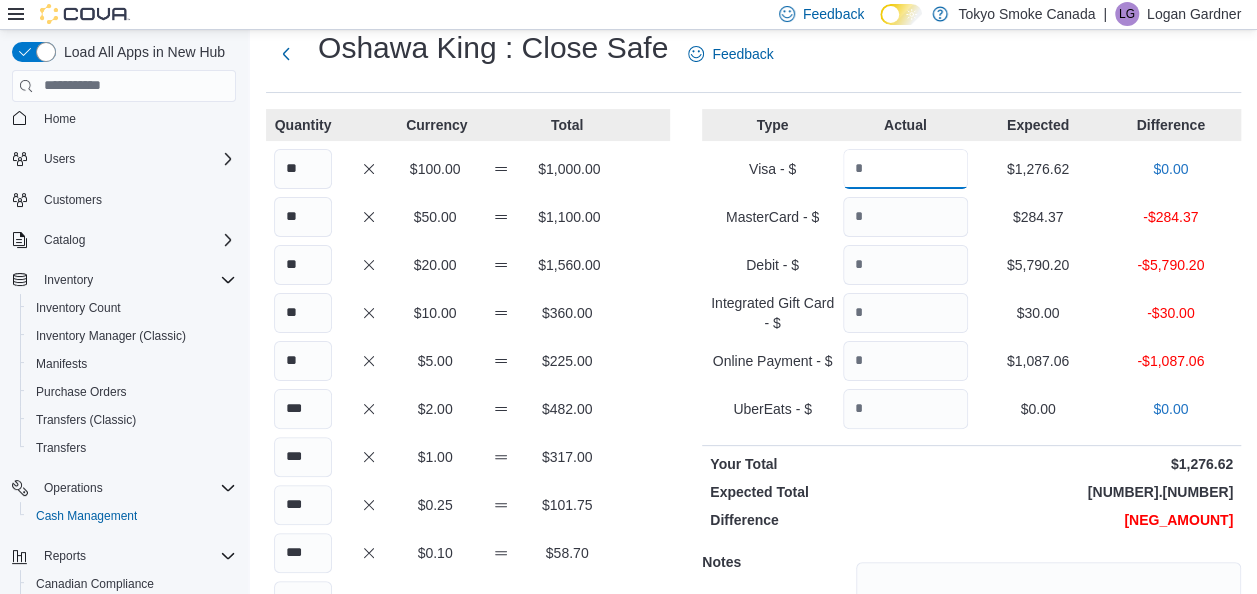 type on "*******" 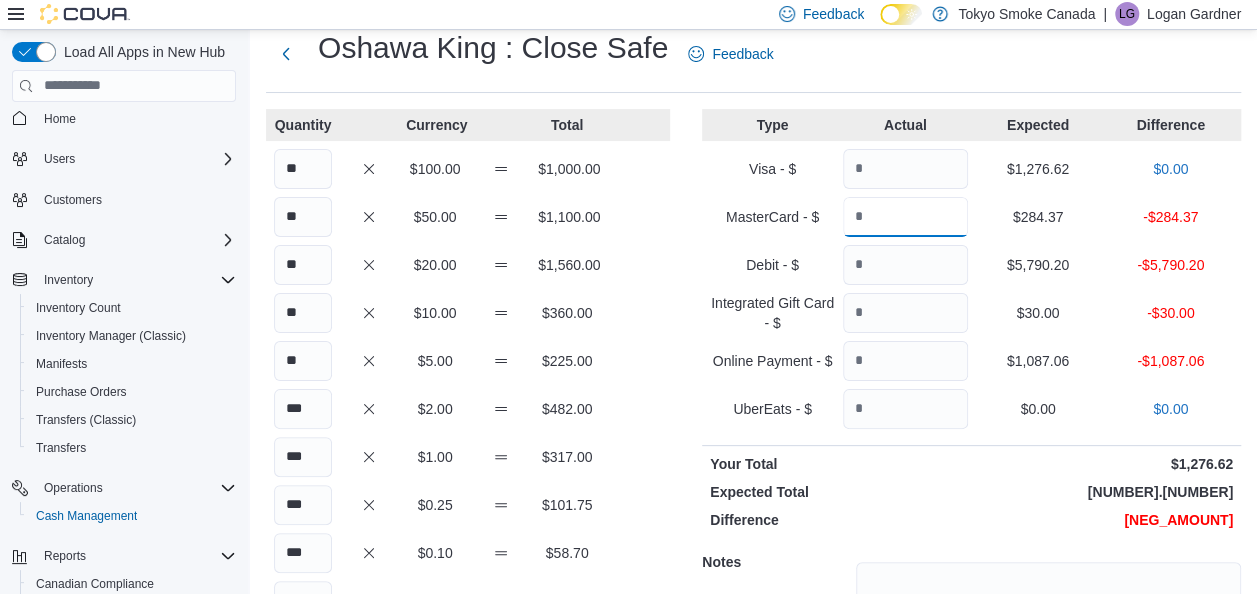 click at bounding box center (905, 217) 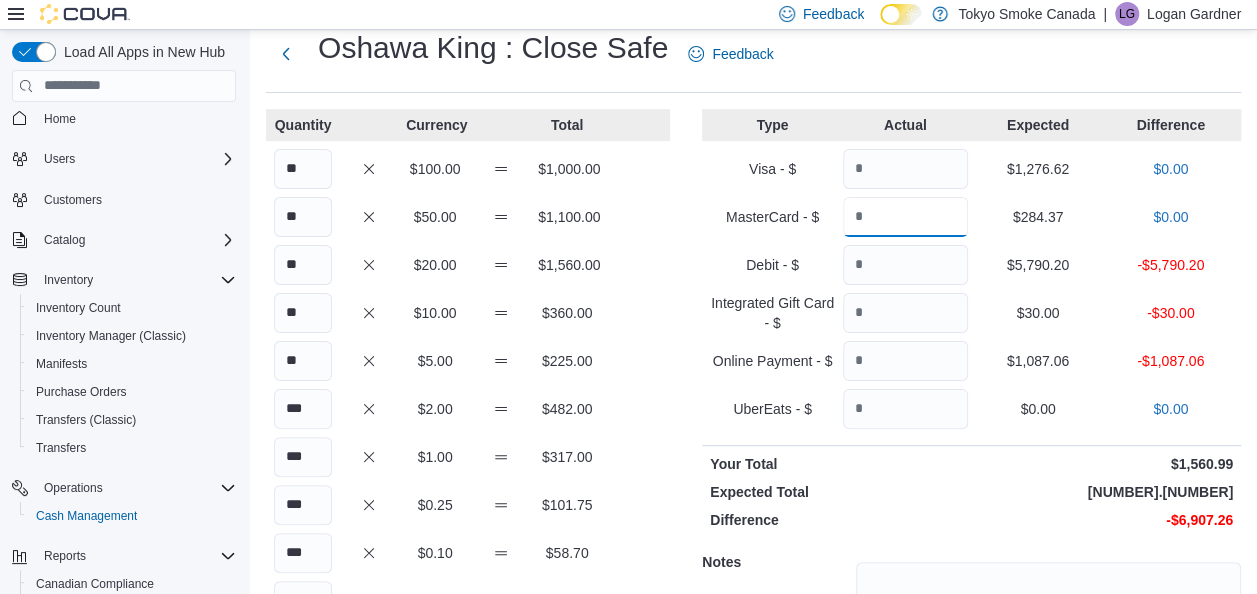 type on "******" 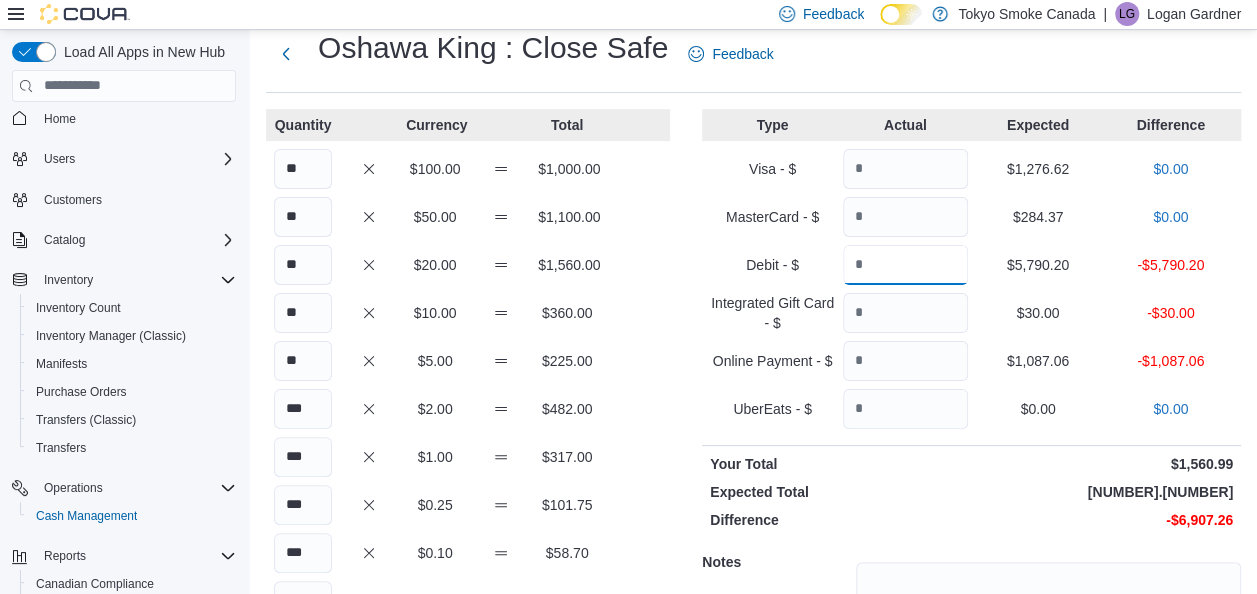 click at bounding box center (905, 265) 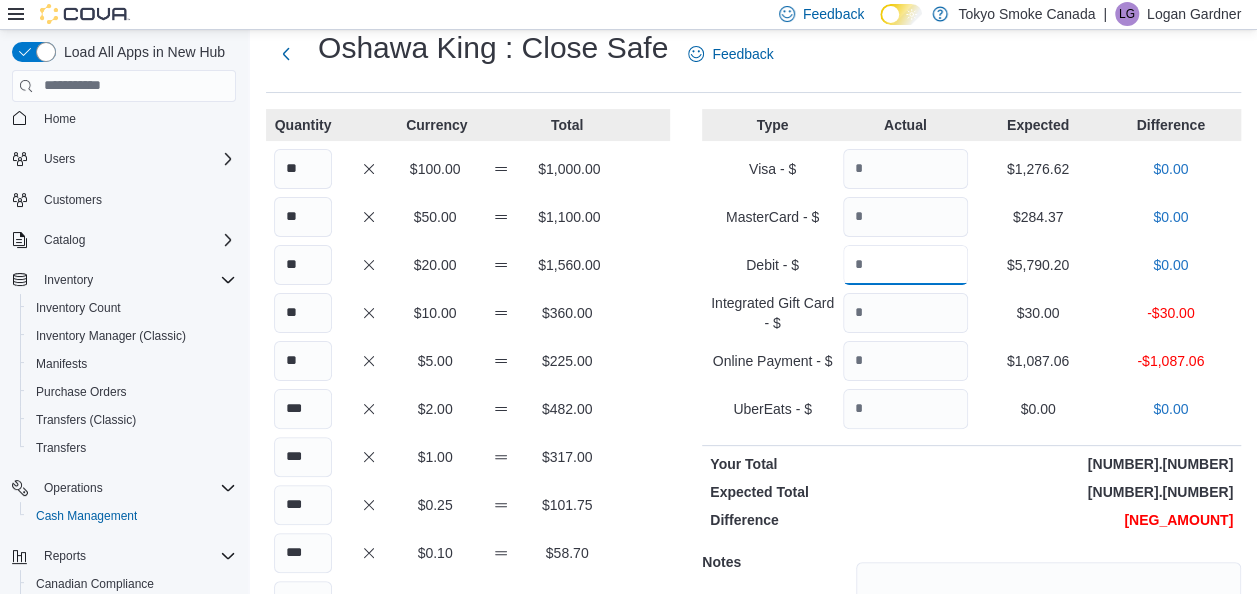type on "*******" 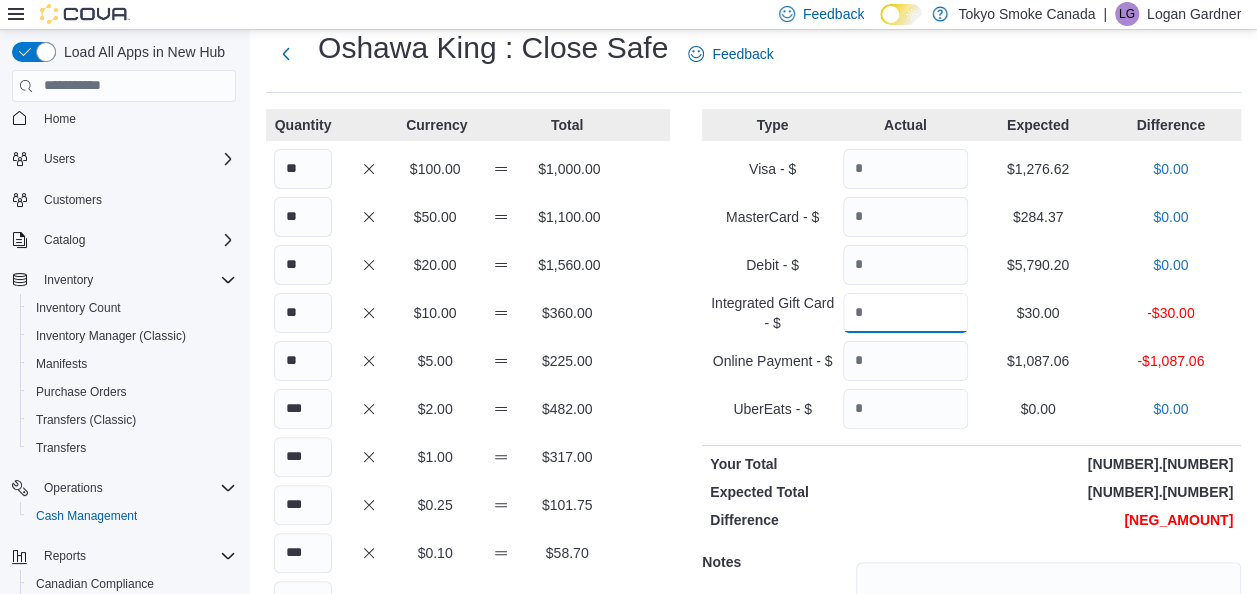 click at bounding box center [905, 313] 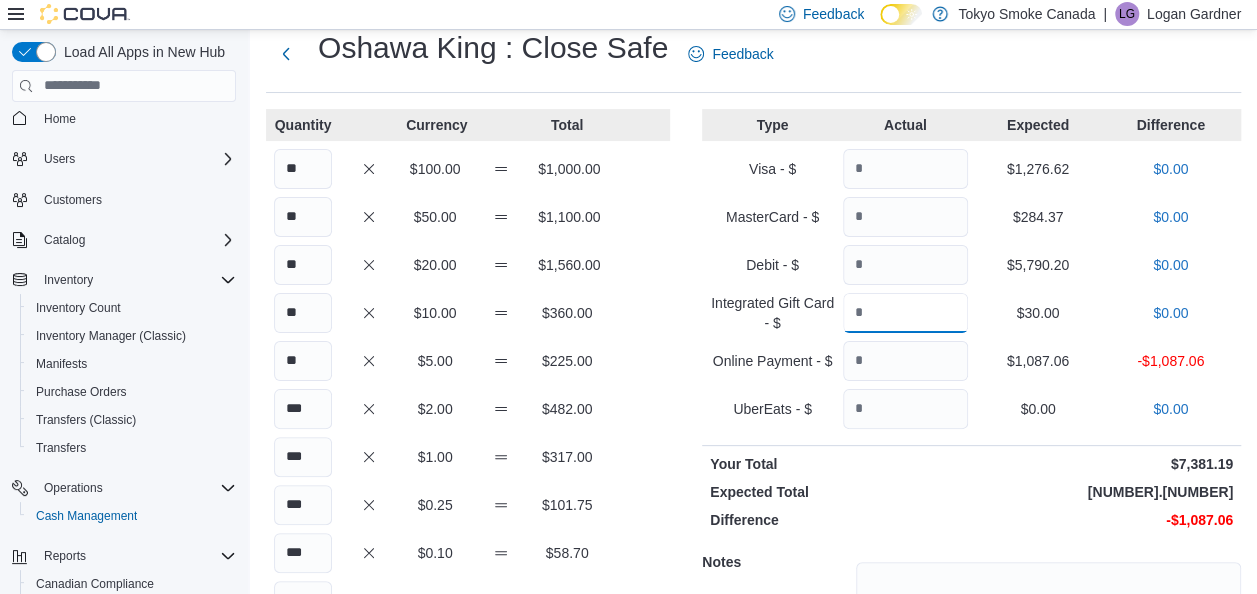 type on "*****" 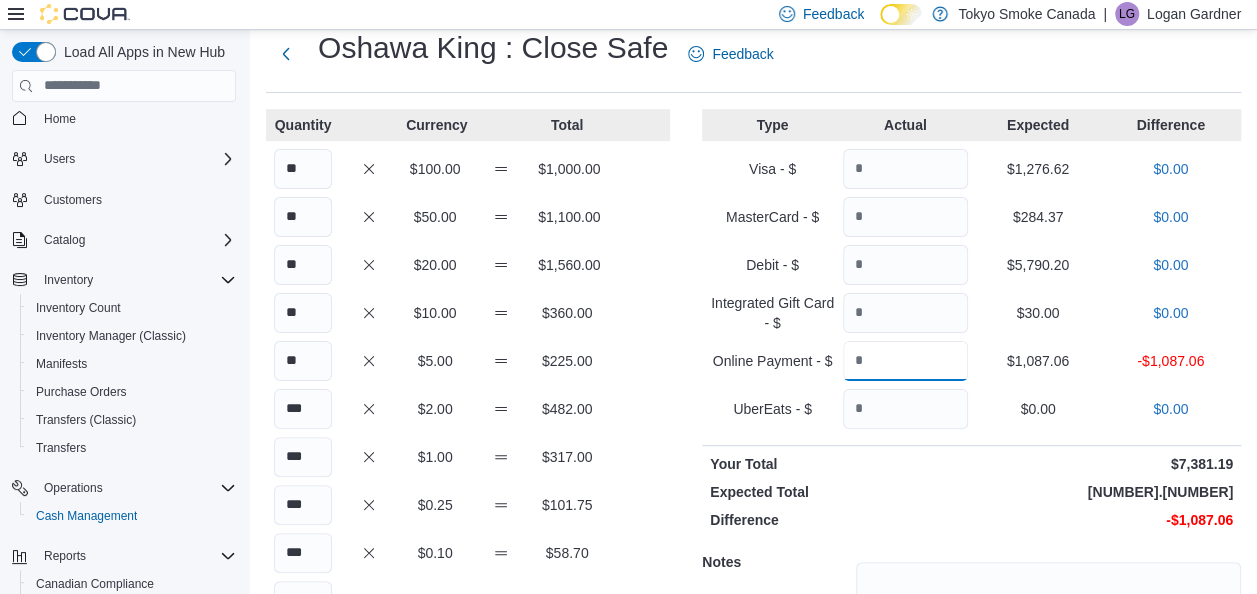 click at bounding box center [905, 361] 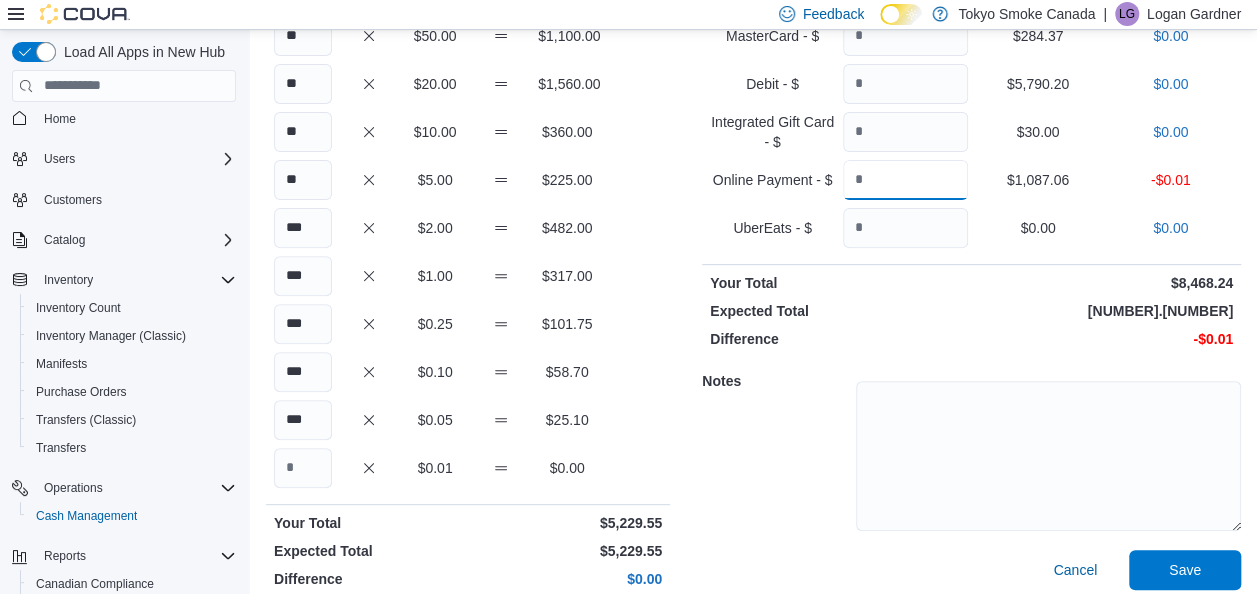 scroll, scrollTop: 254, scrollLeft: 0, axis: vertical 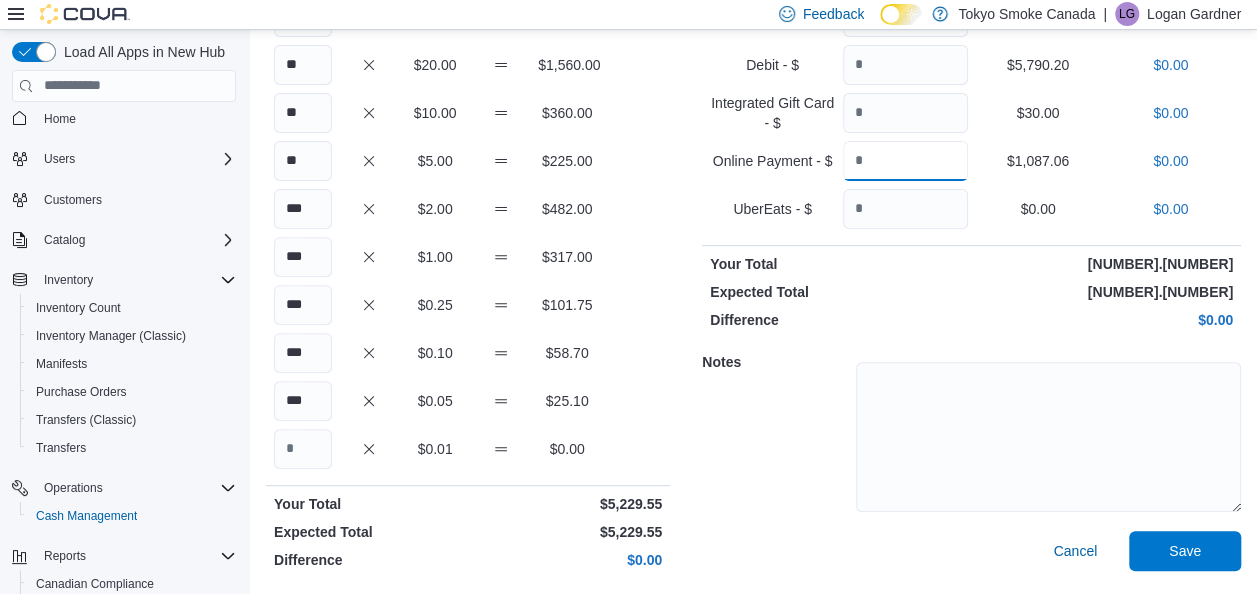 type on "*******" 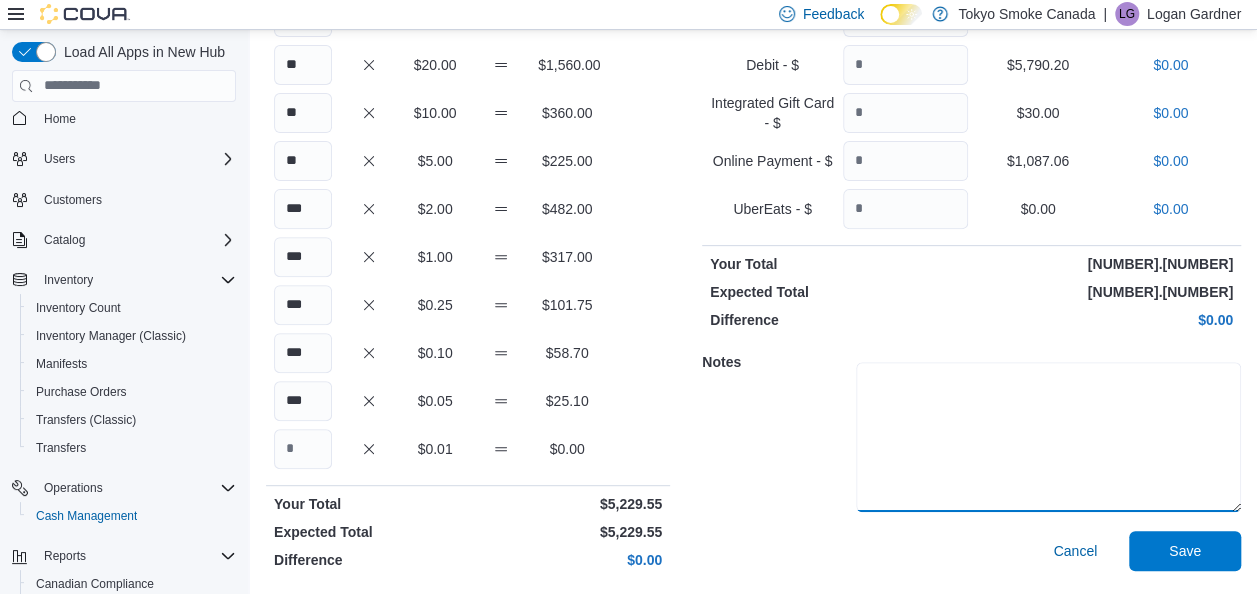 click at bounding box center [1048, 437] 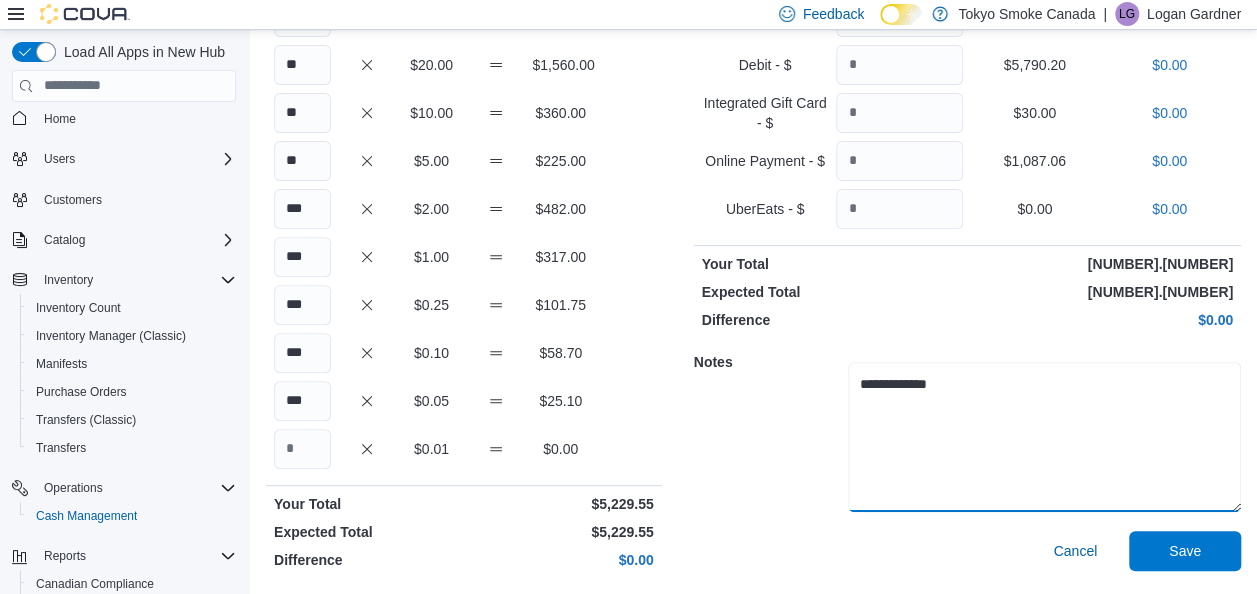 click on "**********" at bounding box center [1044, 437] 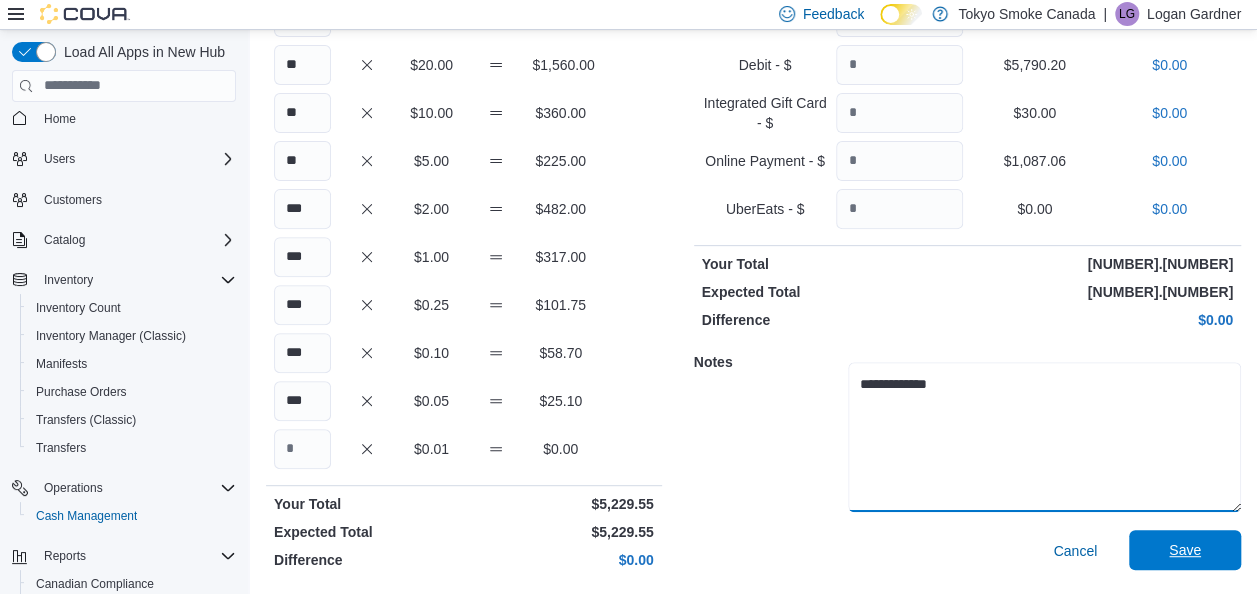 type on "**********" 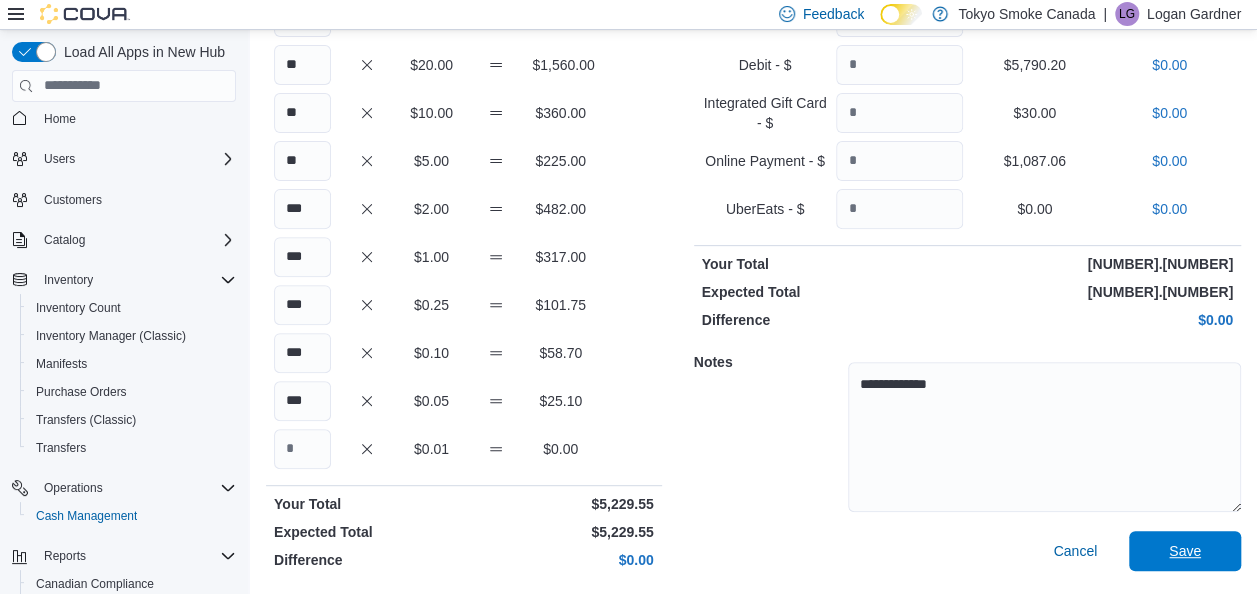 click on "Save" at bounding box center (1185, 551) 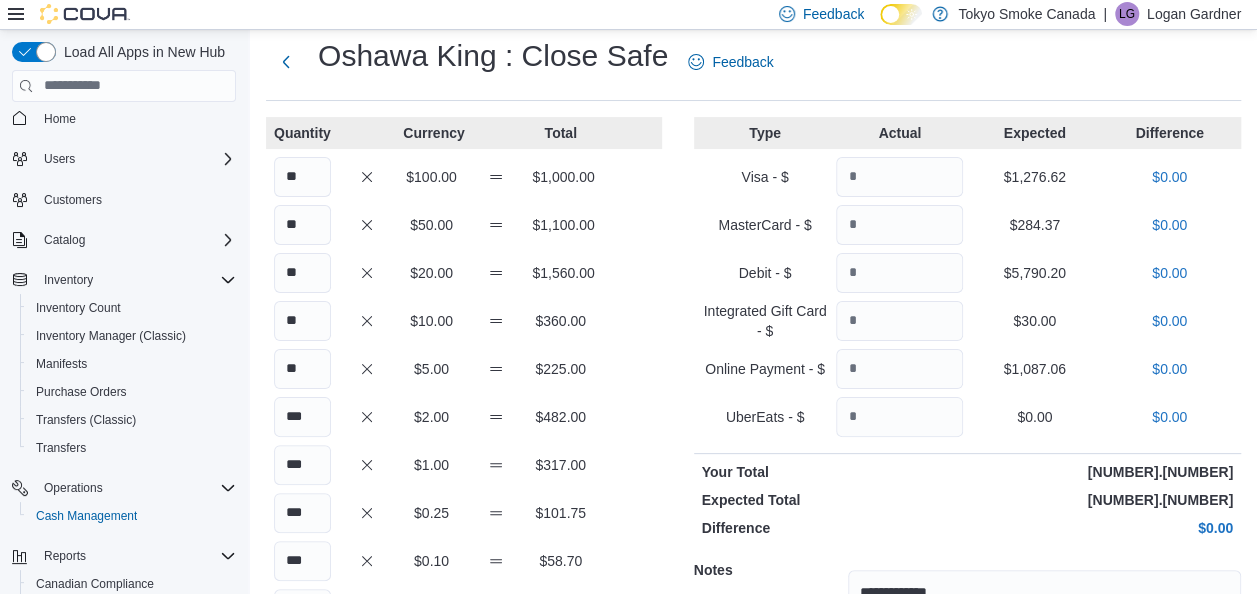 scroll, scrollTop: 58, scrollLeft: 0, axis: vertical 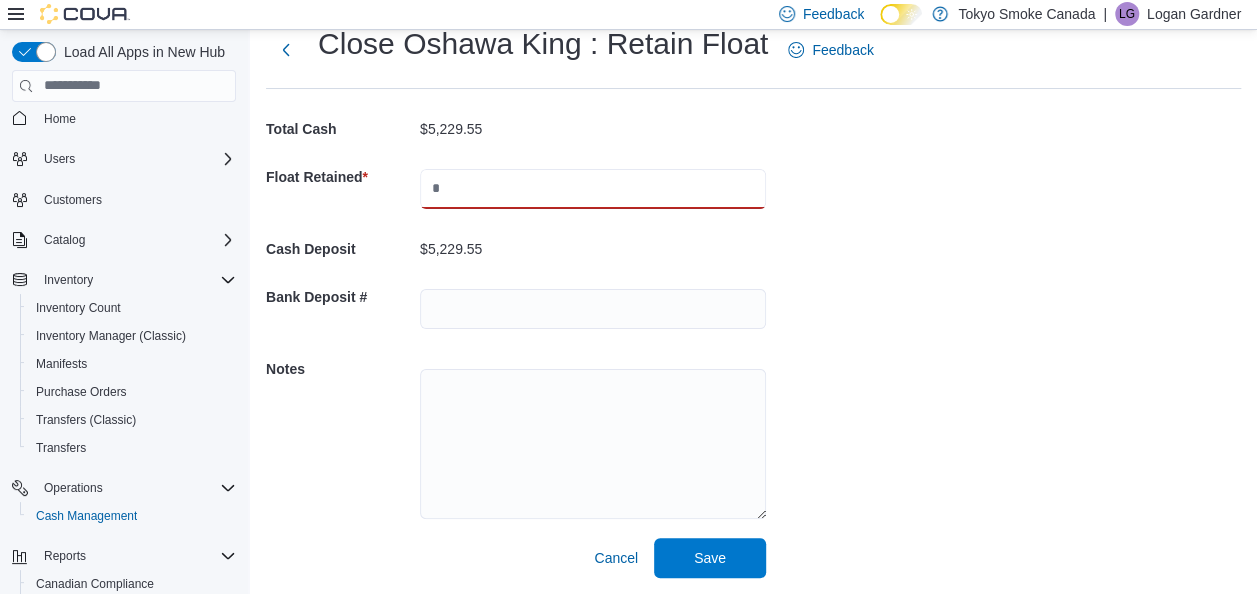 click at bounding box center (593, 189) 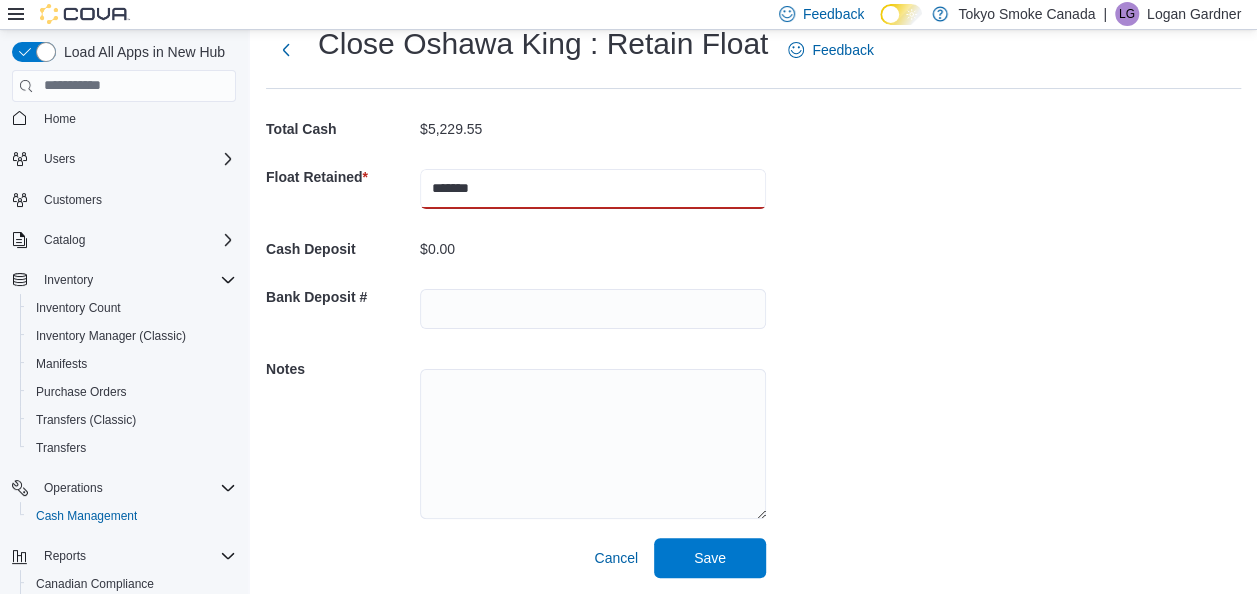 type on "*******" 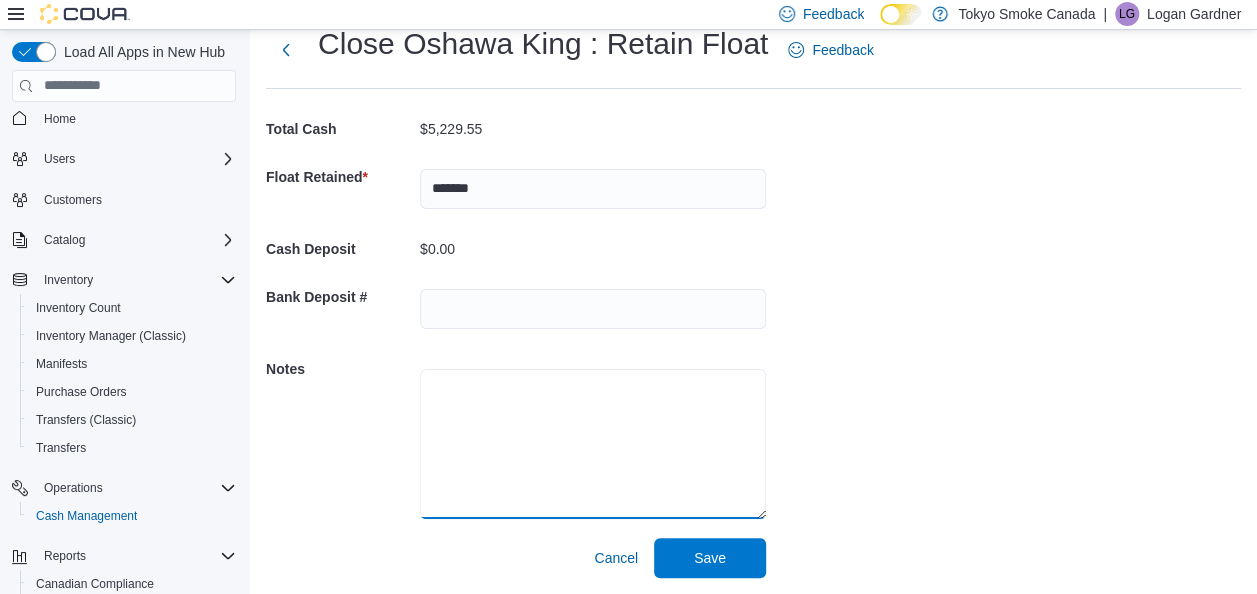 click at bounding box center [593, 444] 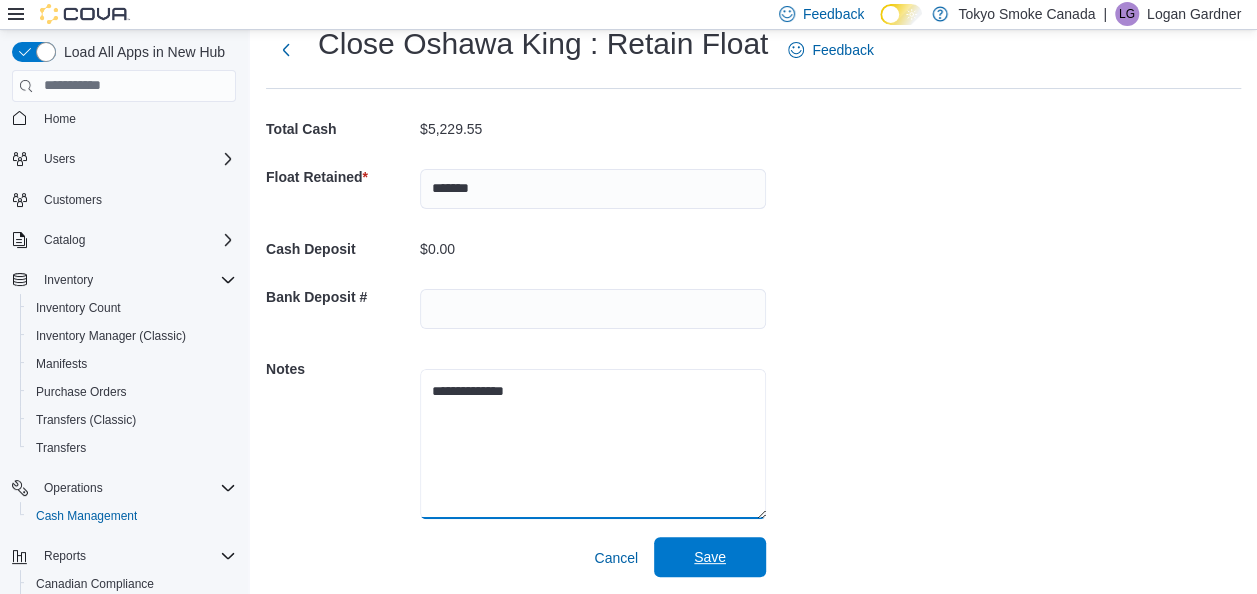 type on "**********" 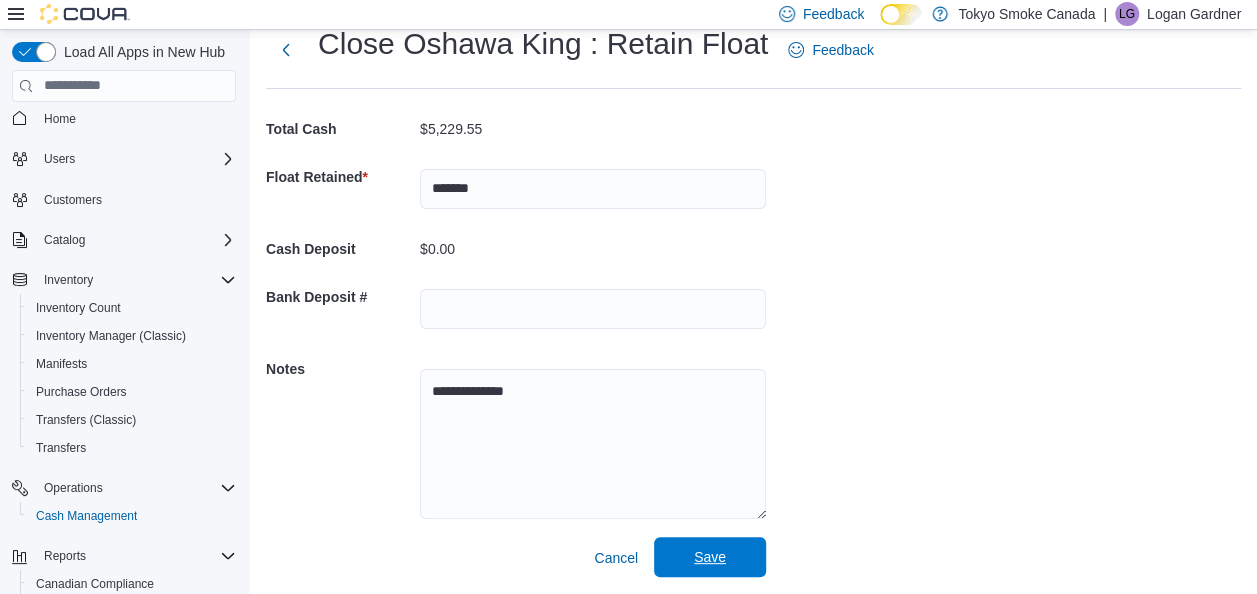 click on "Save" at bounding box center (710, 557) 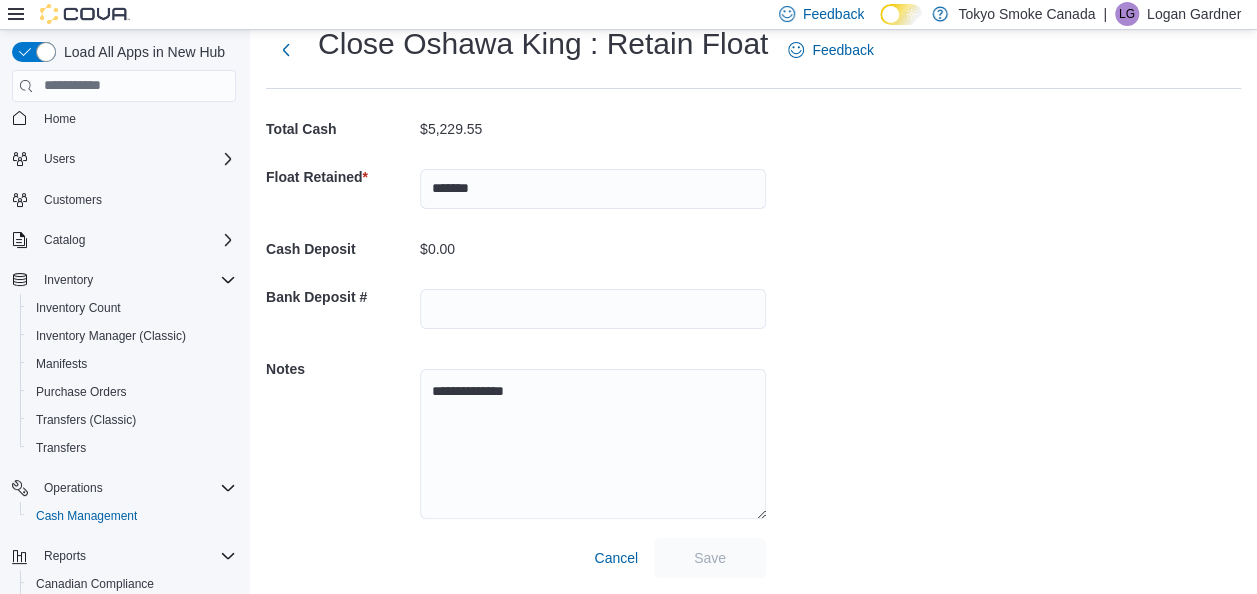 scroll, scrollTop: 6, scrollLeft: 0, axis: vertical 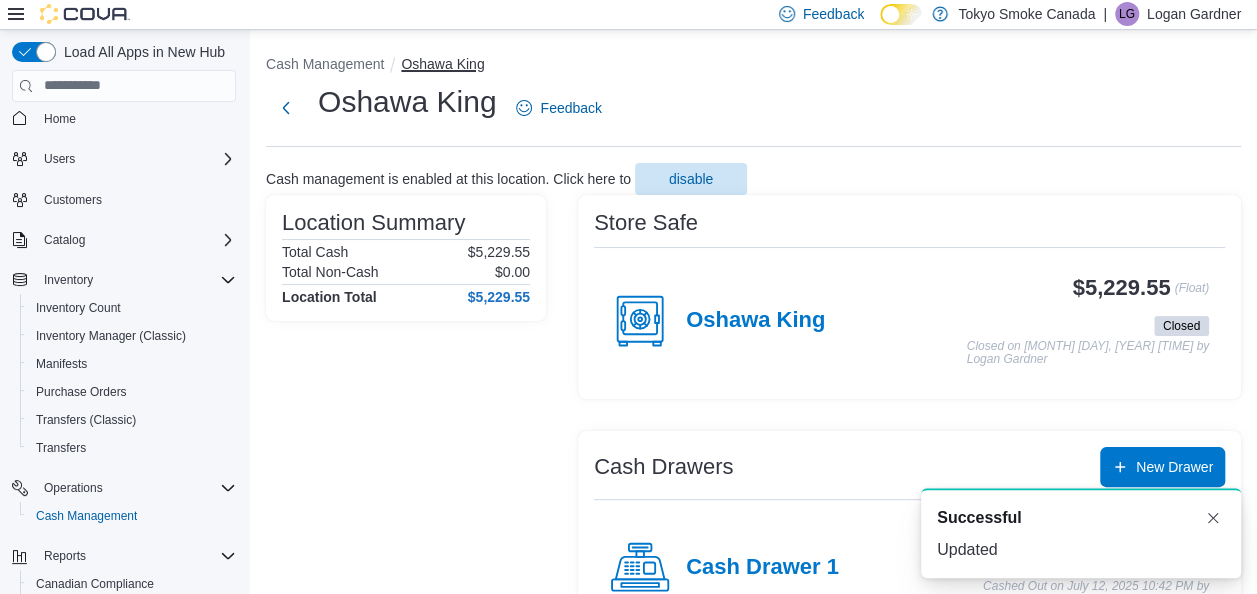click on "Oshawa King" at bounding box center [442, 64] 